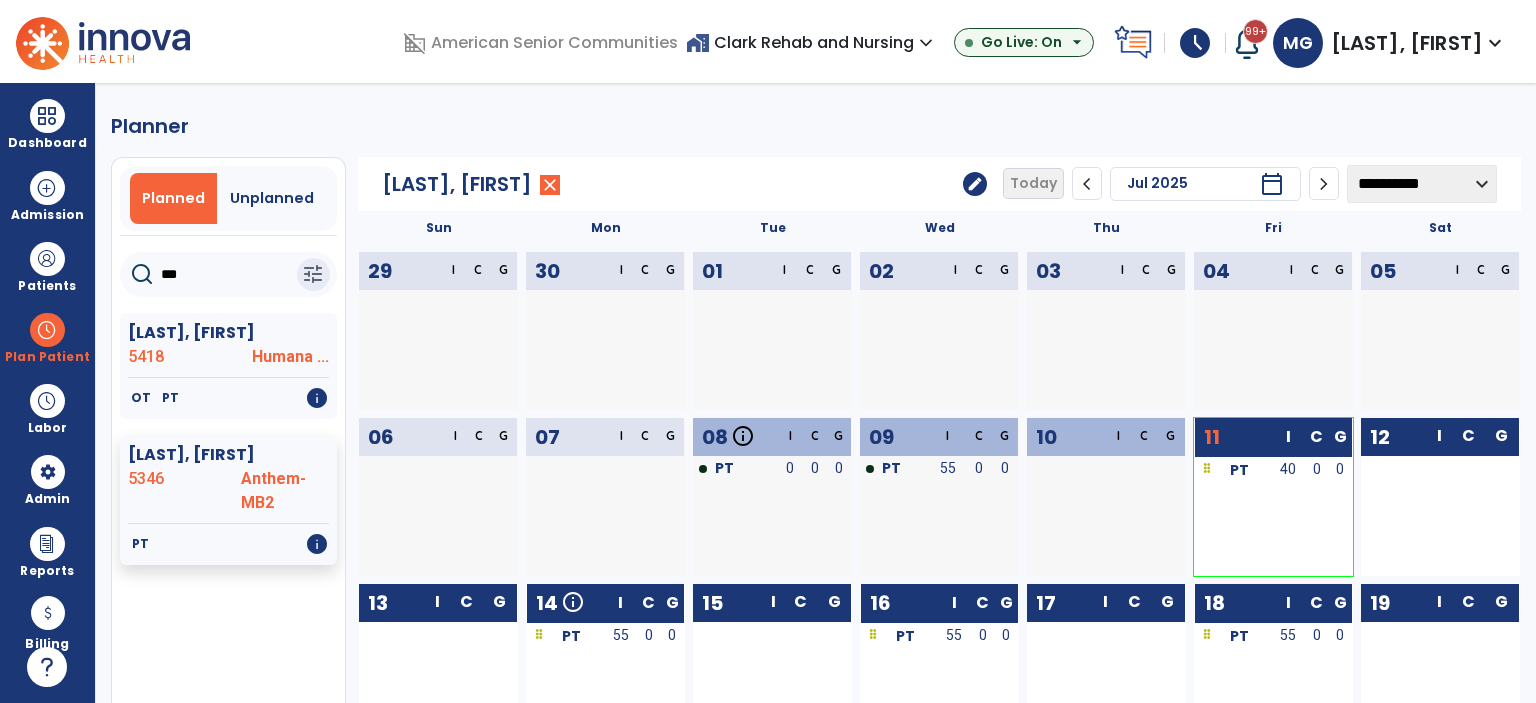 scroll, scrollTop: 0, scrollLeft: 0, axis: both 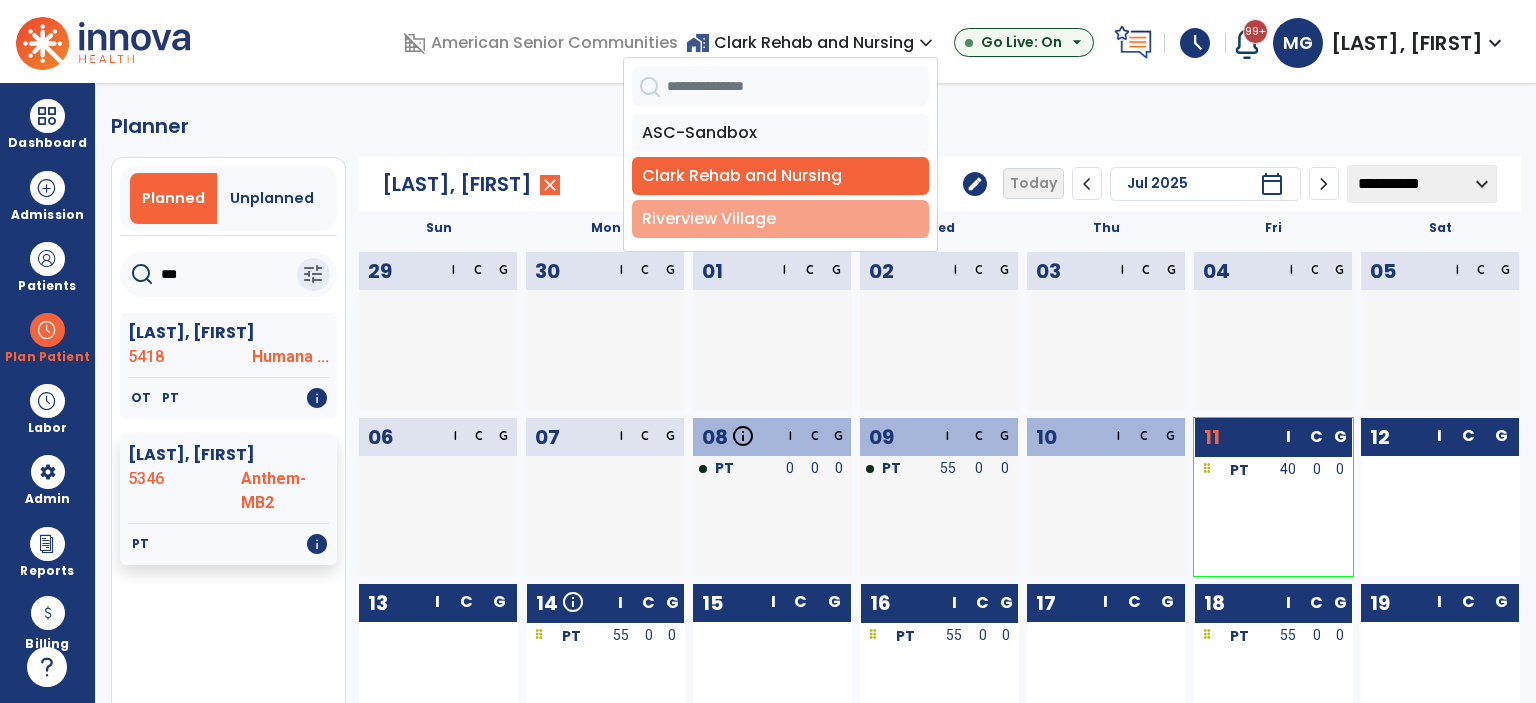 click on "Riverview Village" at bounding box center (780, 219) 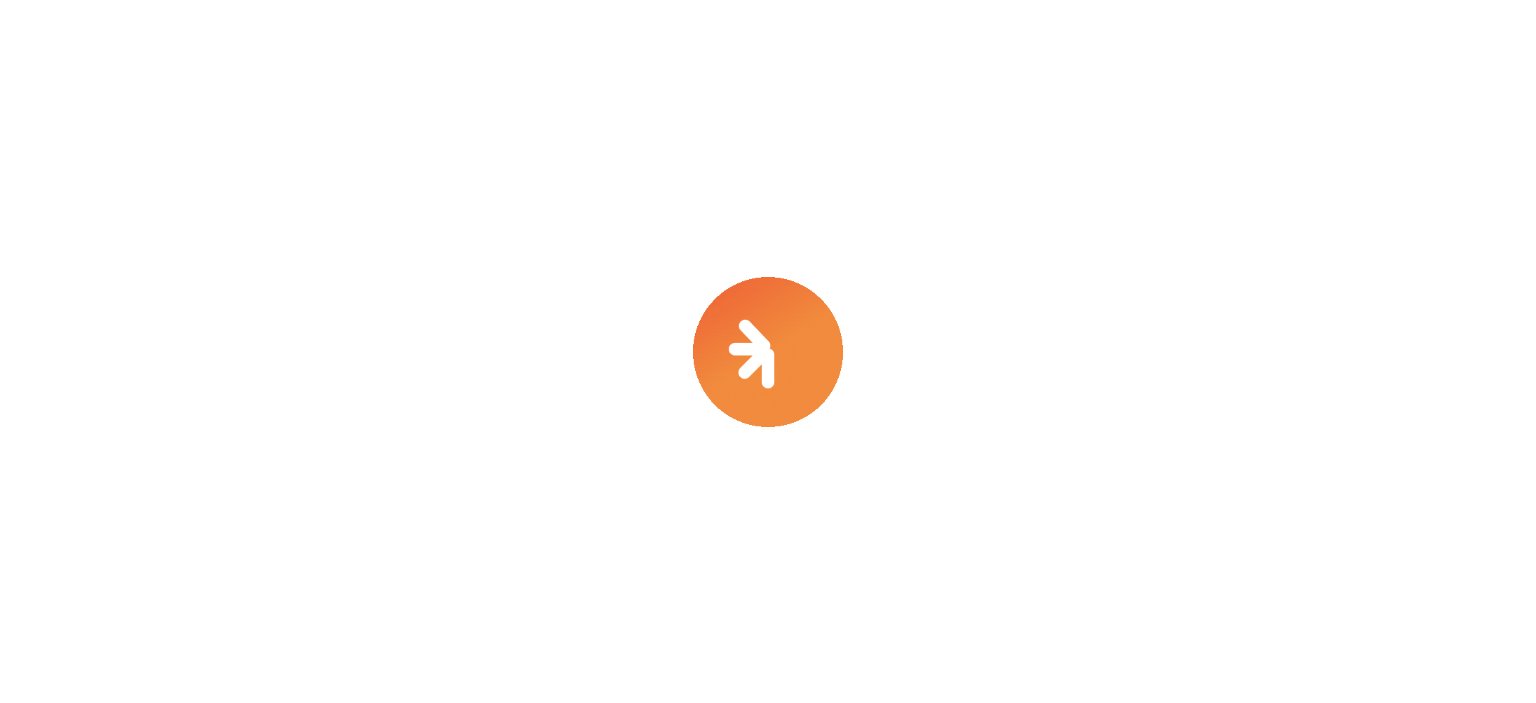 click at bounding box center (768, 351) 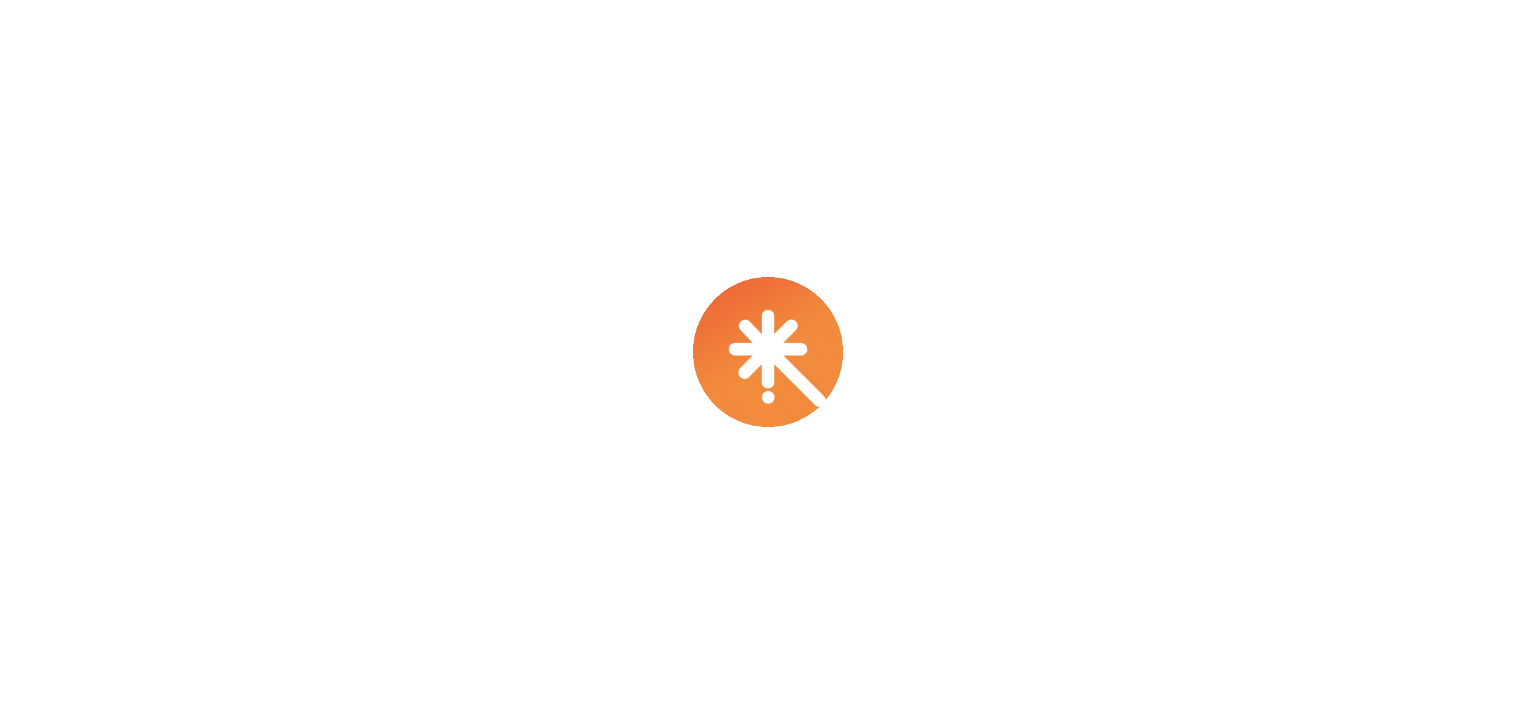 scroll, scrollTop: 0, scrollLeft: 0, axis: both 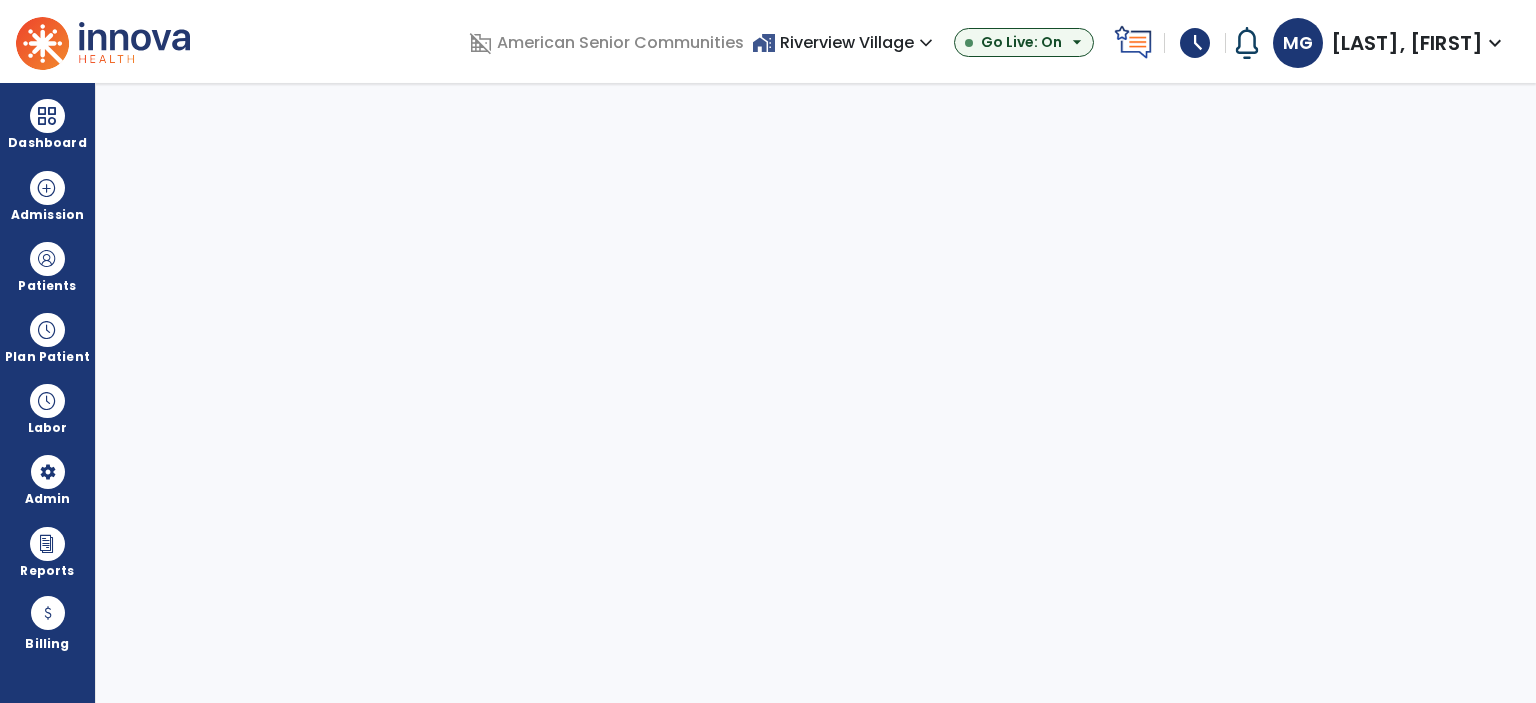 select on "***" 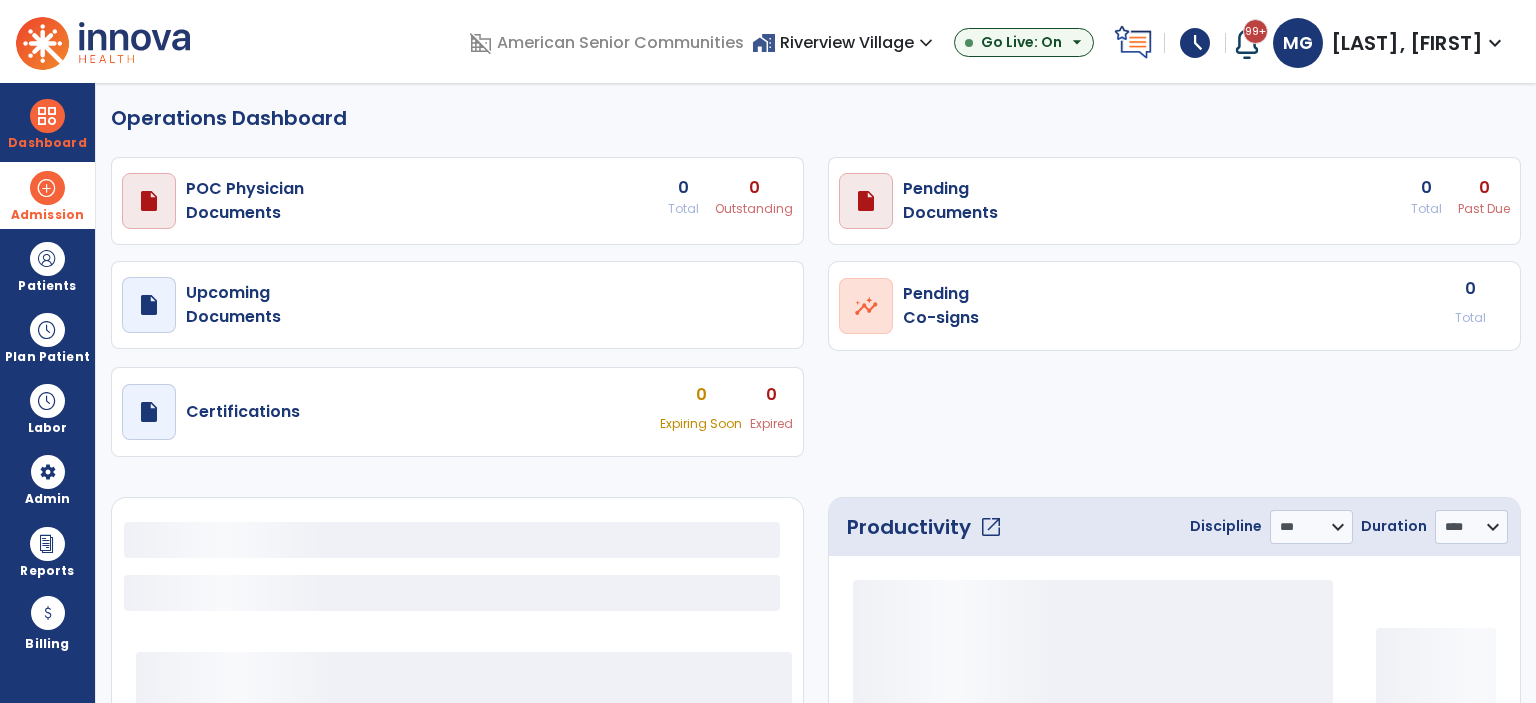 select on "***" 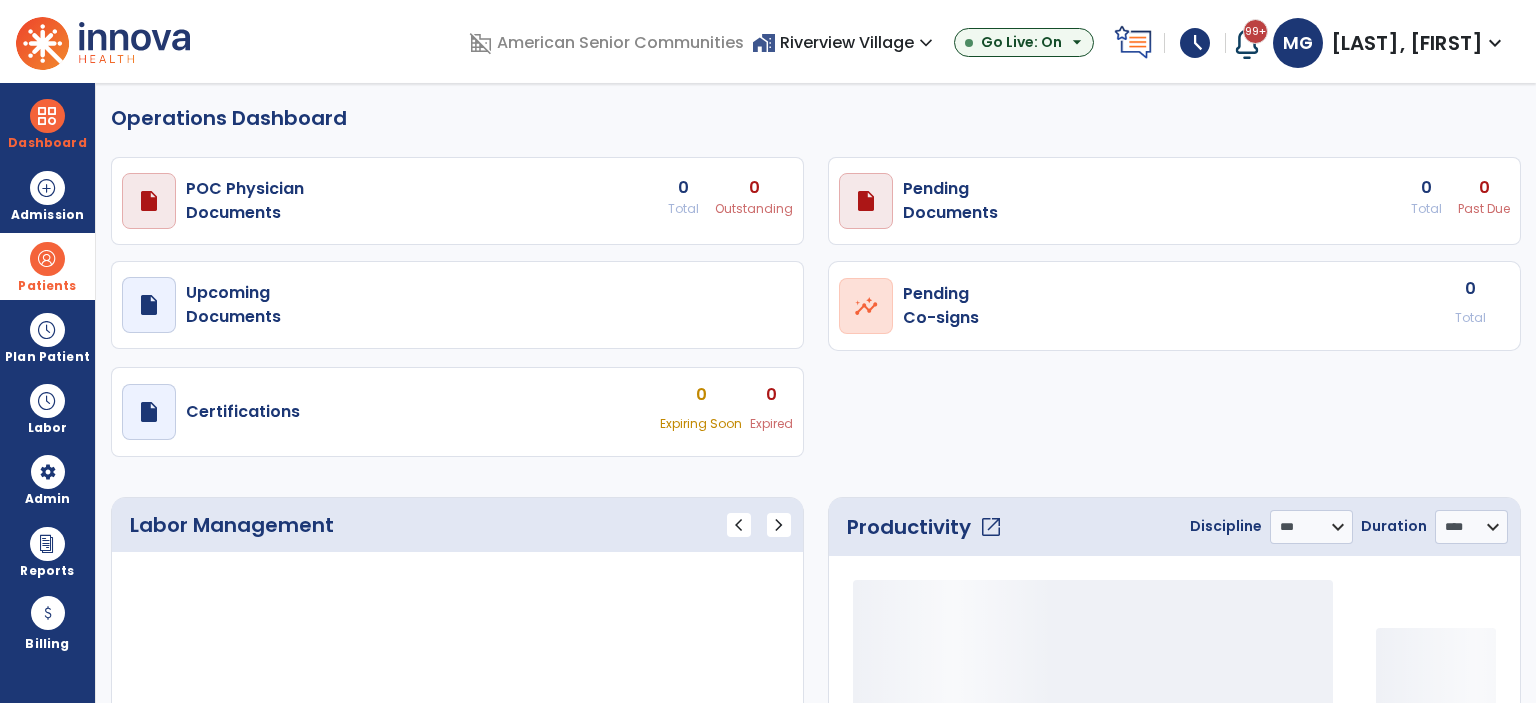 click at bounding box center (47, 259) 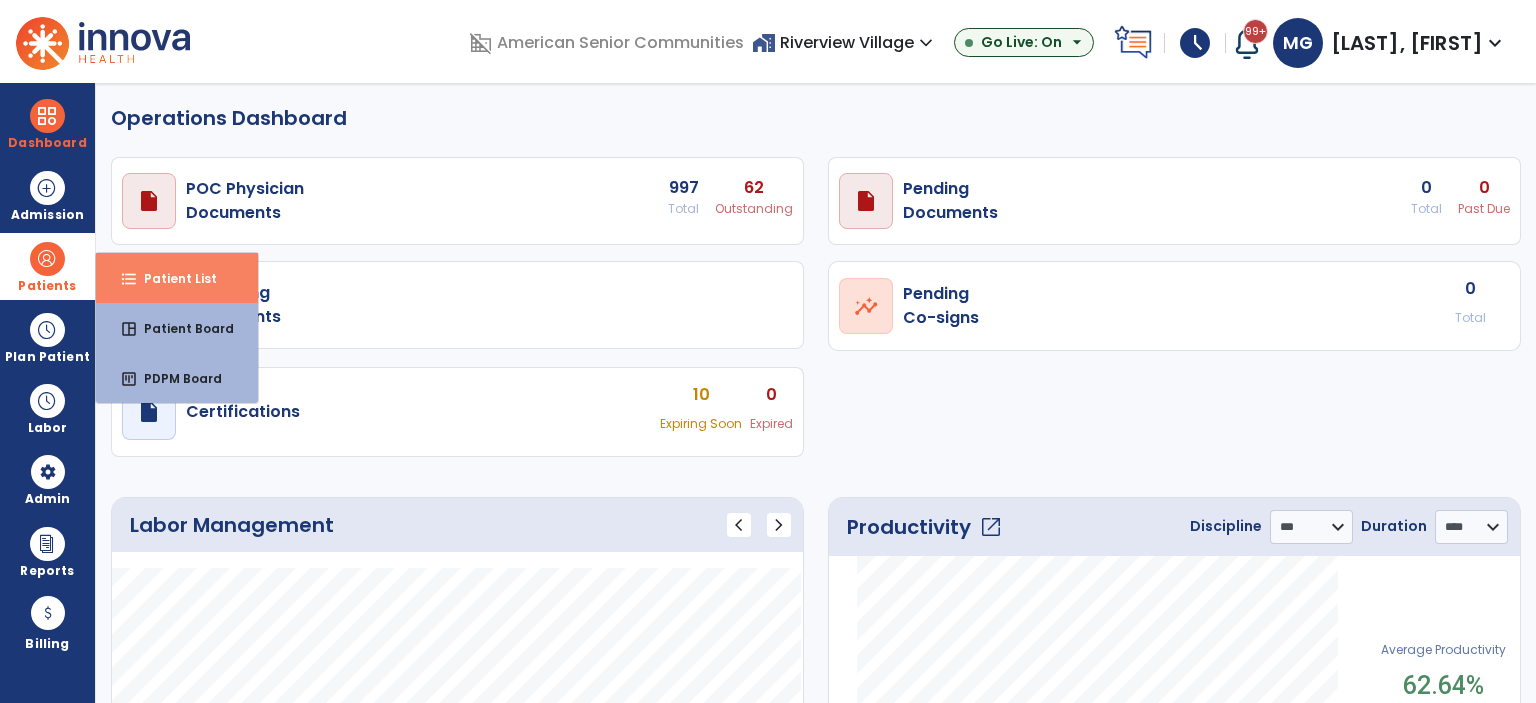 click on "format_list_bulleted  Patient List" at bounding box center (177, 278) 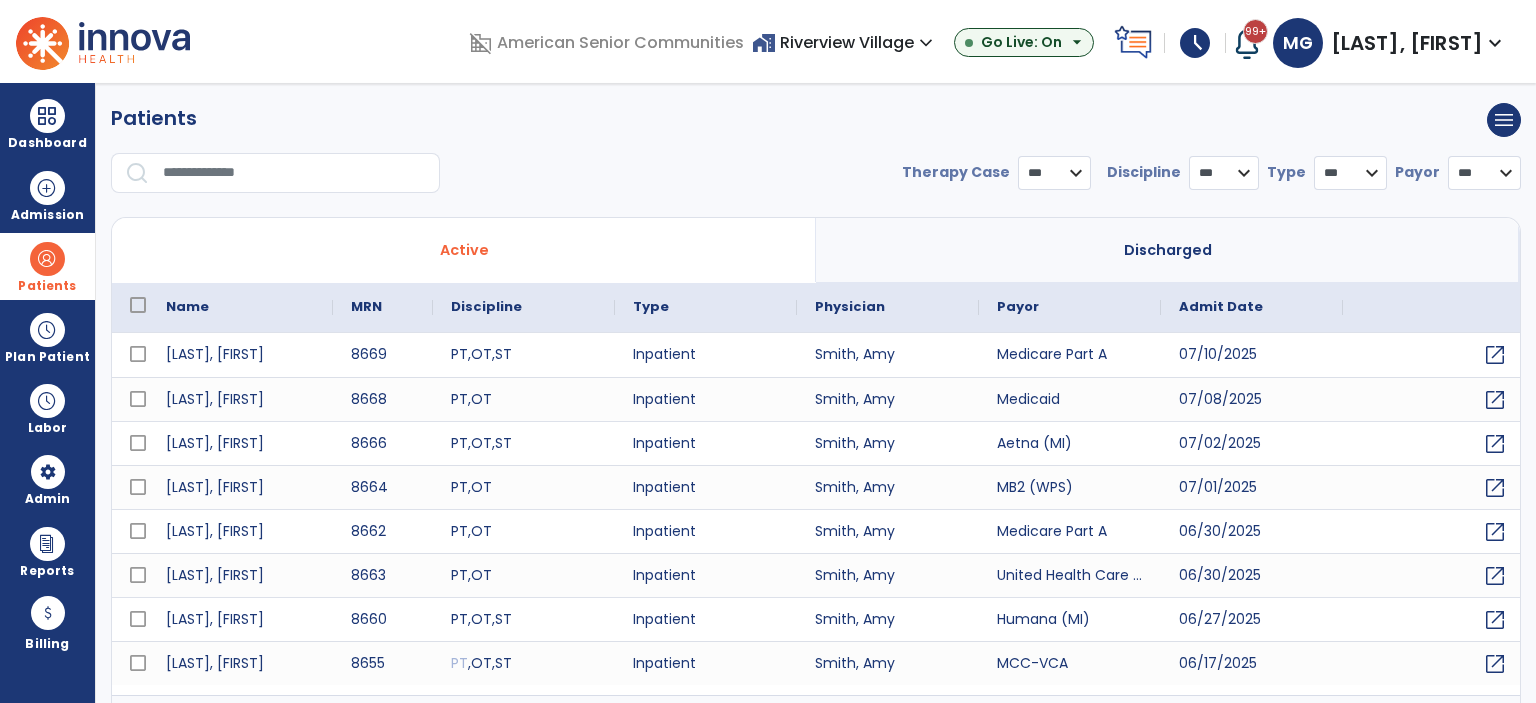 select on "***" 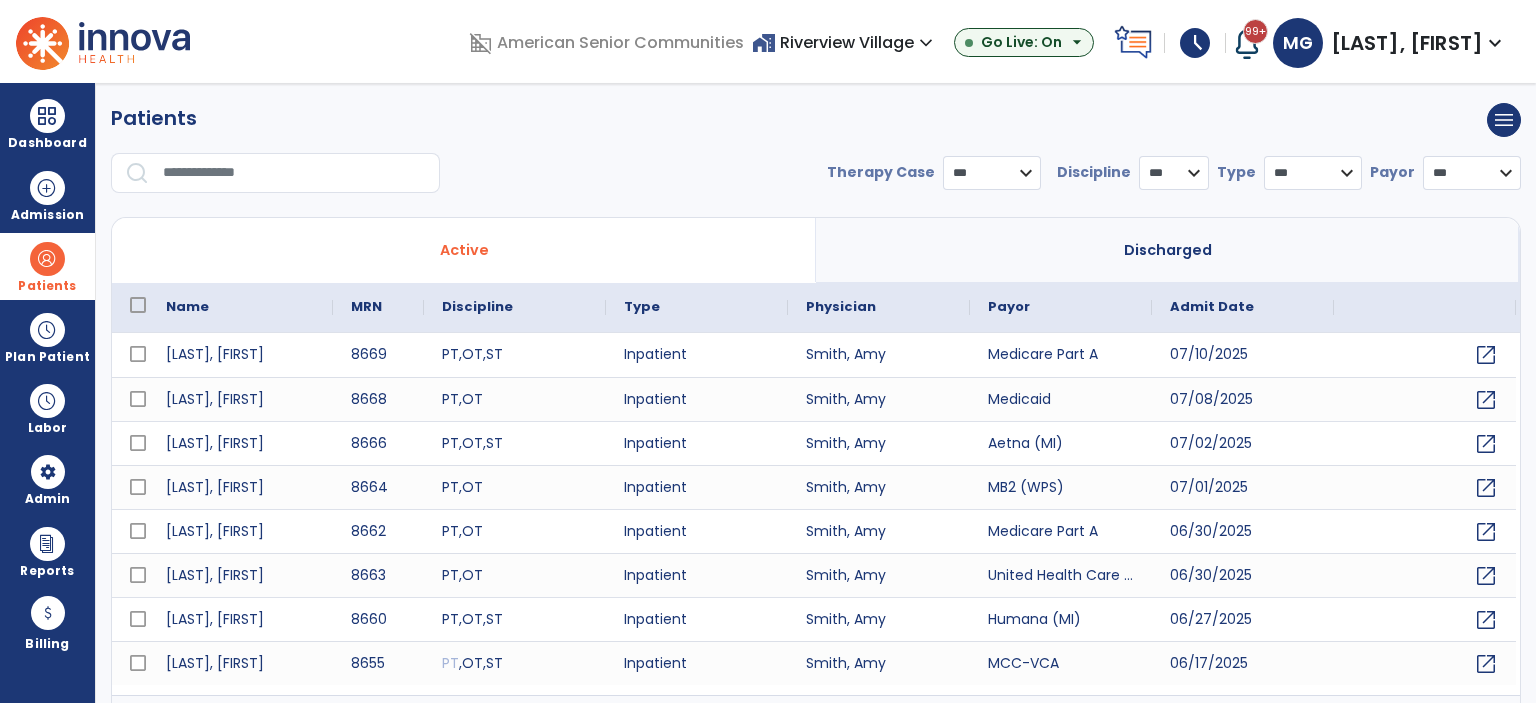 click at bounding box center (294, 173) 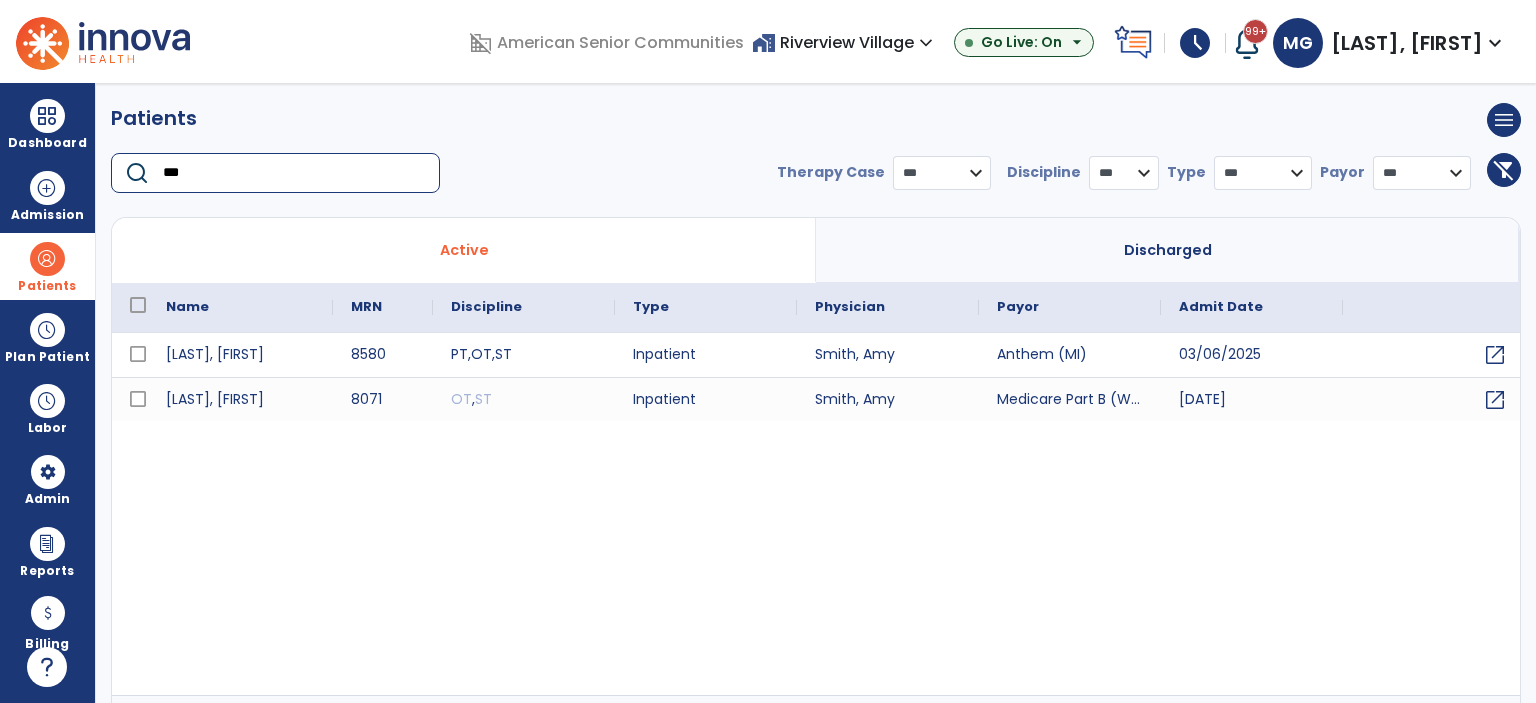 drag, startPoint x: 180, startPoint y: 171, endPoint x: 97, endPoint y: 166, distance: 83.15047 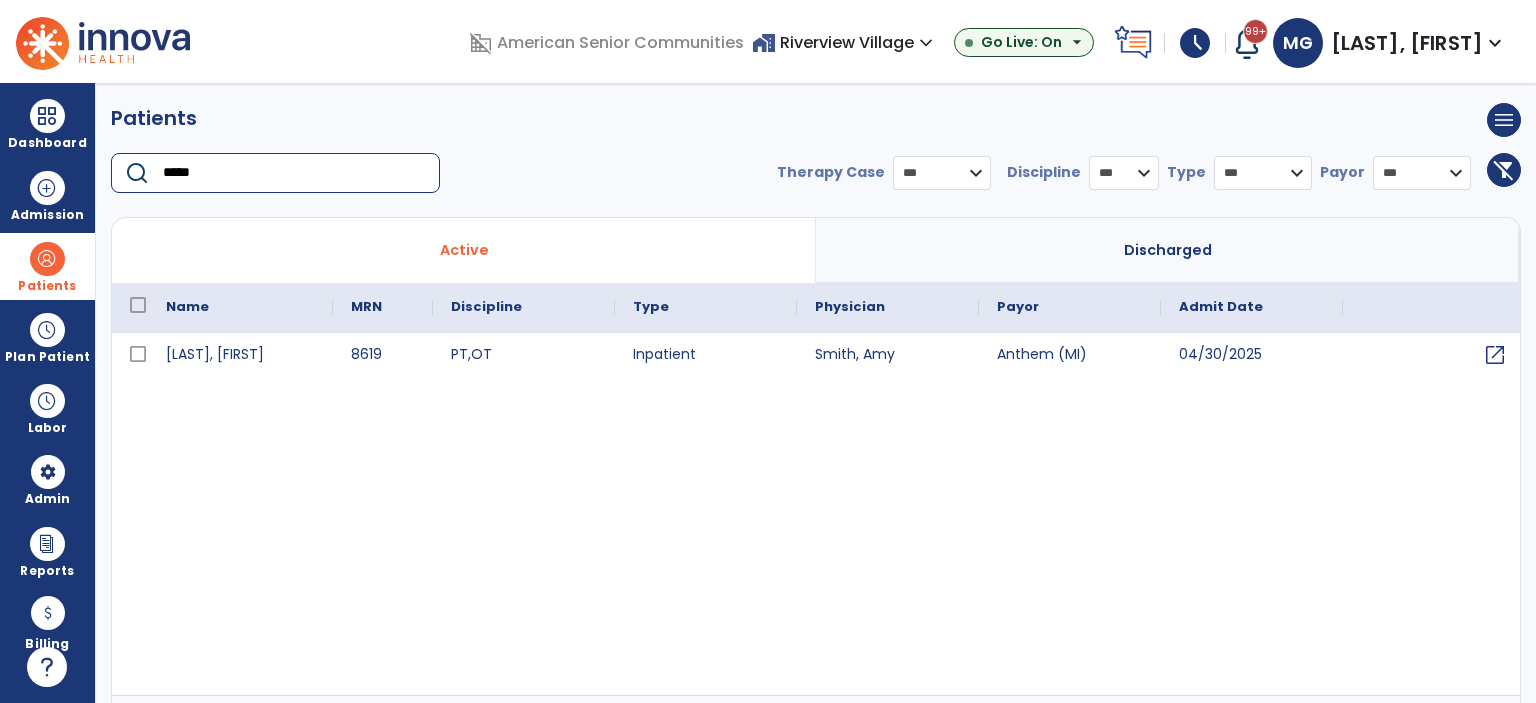 drag, startPoint x: 208, startPoint y: 167, endPoint x: 112, endPoint y: 167, distance: 96 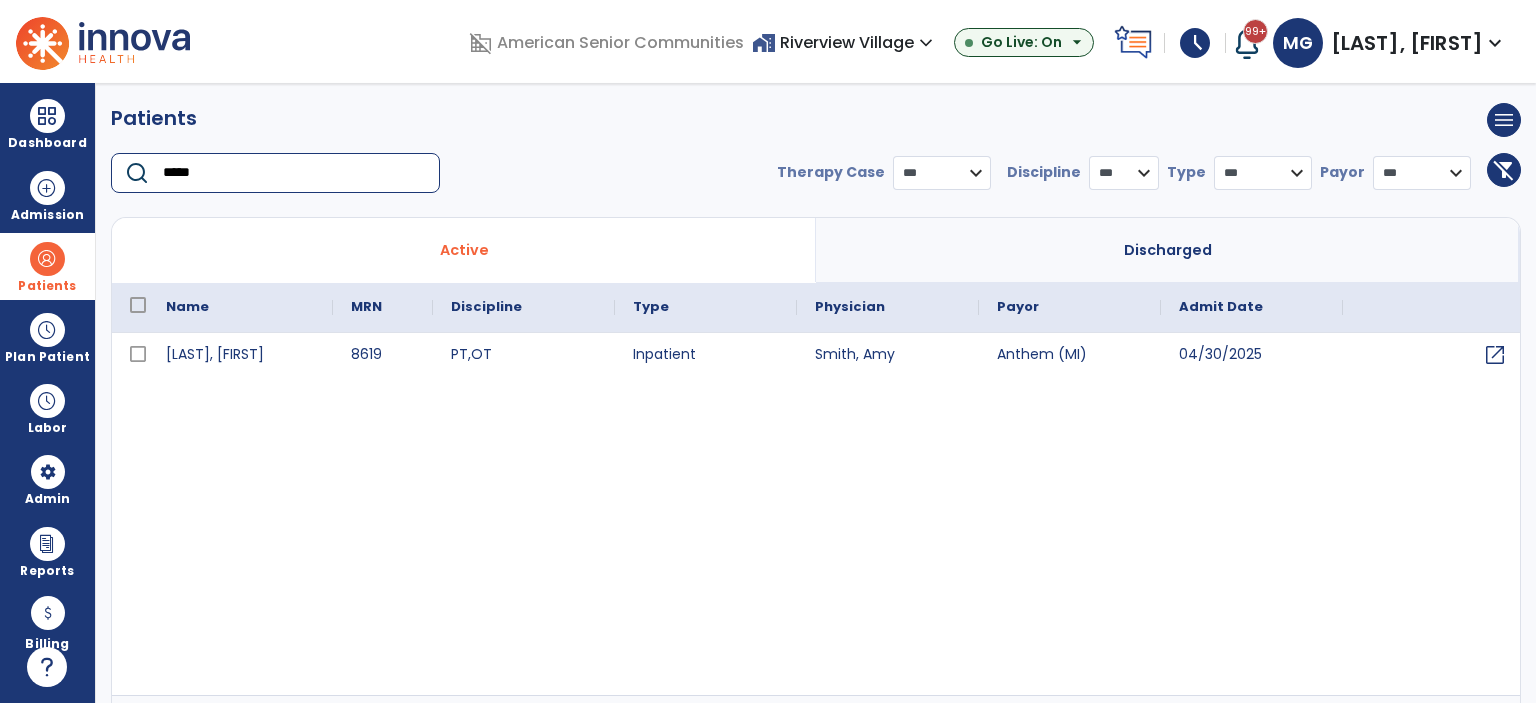 type on "******" 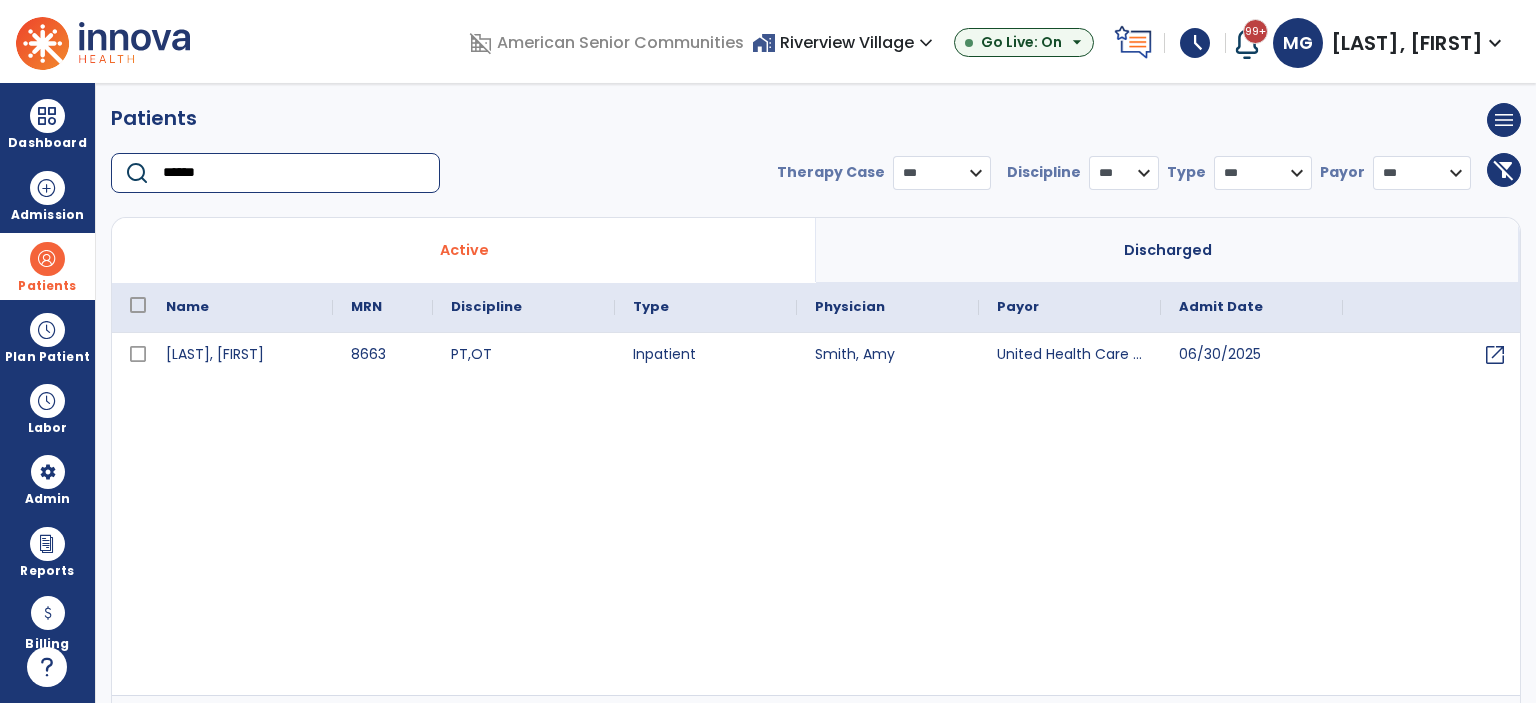 click on "******" at bounding box center (294, 173) 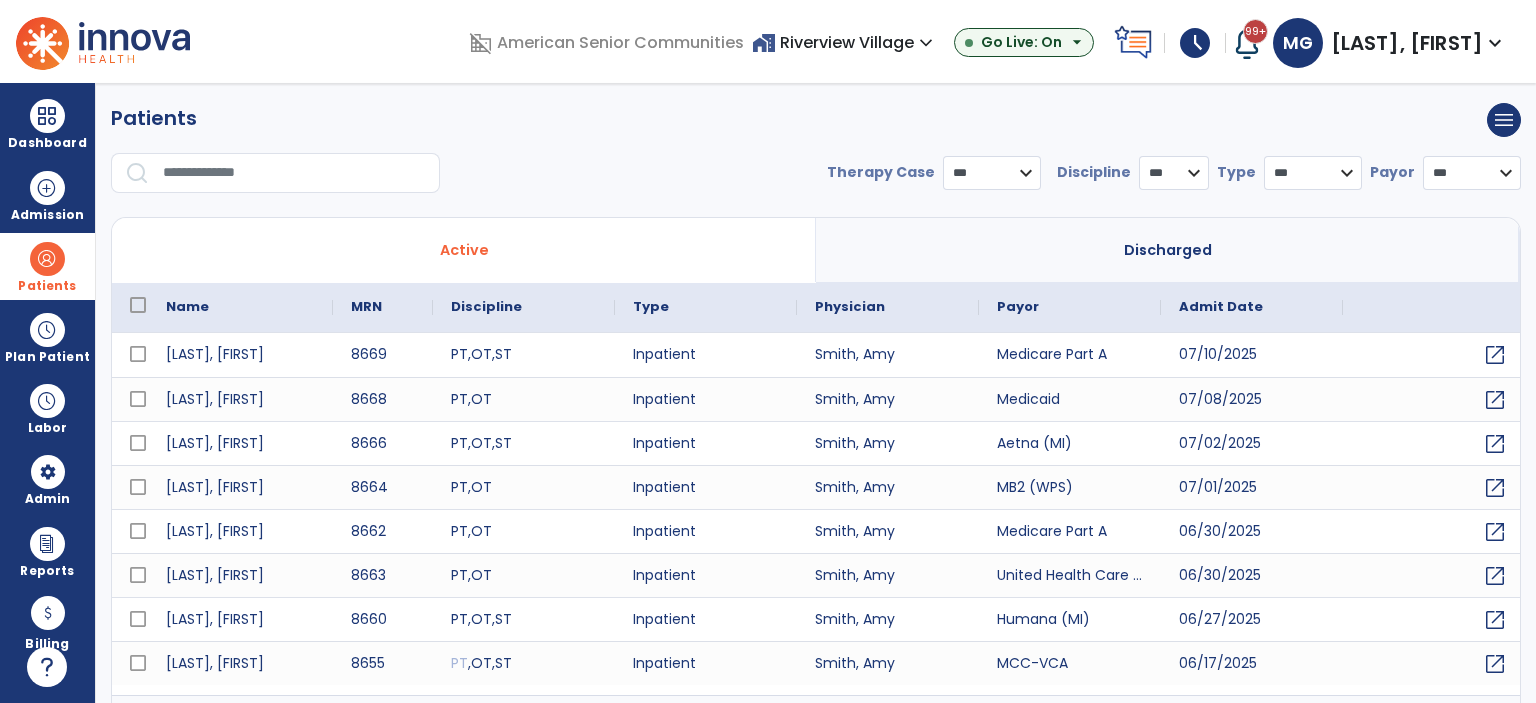 click on "home_work   Riverview Village   expand_more" at bounding box center [845, 42] 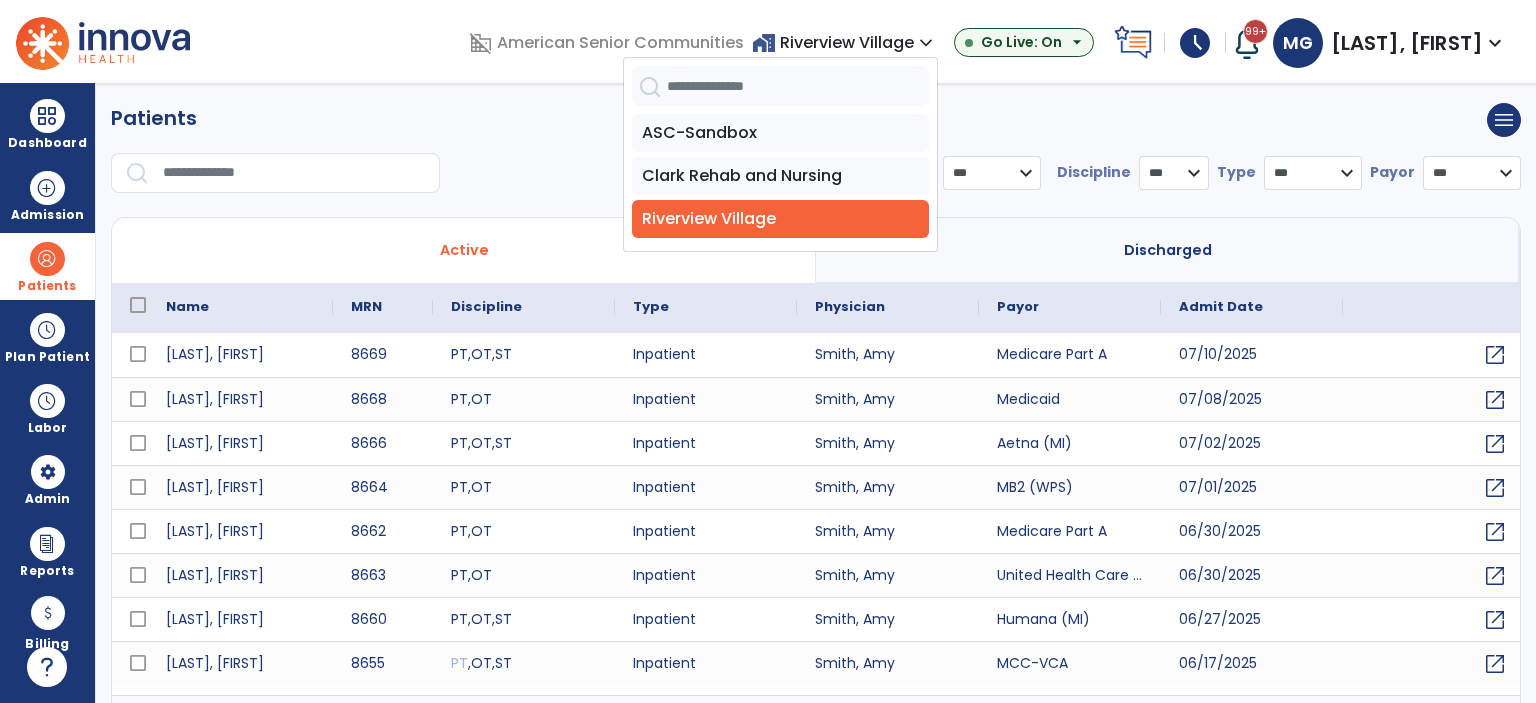 click on "Patients   menu   Add new patient   Print list   Export list" at bounding box center (816, 120) 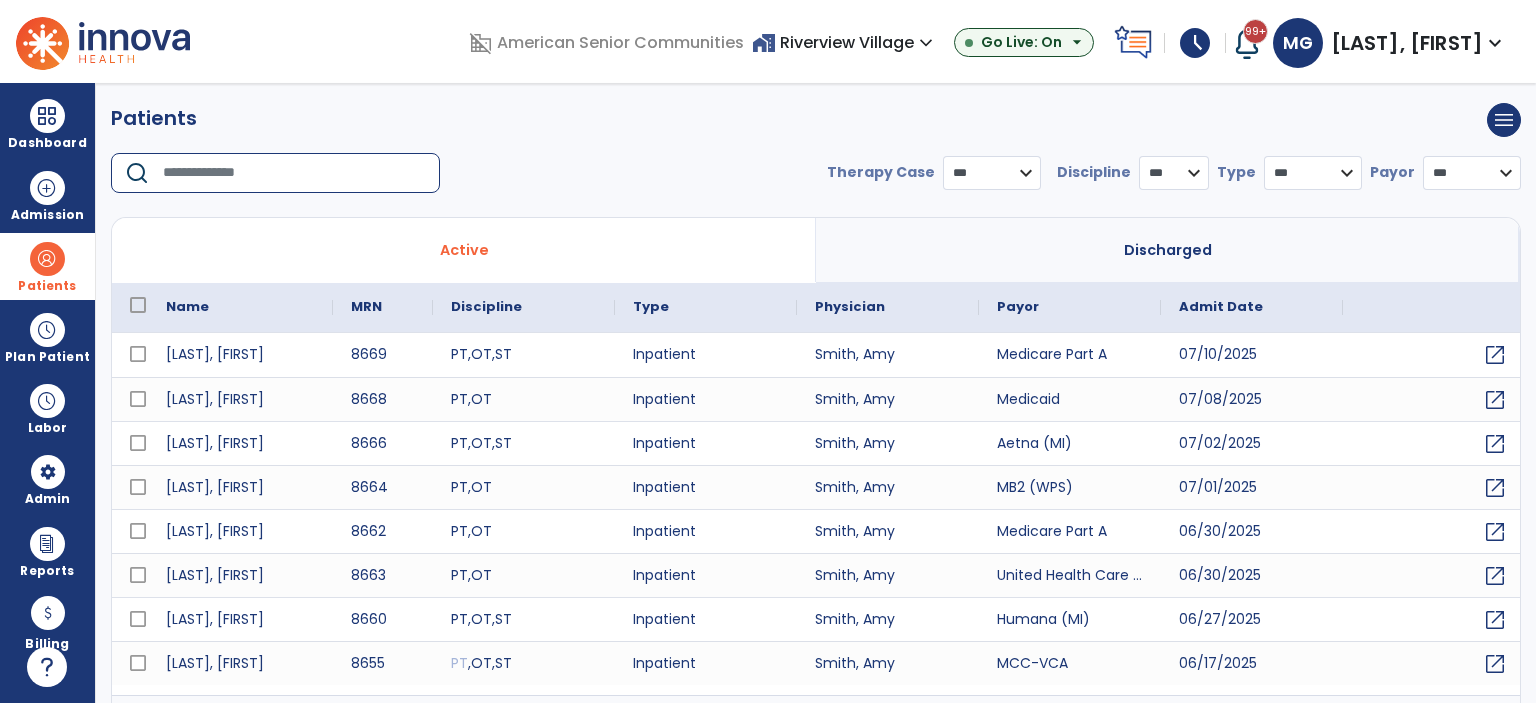 click at bounding box center (294, 173) 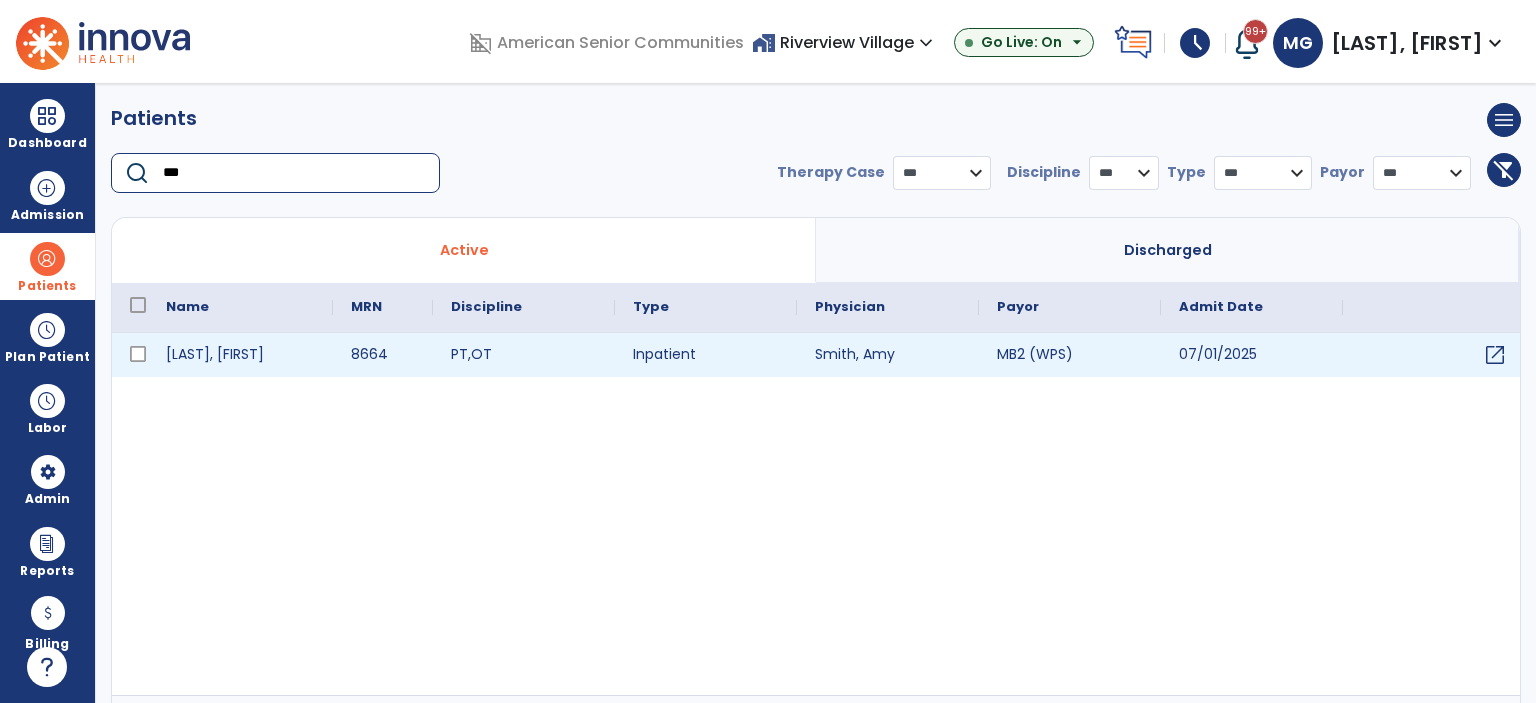 type on "***" 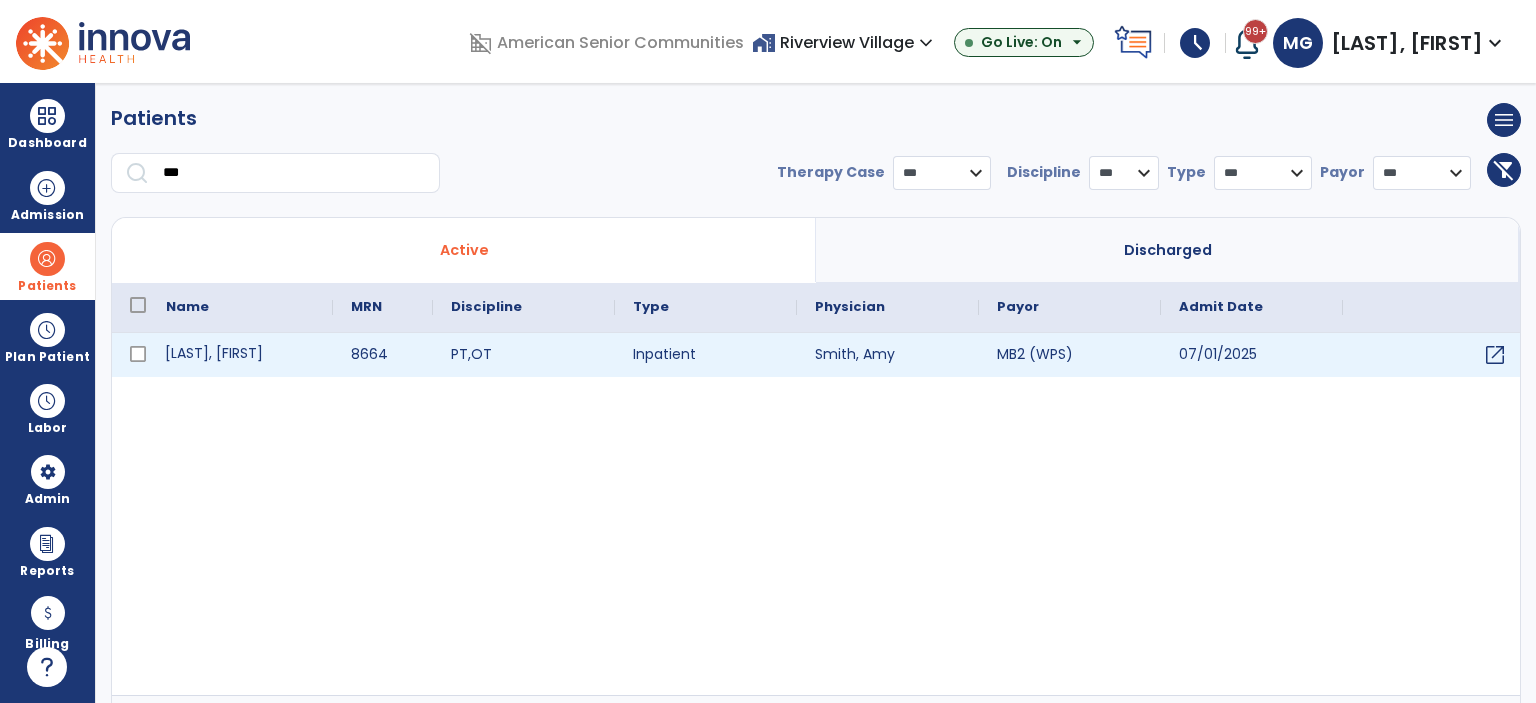 click on "Hume, Gilbert" at bounding box center (240, 355) 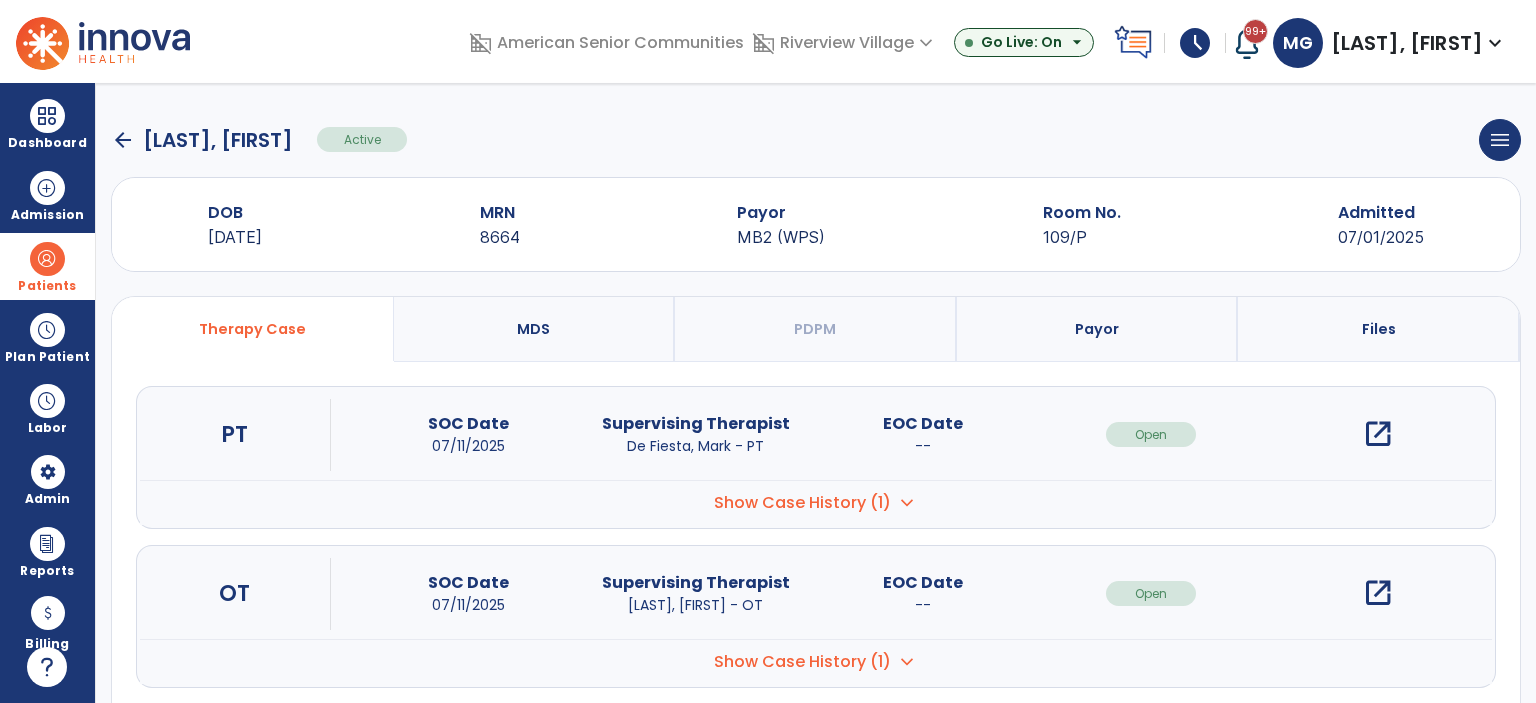 click on "arrow_back   Hume, Gilbert  Active  menu   Edit Admission   View OBRA Report   Discharge Patient  DOB 01/14/1954 MRN 8664 Payor MB2 (WPS) Room No. 109/P Admitted 07/01/2025  Therapy Case   MDS   PDPM   Payor   Files  PT SOC Date 07/11/2025 Supervising Therapist De Fiesta, Mark - PT EOC Date   --    Open  open_in_new
Case No.
01" at bounding box center (816, 393) 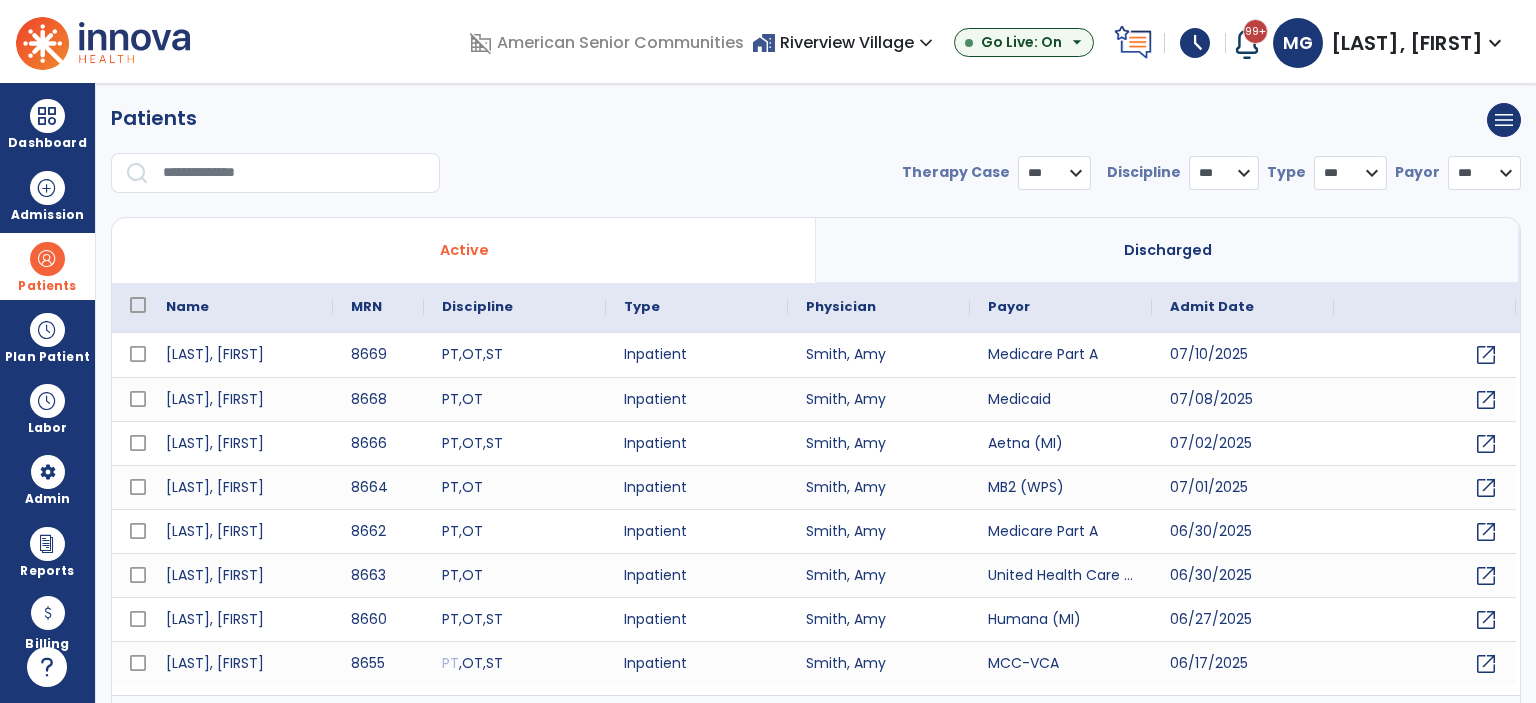 select on "***" 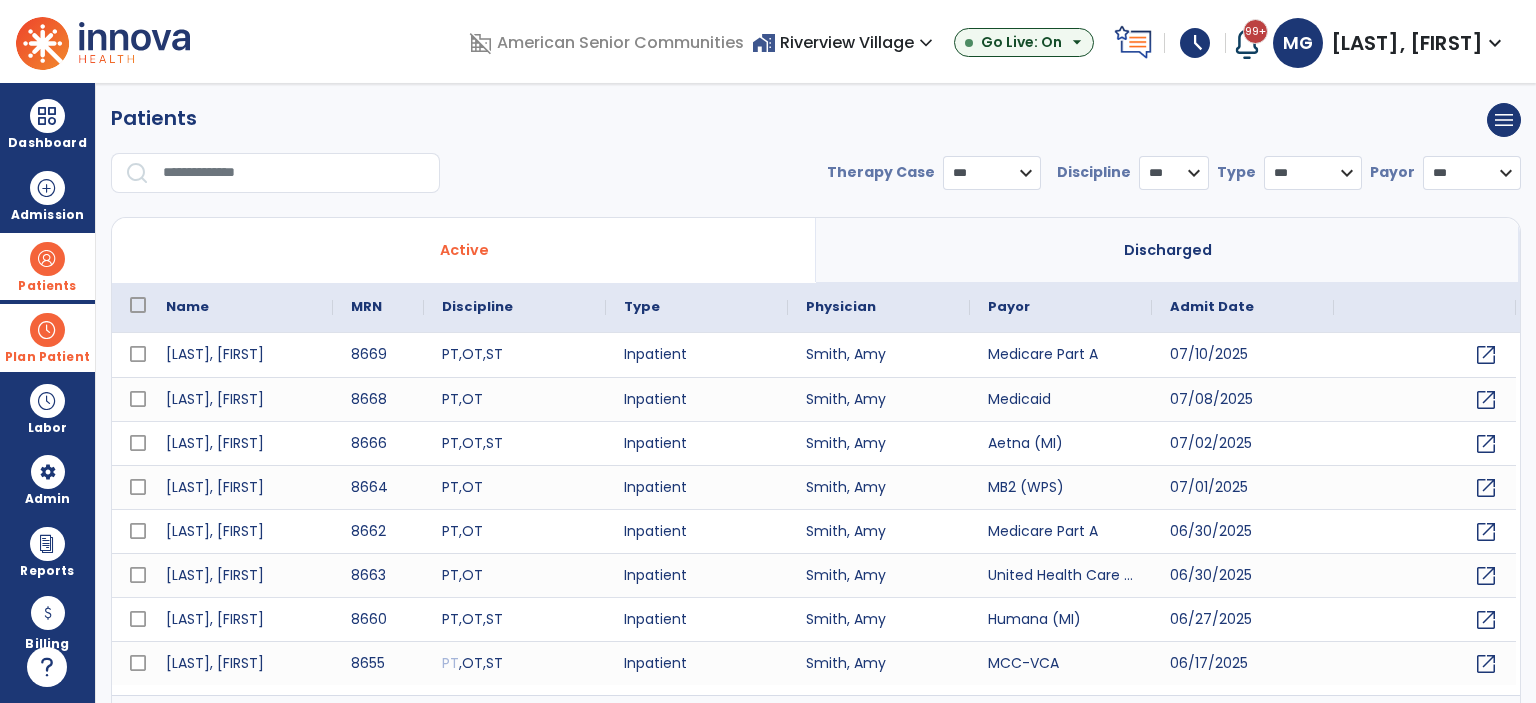 click on "Plan Patient" at bounding box center (47, 266) 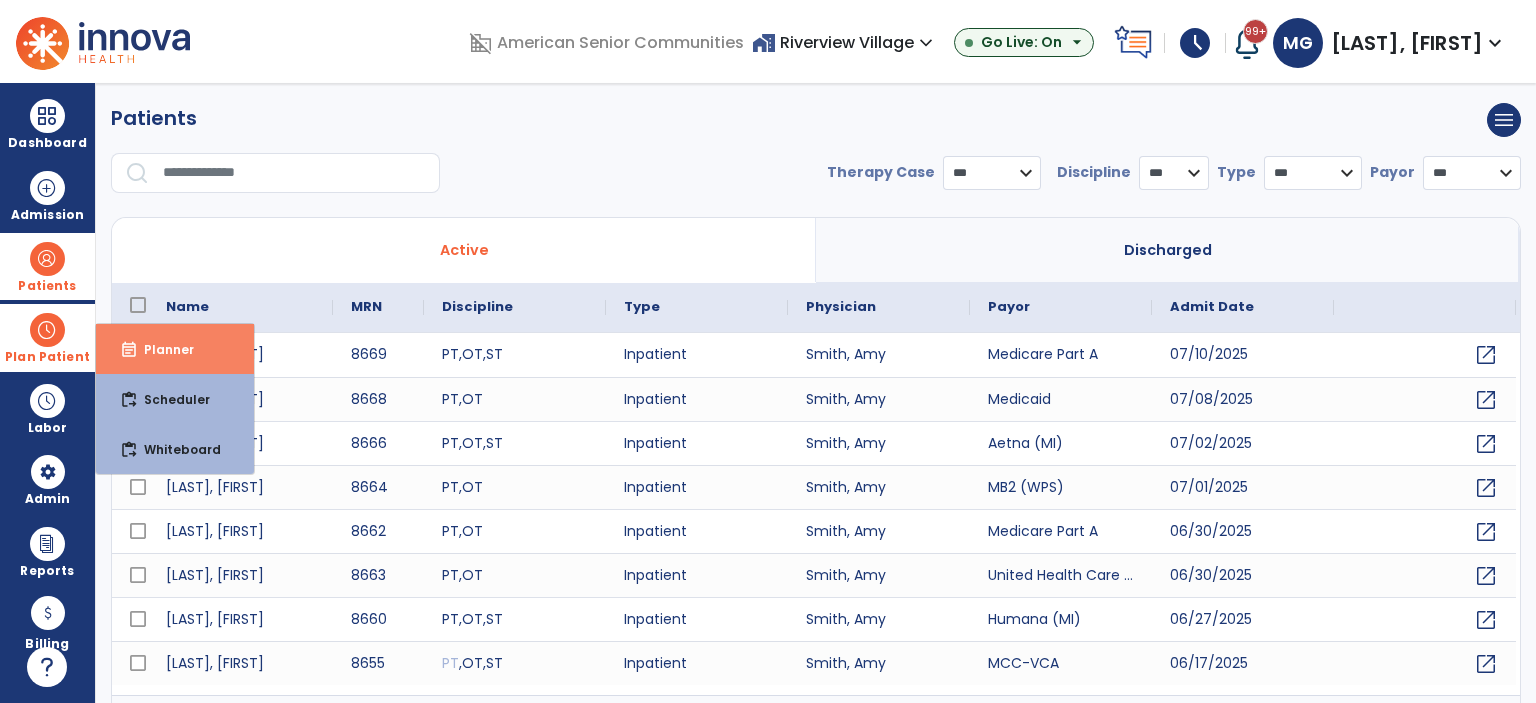 click on "Planner" at bounding box center [161, 349] 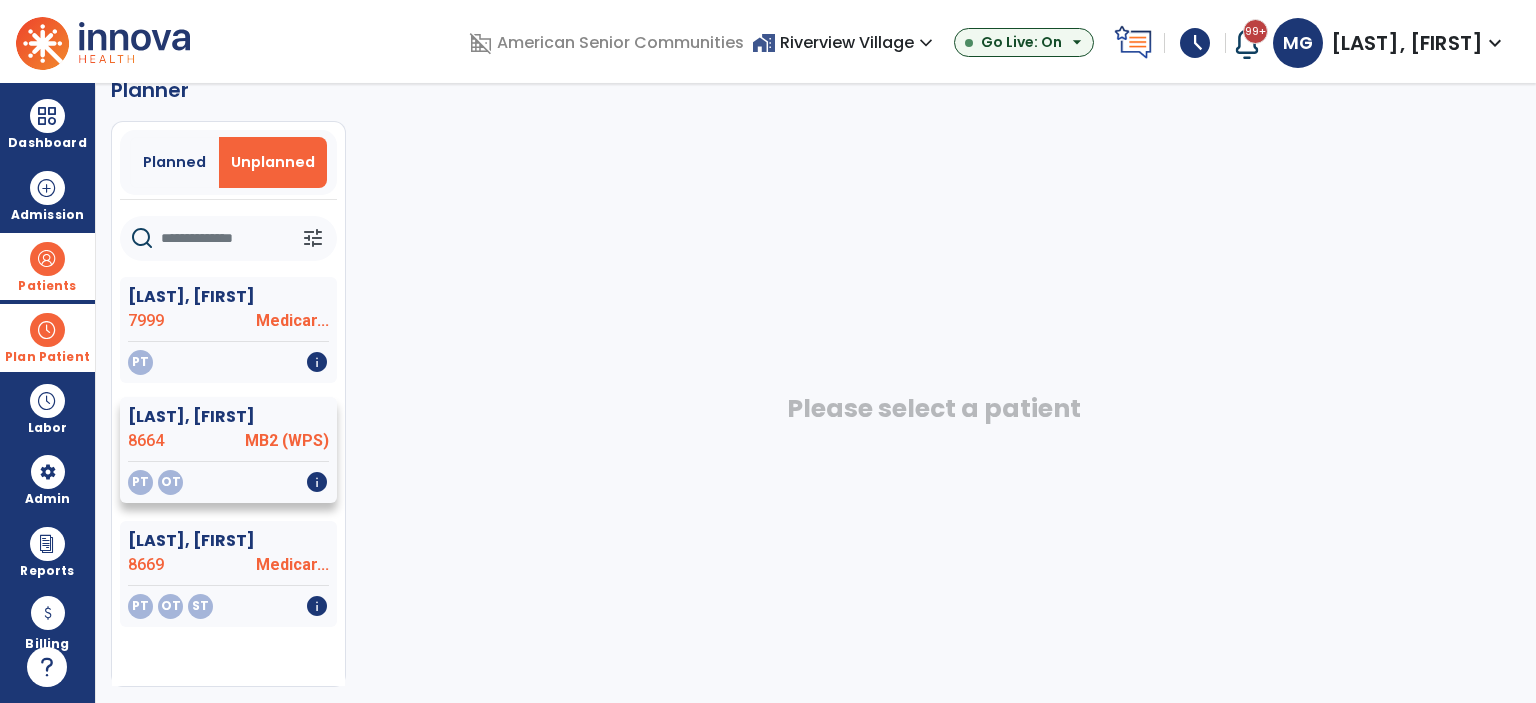 scroll, scrollTop: 0, scrollLeft: 0, axis: both 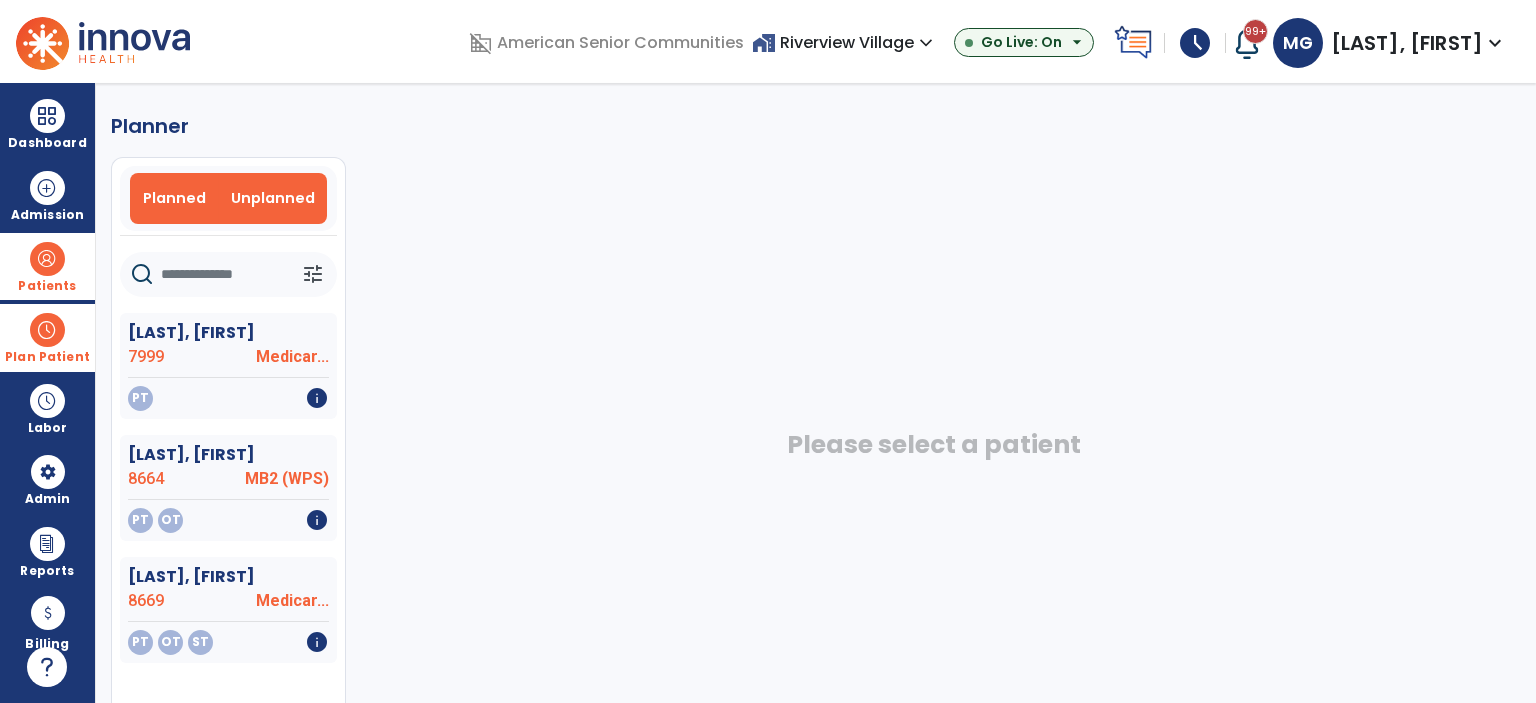 click on "Planned" at bounding box center (174, 198) 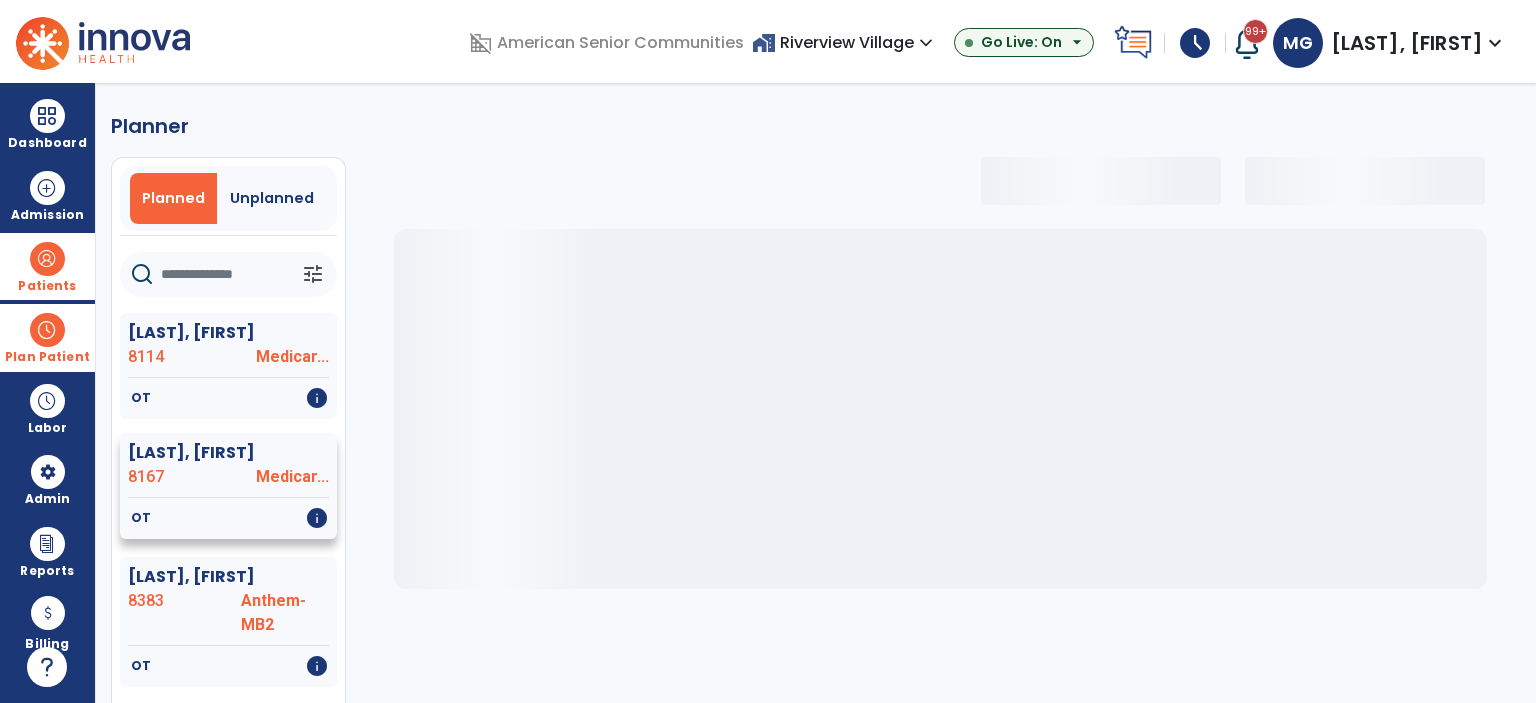 select on "***" 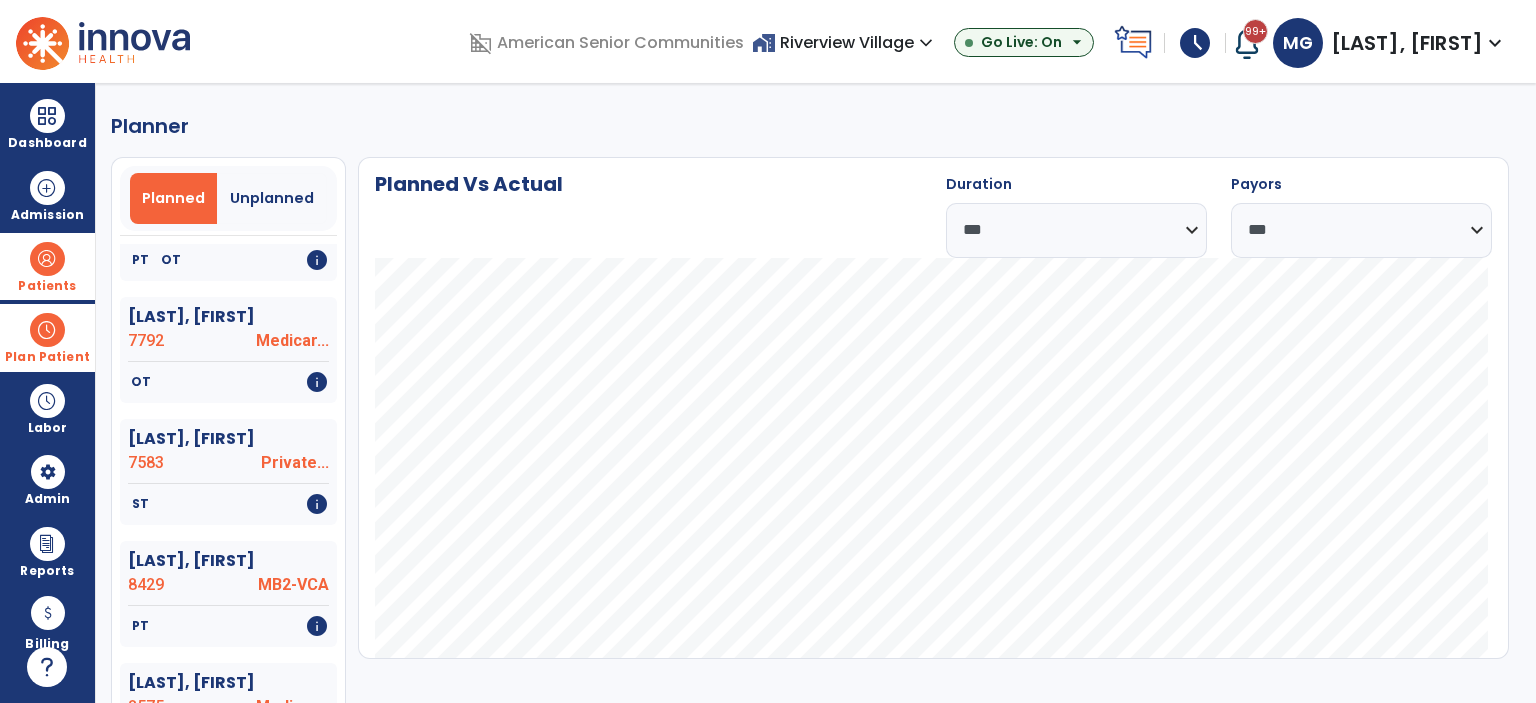 scroll, scrollTop: 788, scrollLeft: 0, axis: vertical 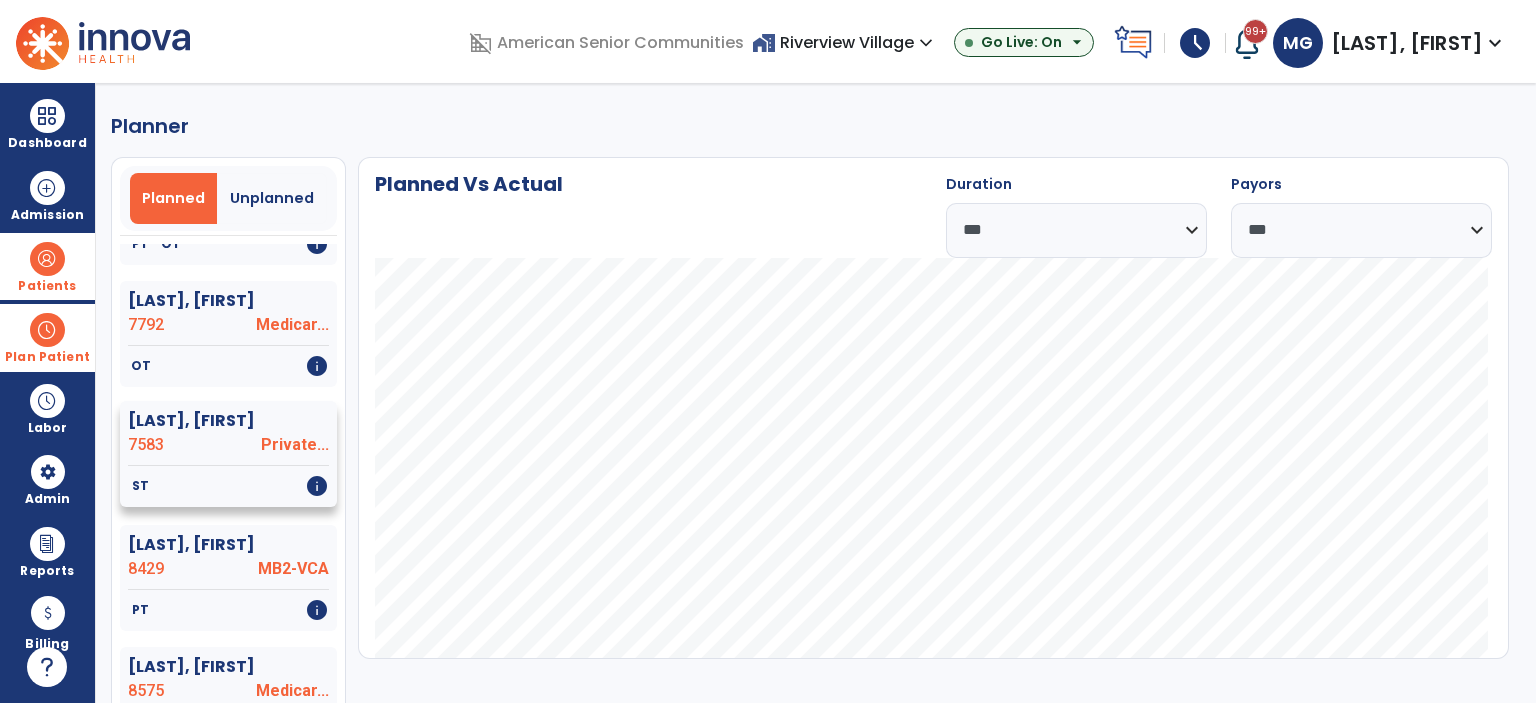 click on "ST   info" 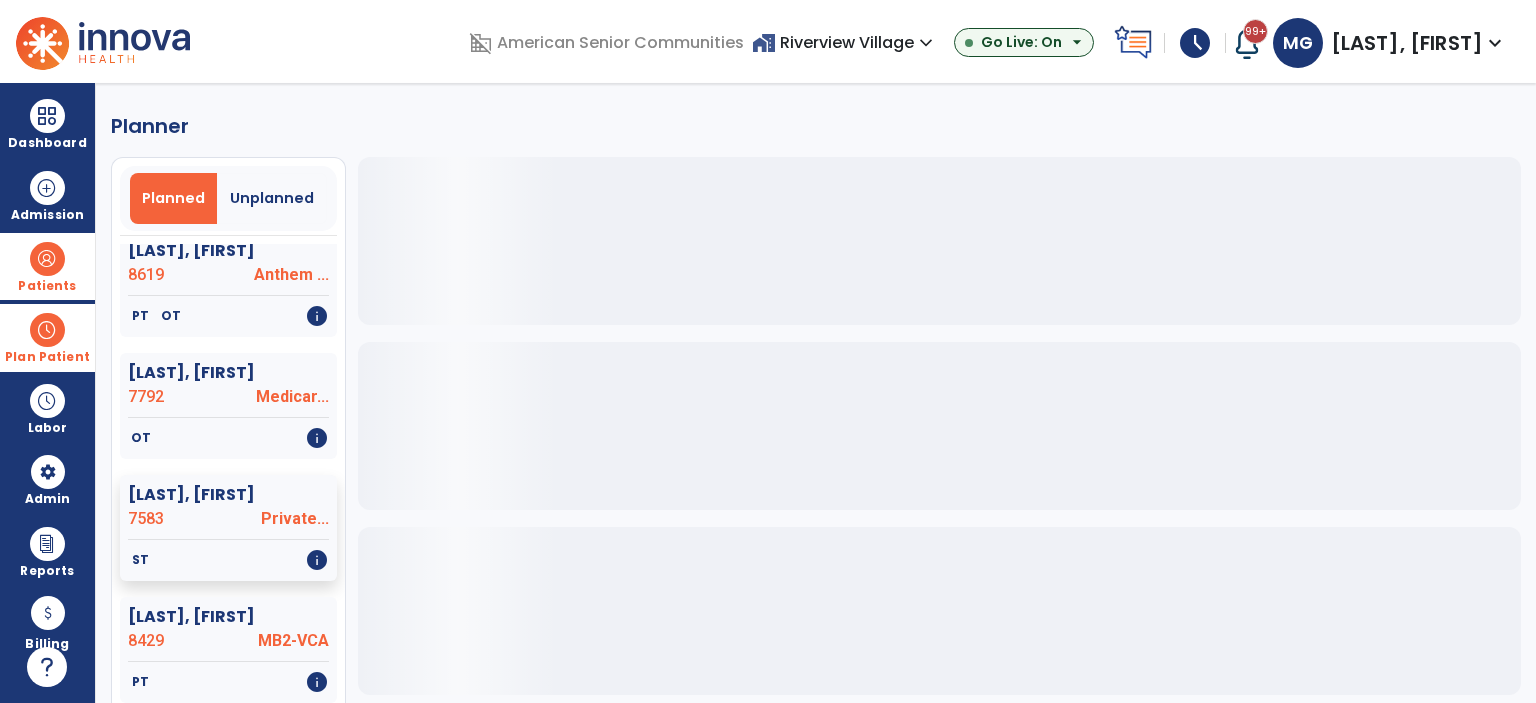 scroll, scrollTop: 788, scrollLeft: 0, axis: vertical 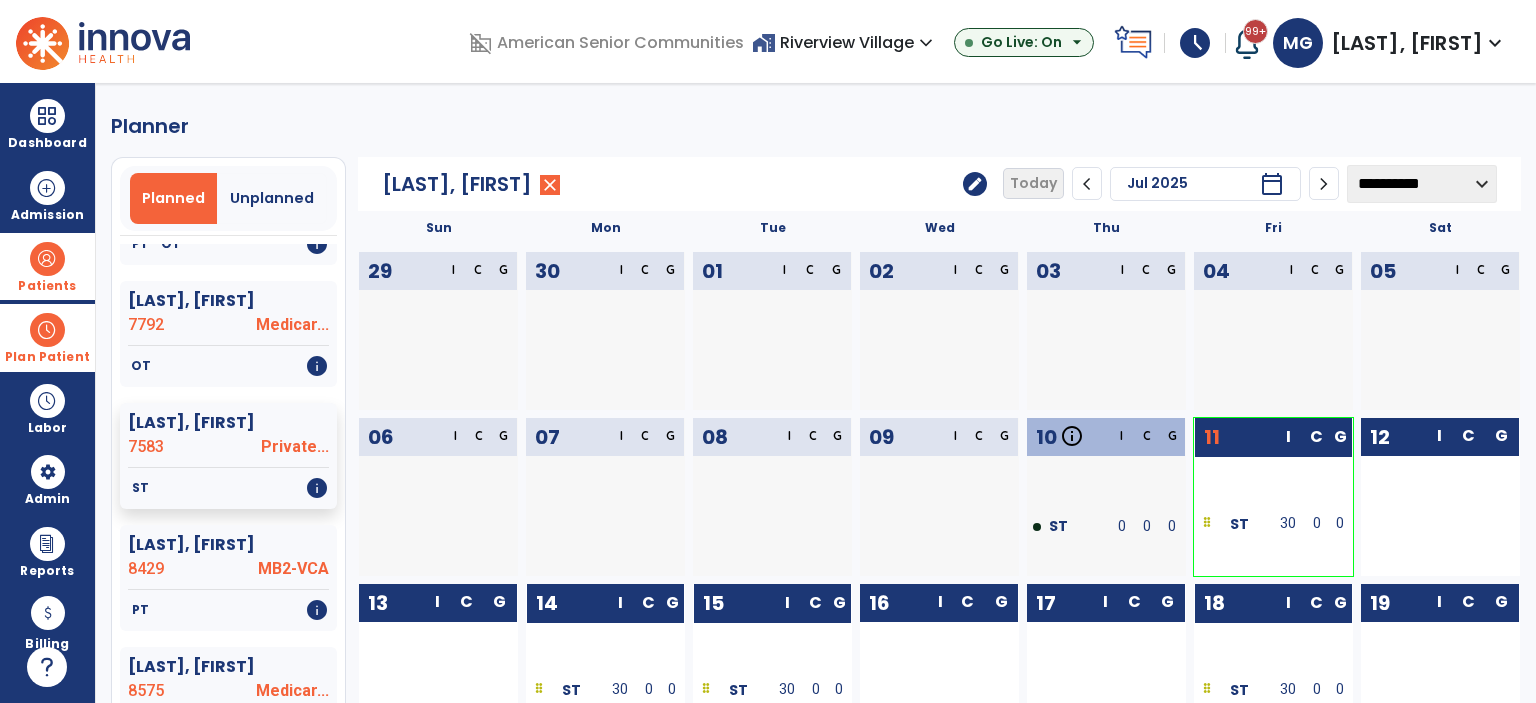 click on "Patients" at bounding box center [47, 266] 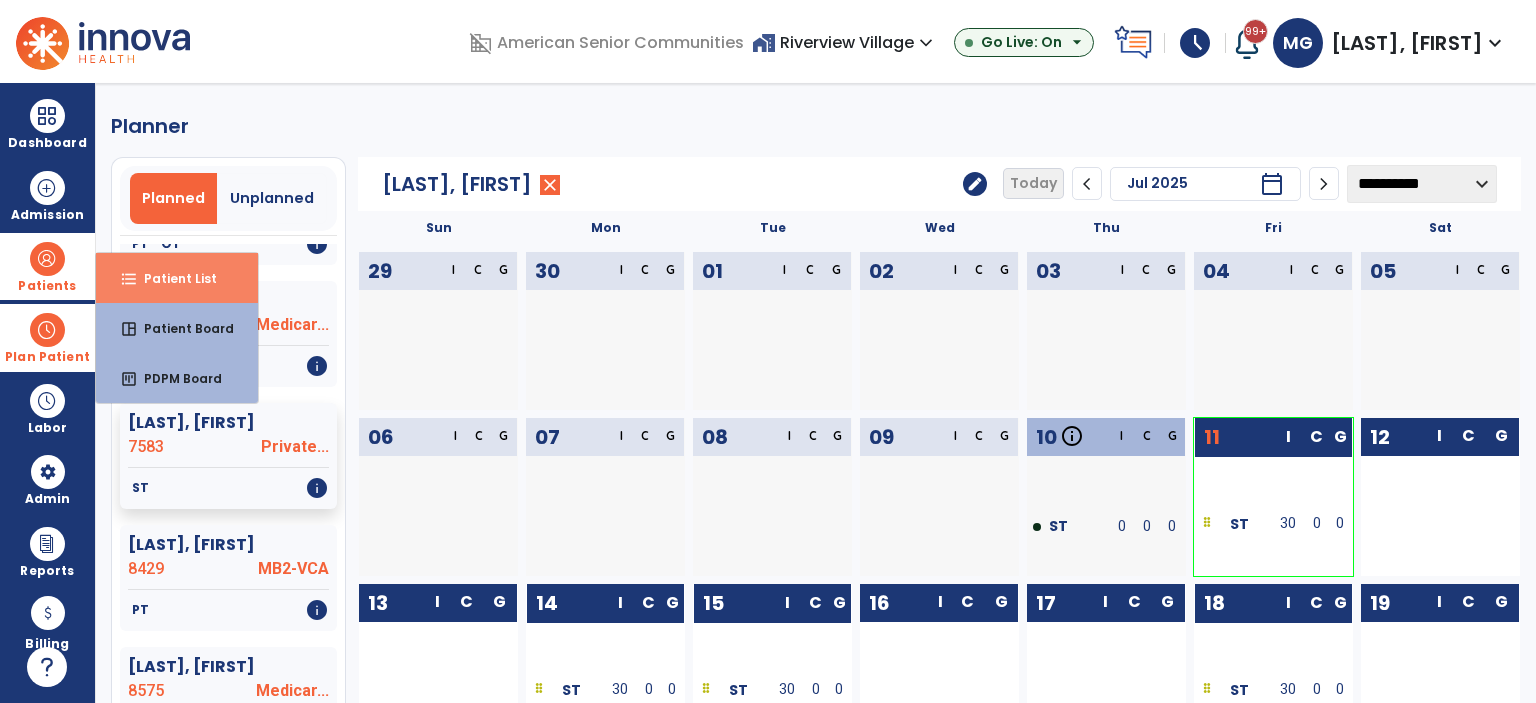 click on "format_list_bulleted  Patient List" at bounding box center [177, 278] 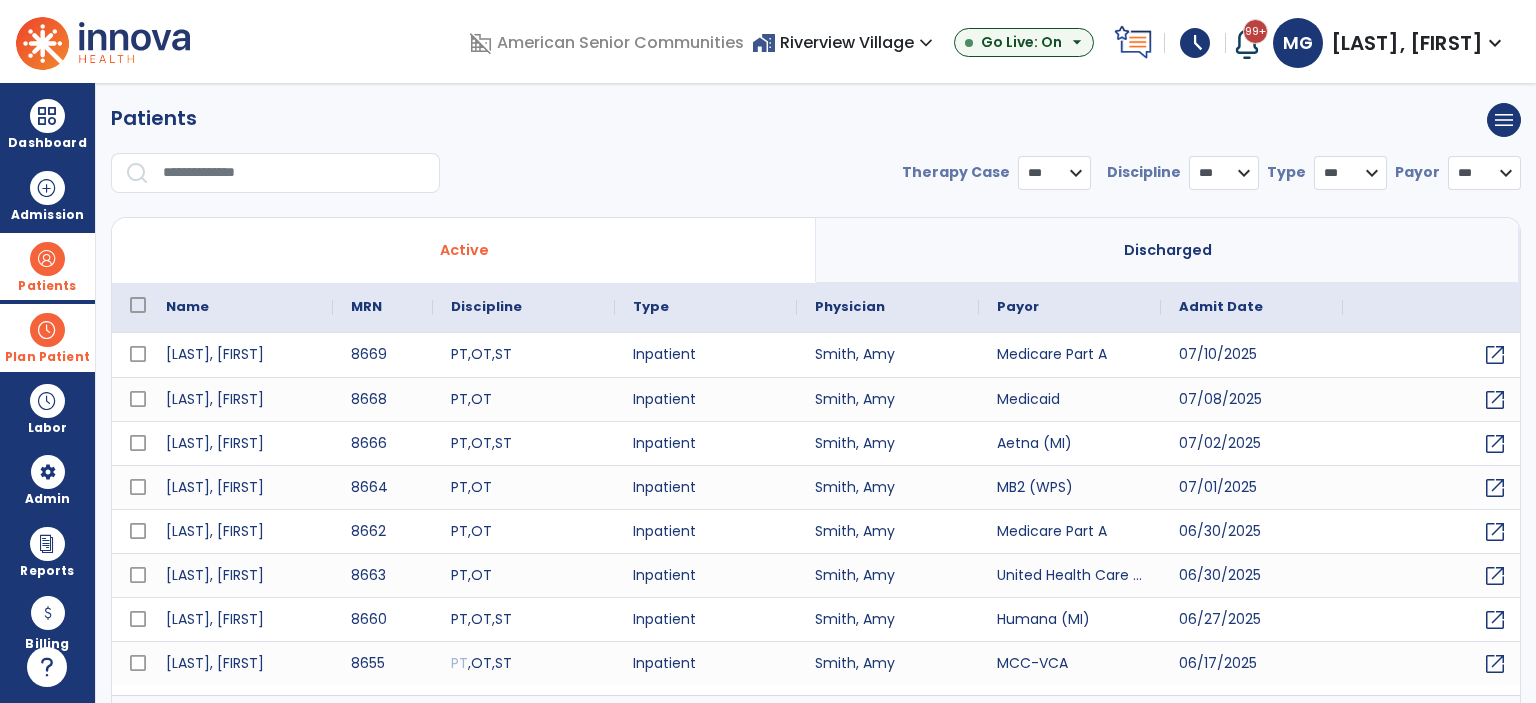 select on "***" 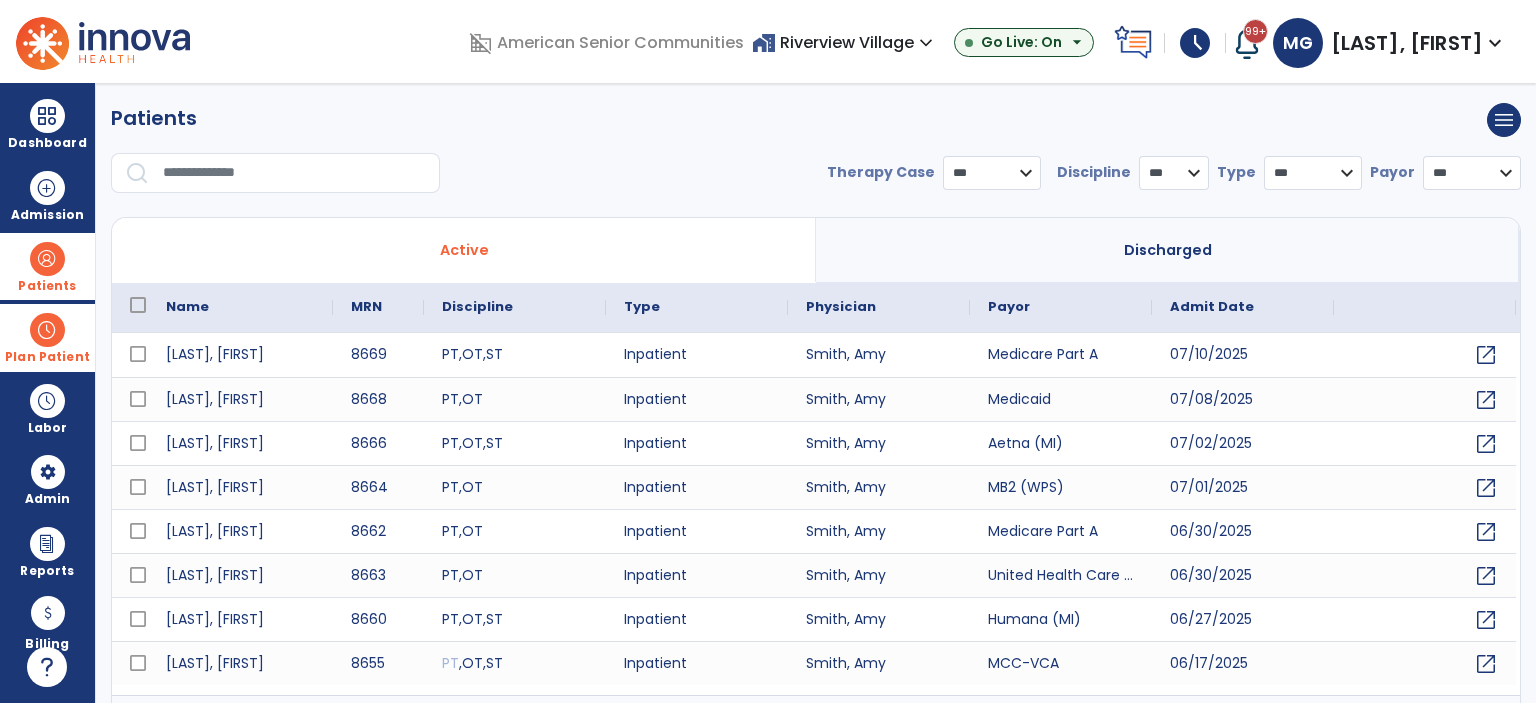 click at bounding box center [294, 173] 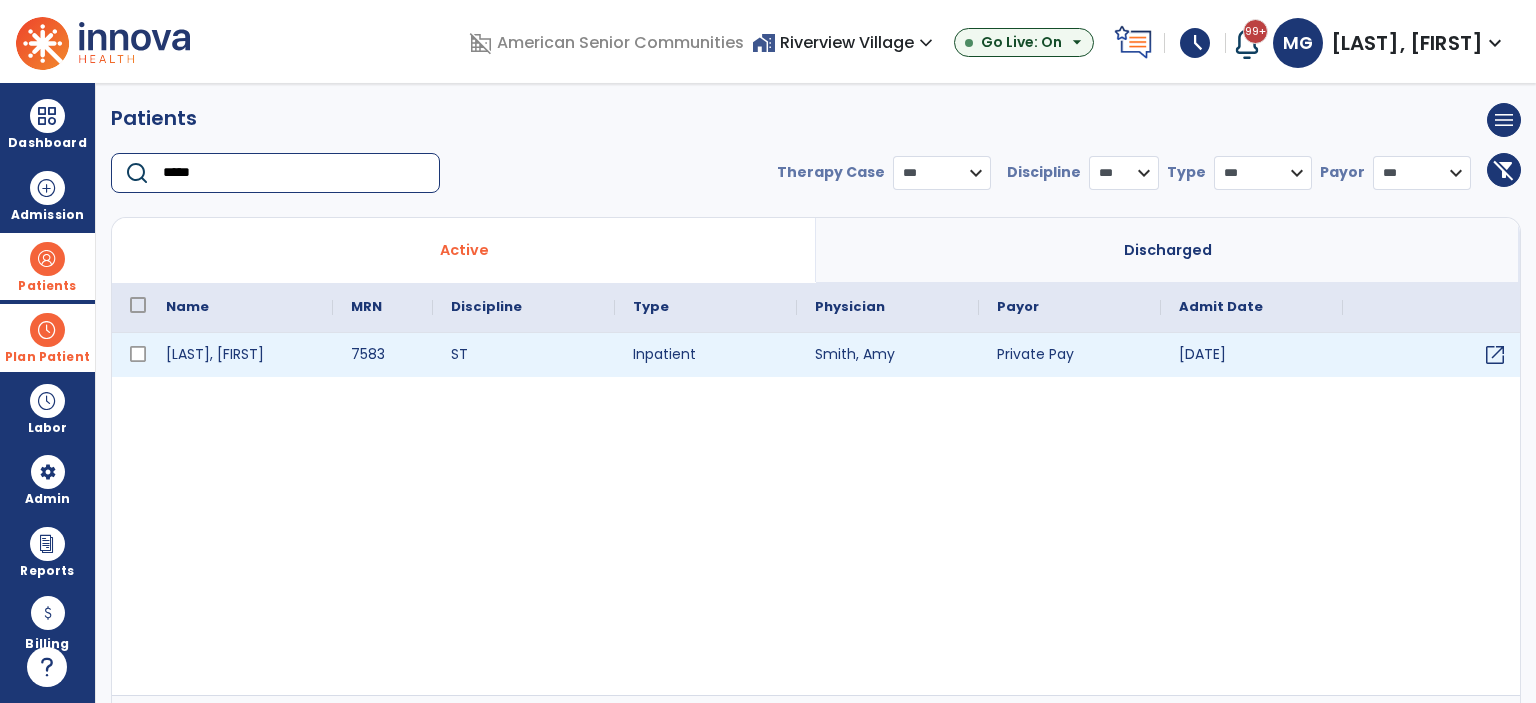 type on "*****" 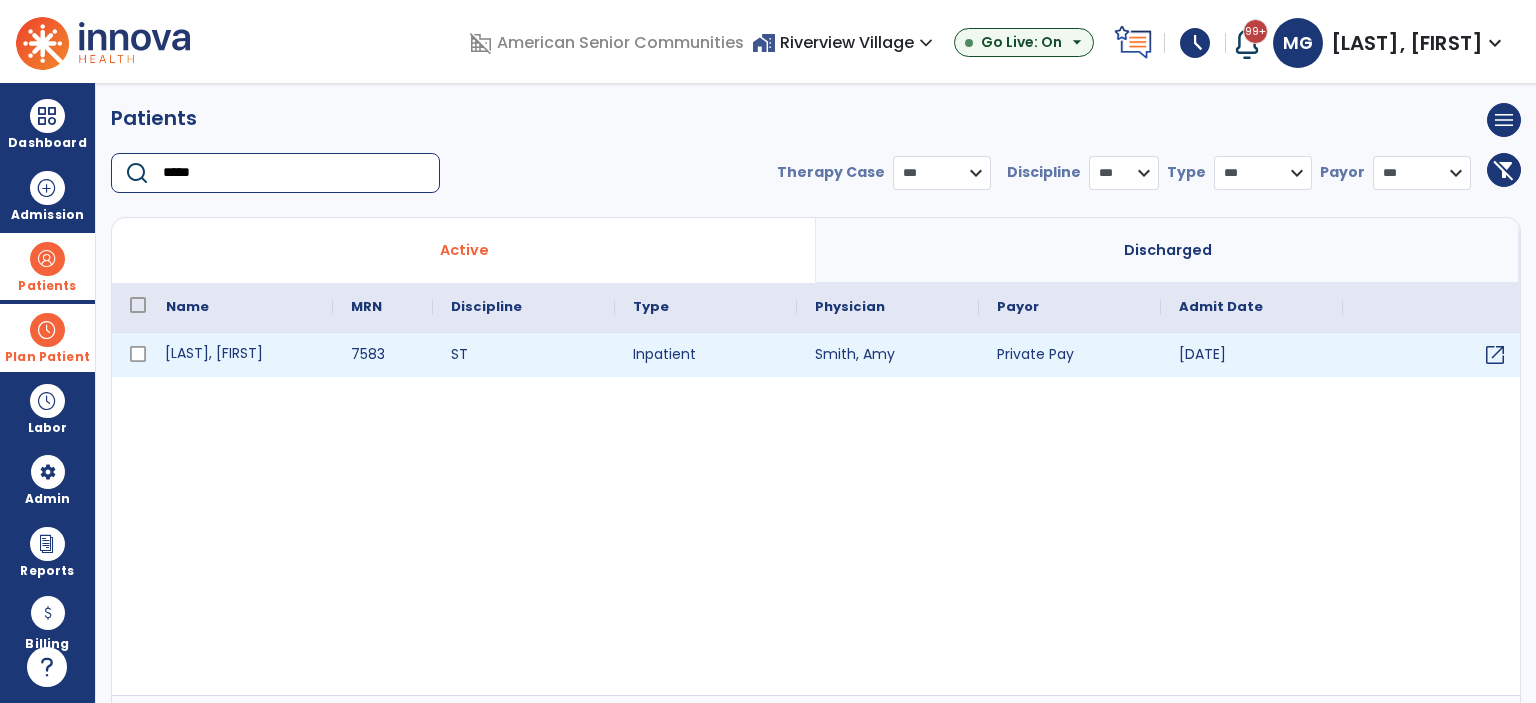 click on "Bronk, David" at bounding box center (240, 355) 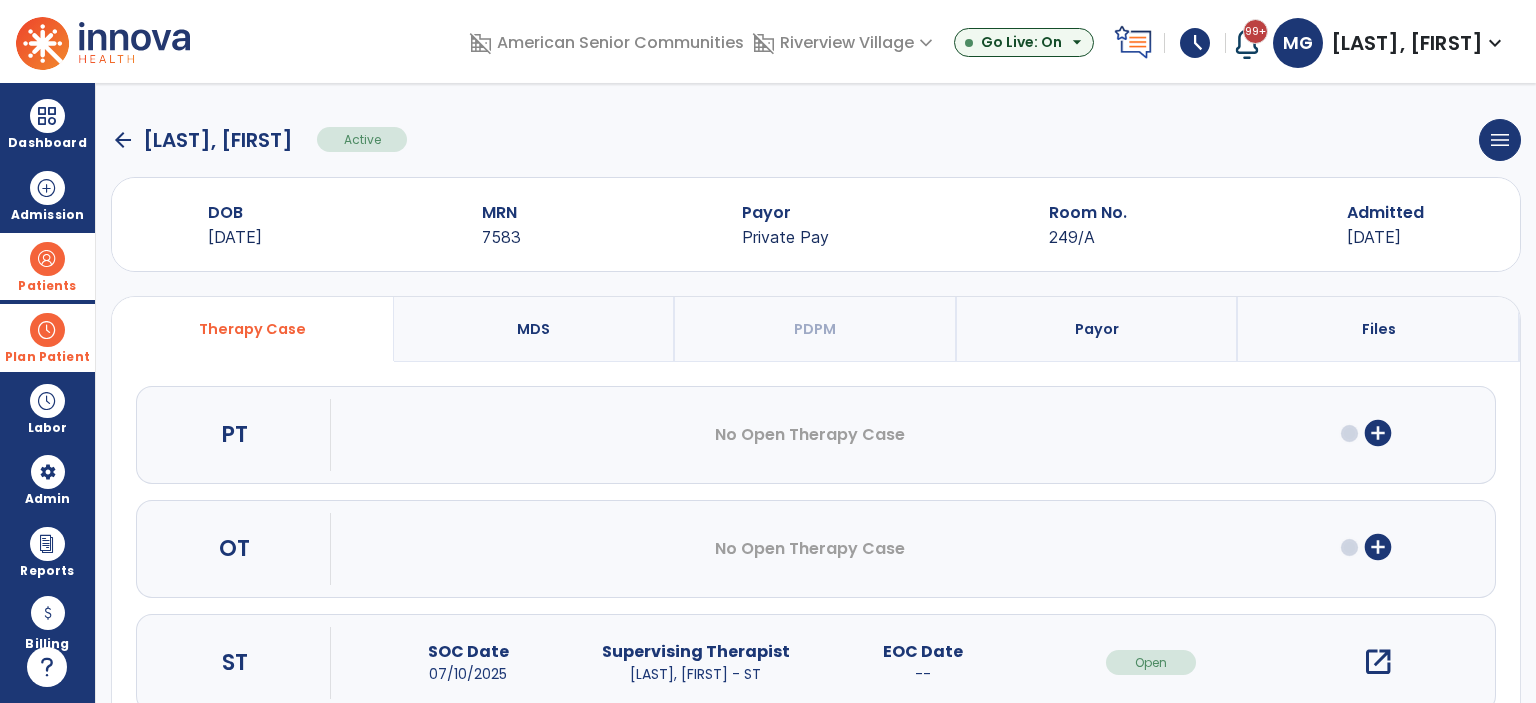 click on "Payor" at bounding box center [1098, 329] 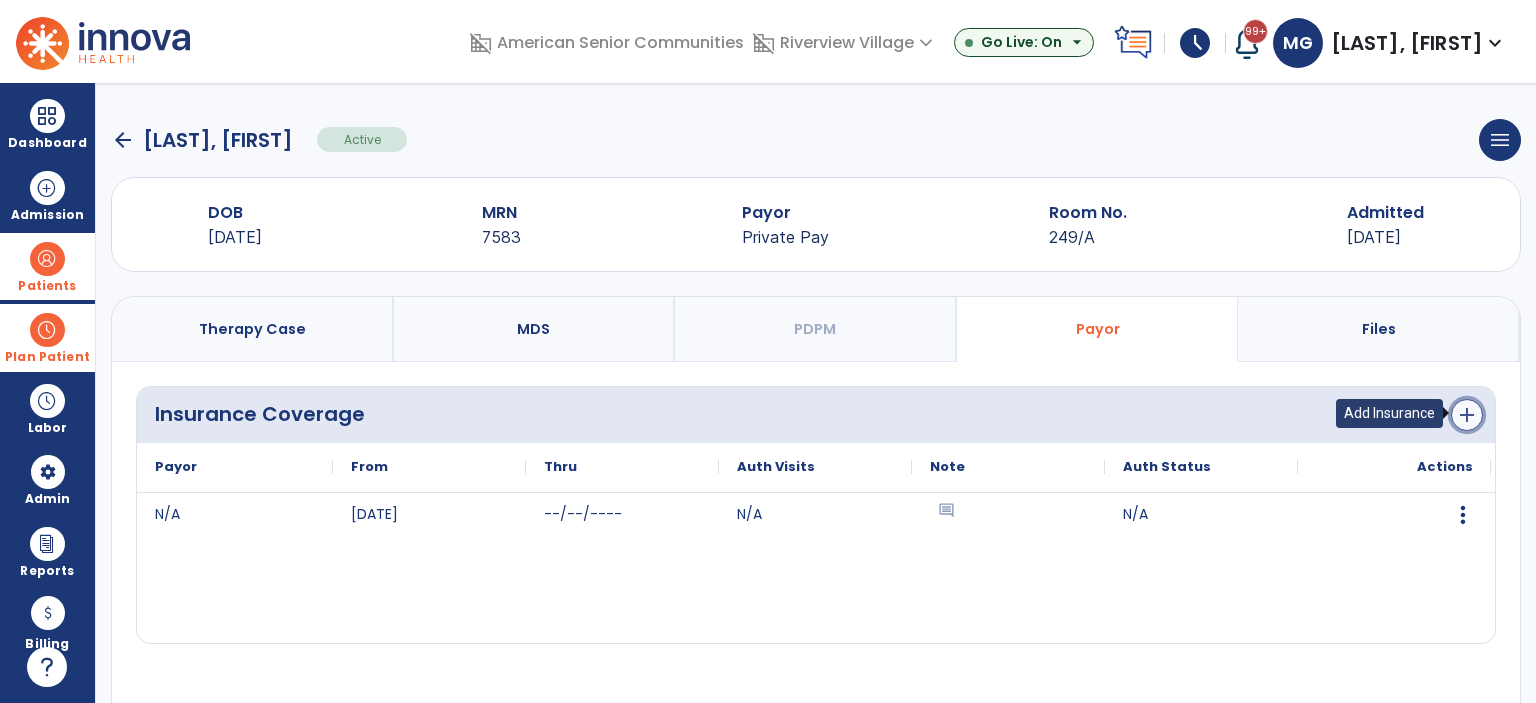 click on "add" 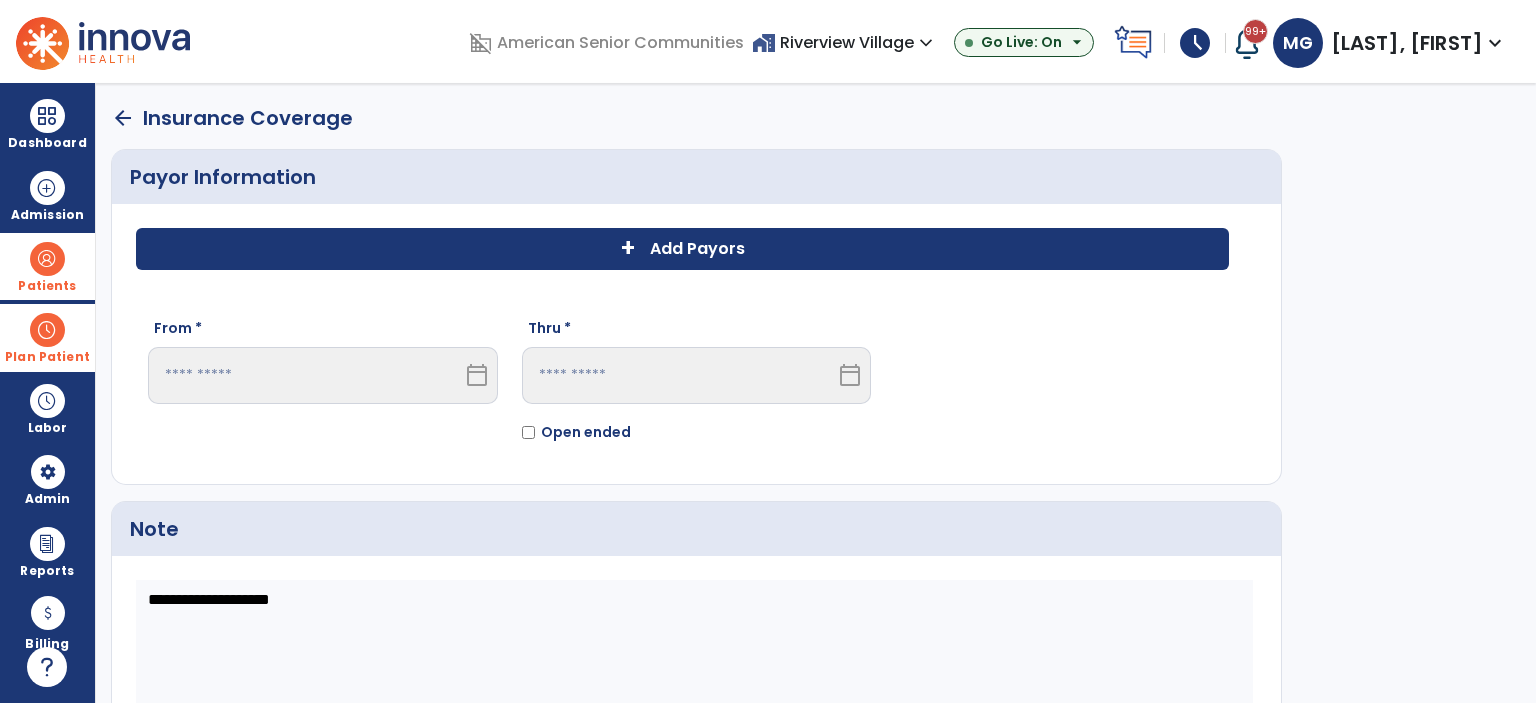 click on "arrow_back" 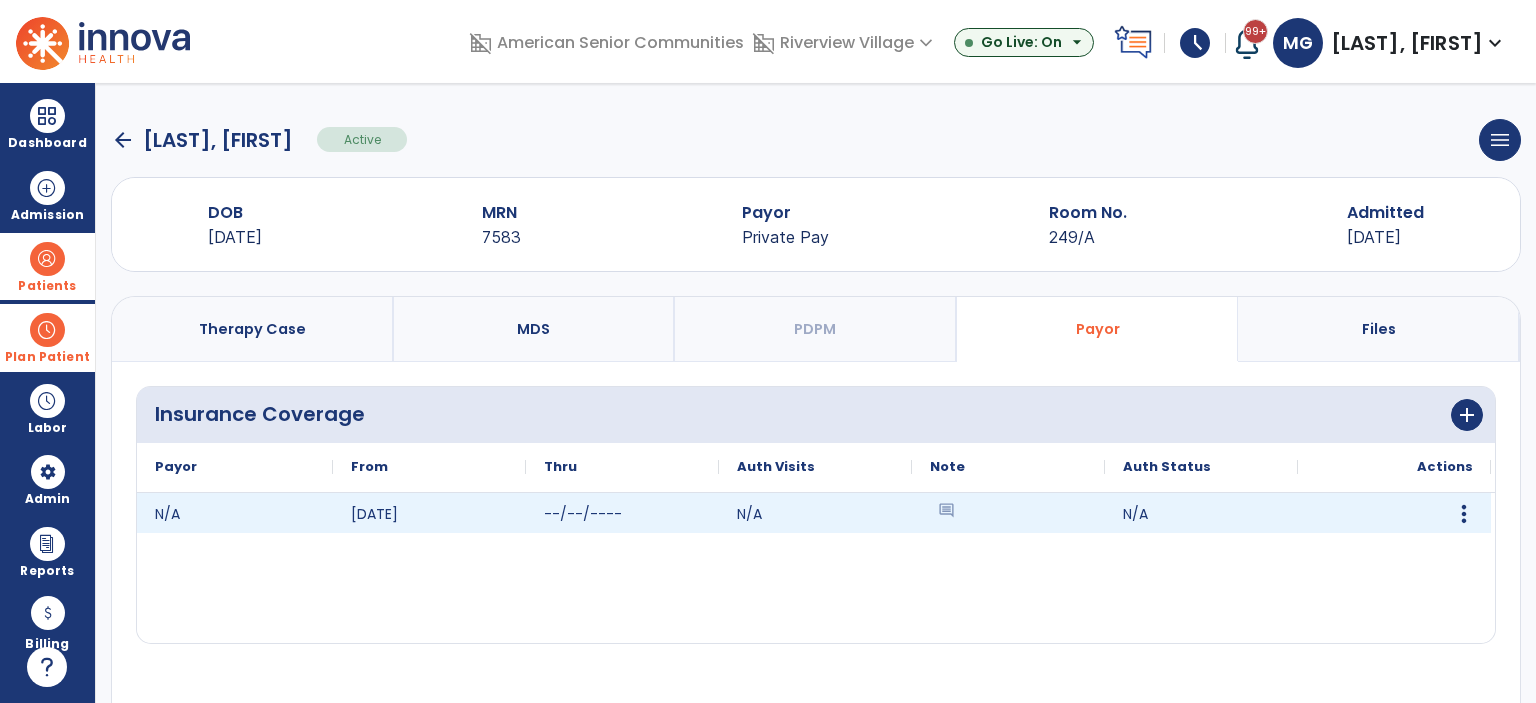click on "Authorize   Edit Insurance Information   Delete" 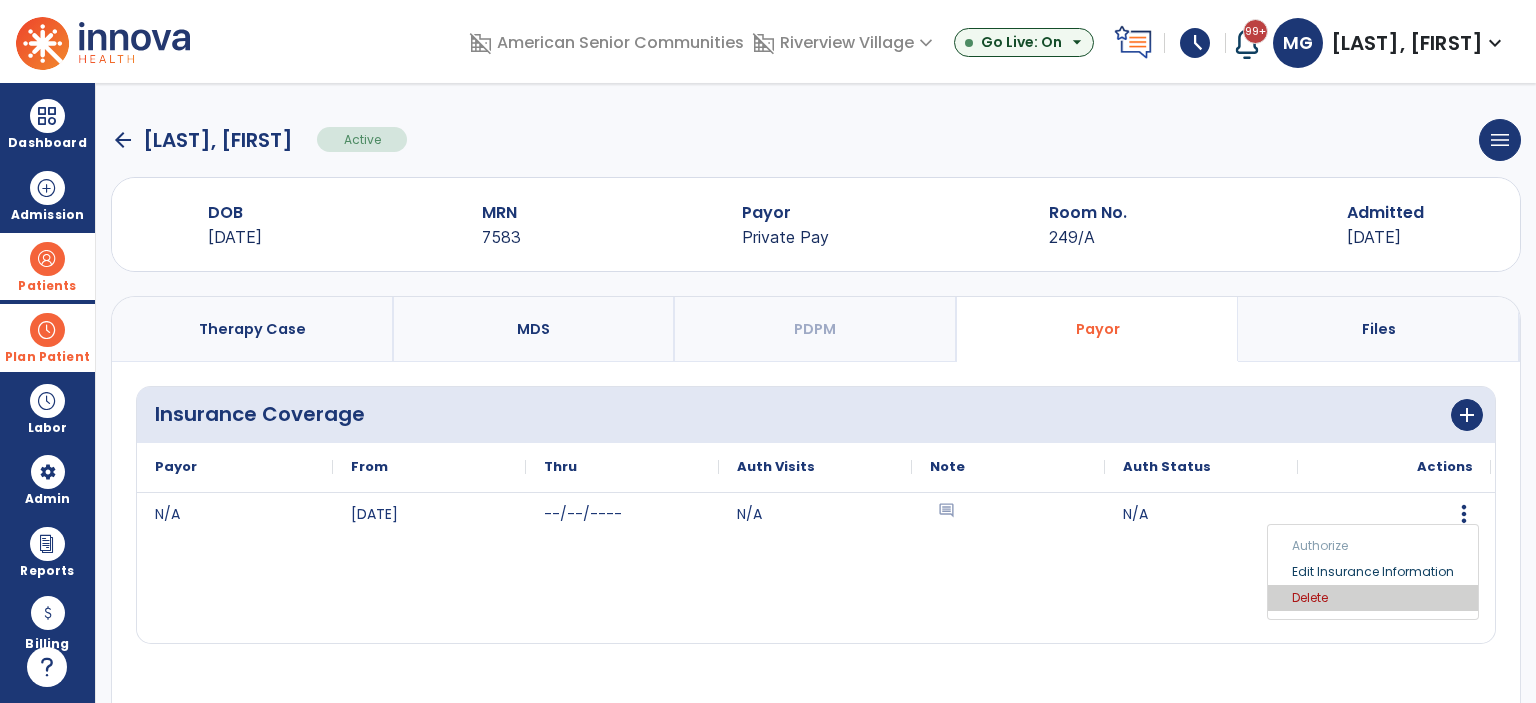 click on "Delete" at bounding box center (1373, 598) 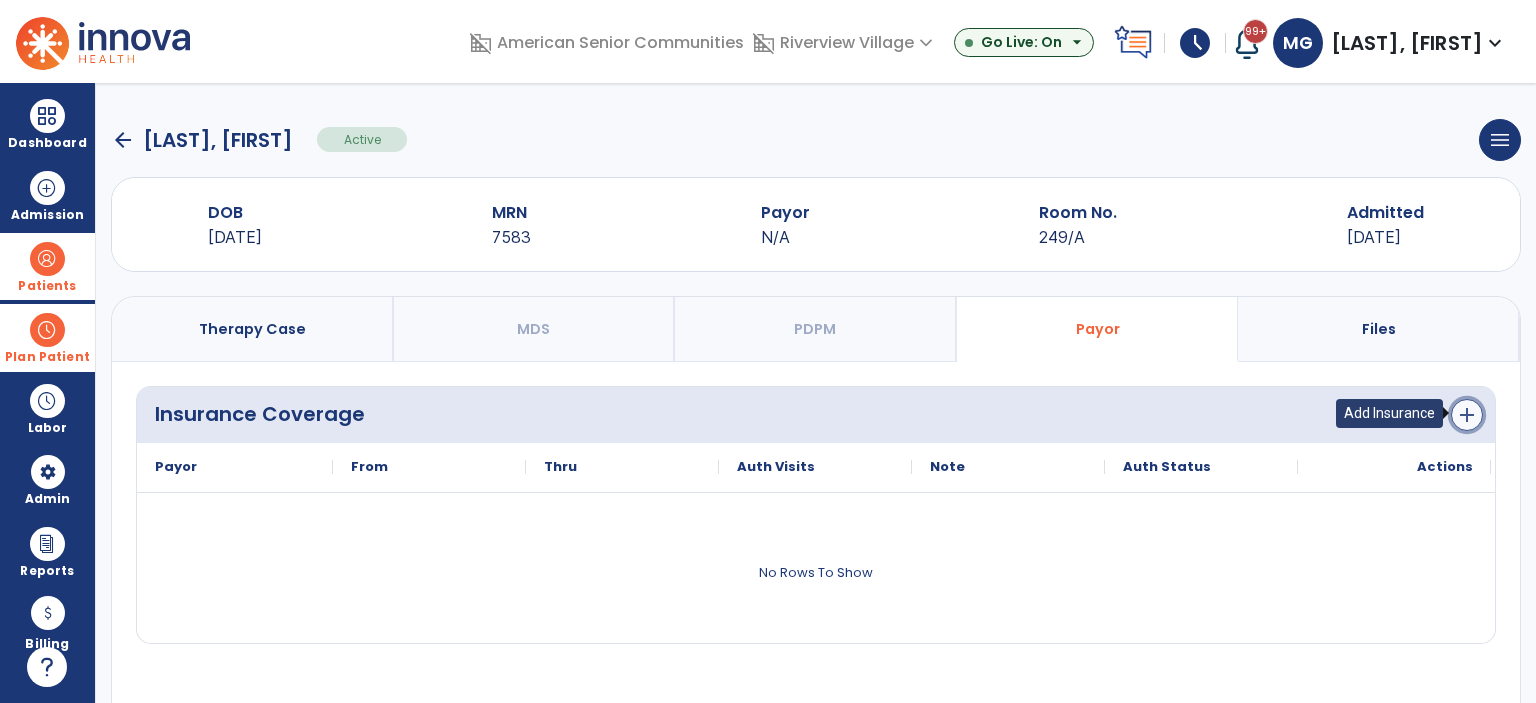 click on "add" 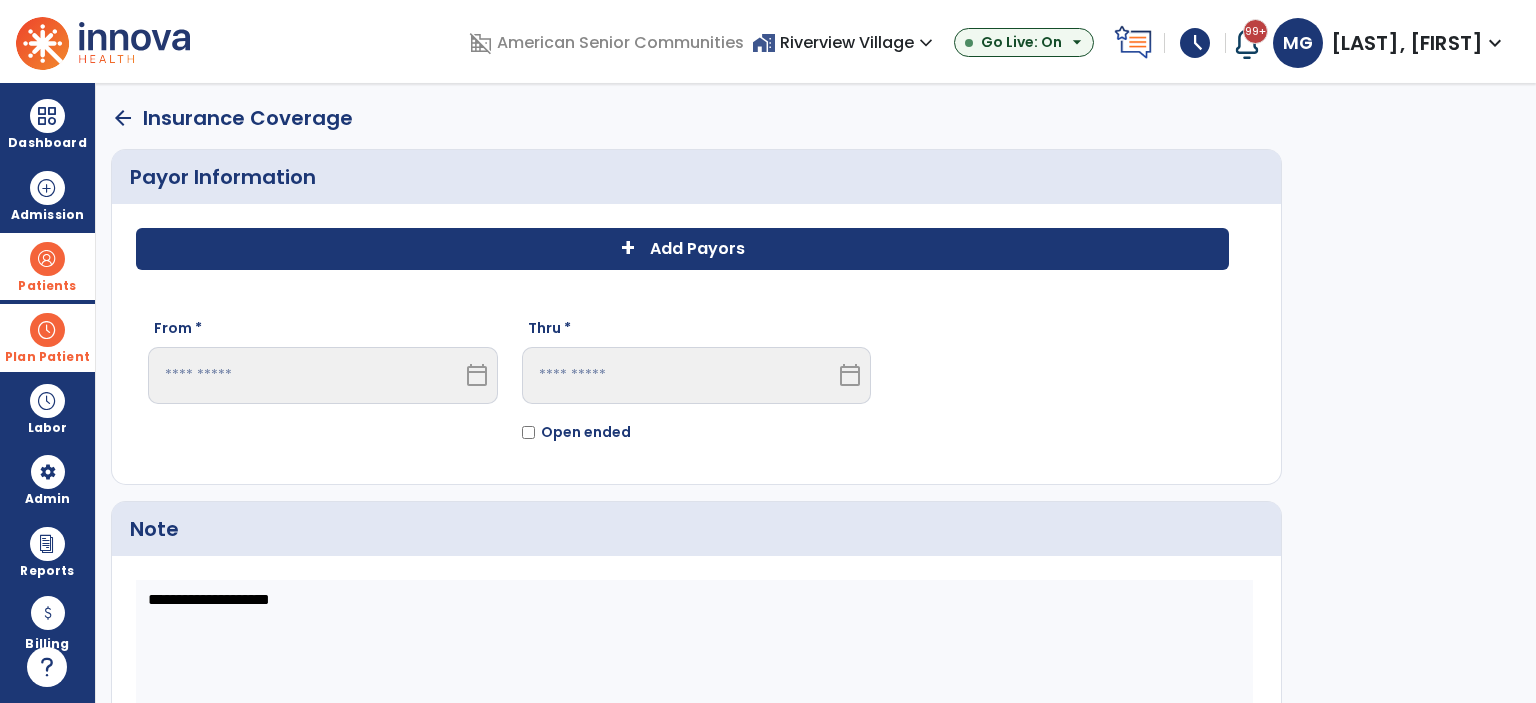 click on "+" 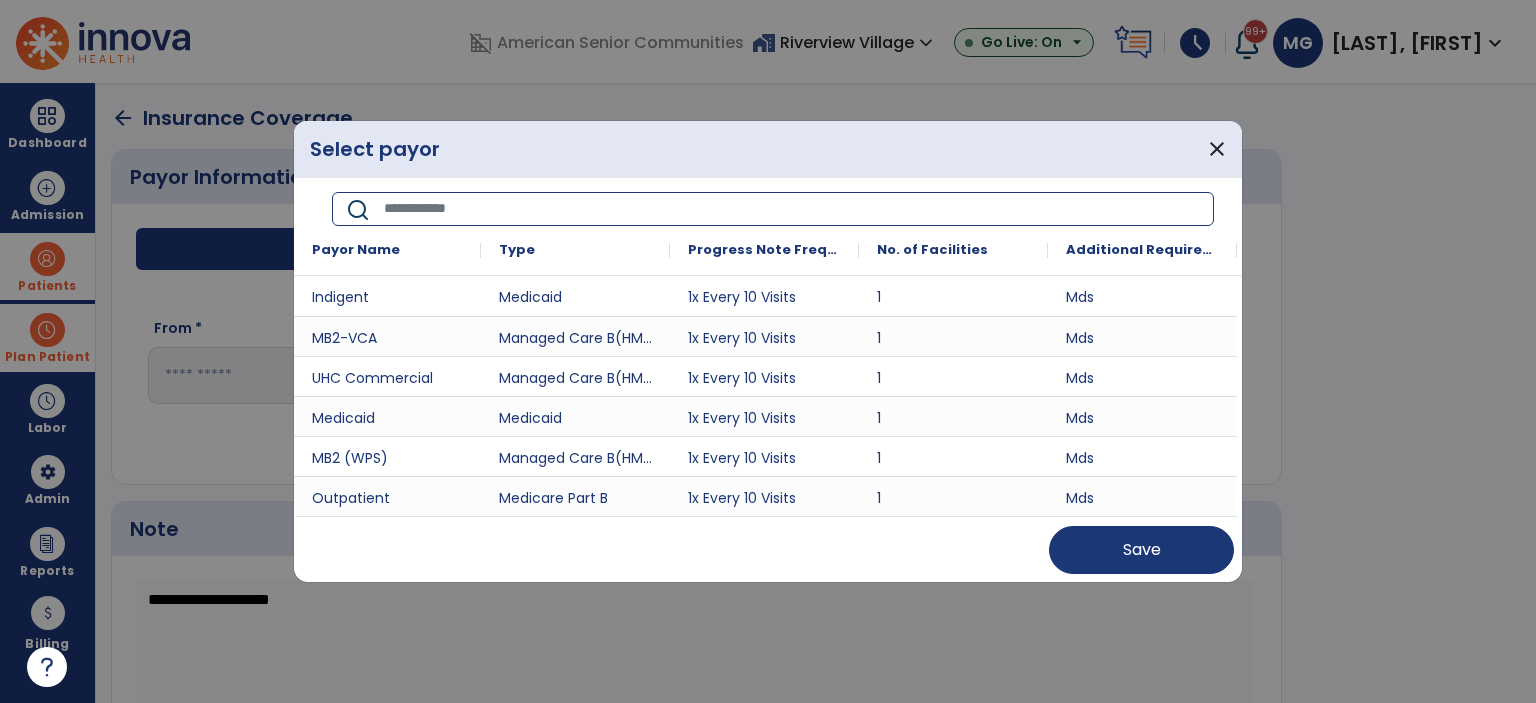 click at bounding box center [792, 209] 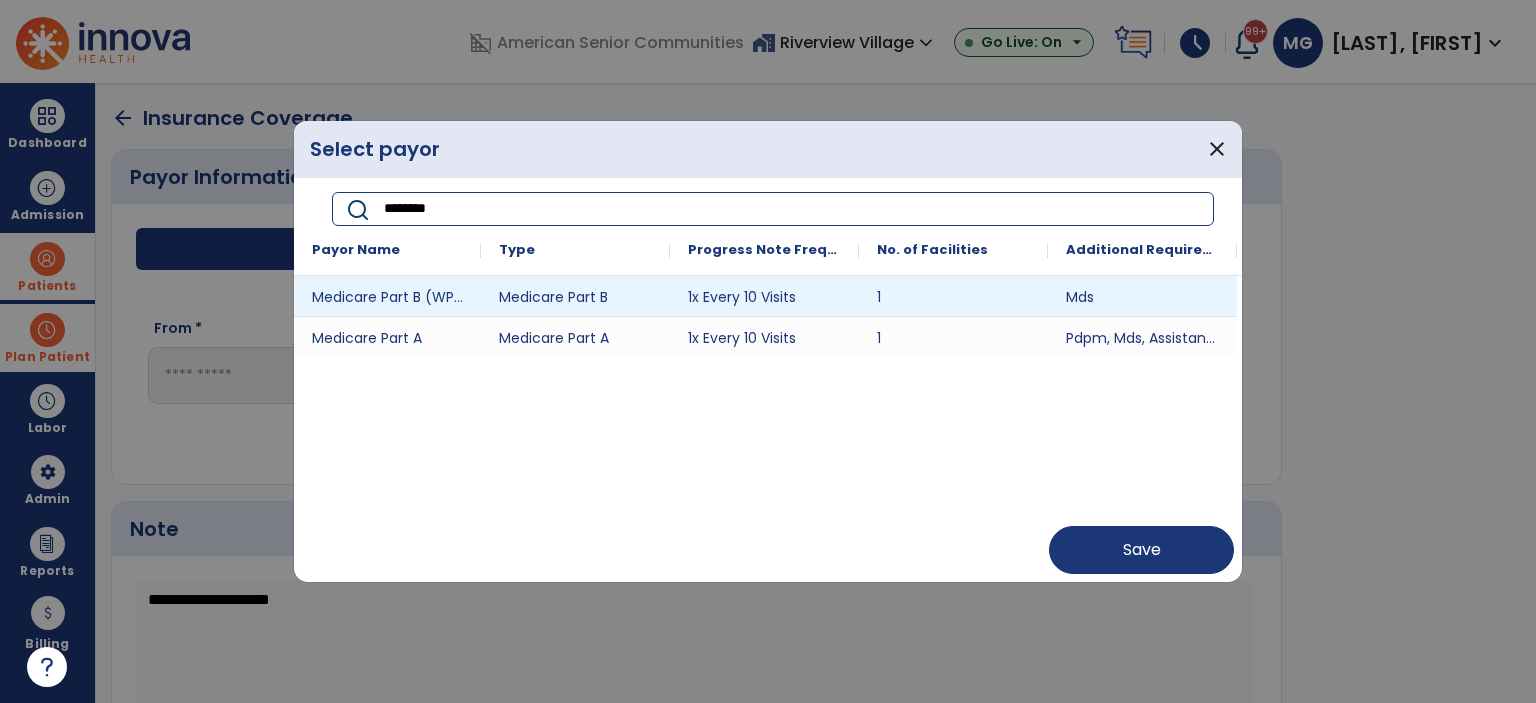 type on "********" 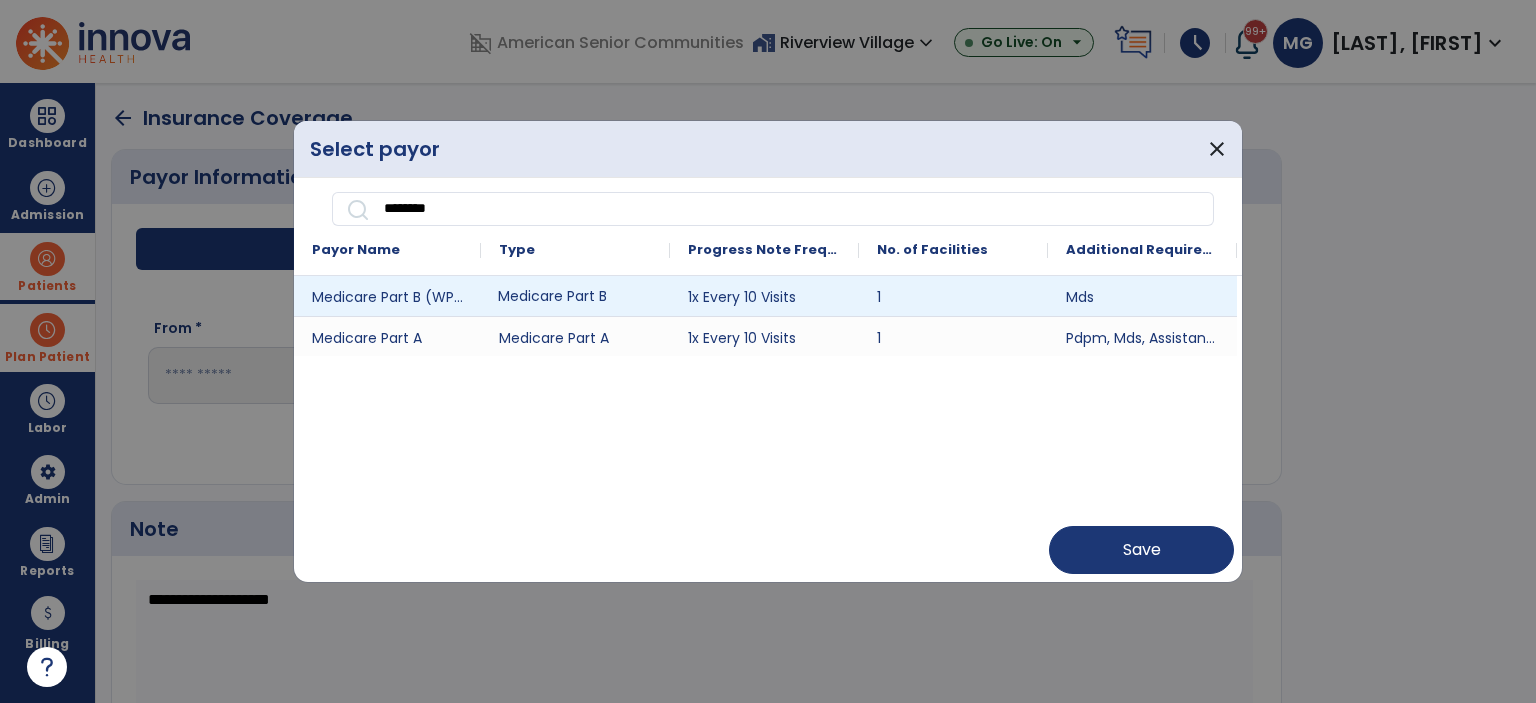 click on "Medicare Part B" at bounding box center [575, 296] 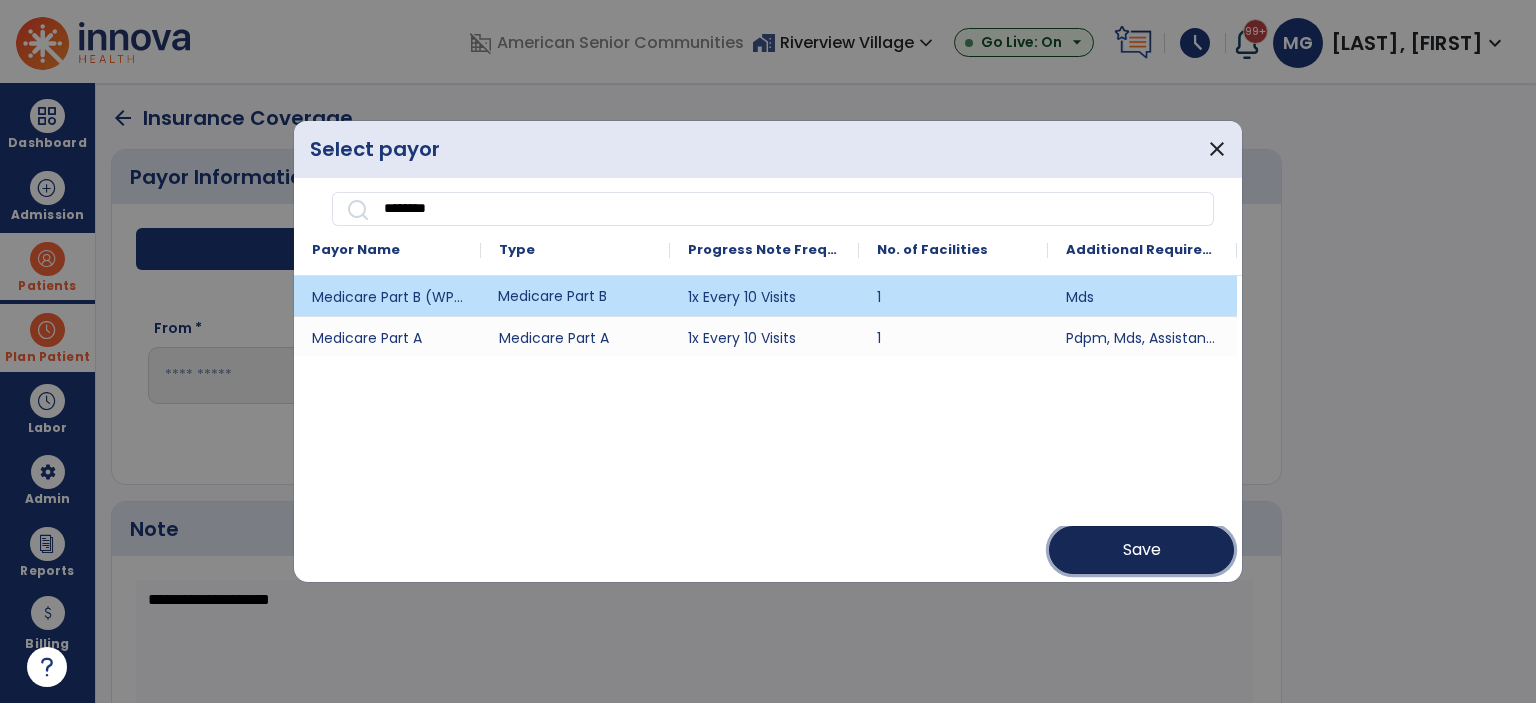 click on "Save" at bounding box center [1142, 550] 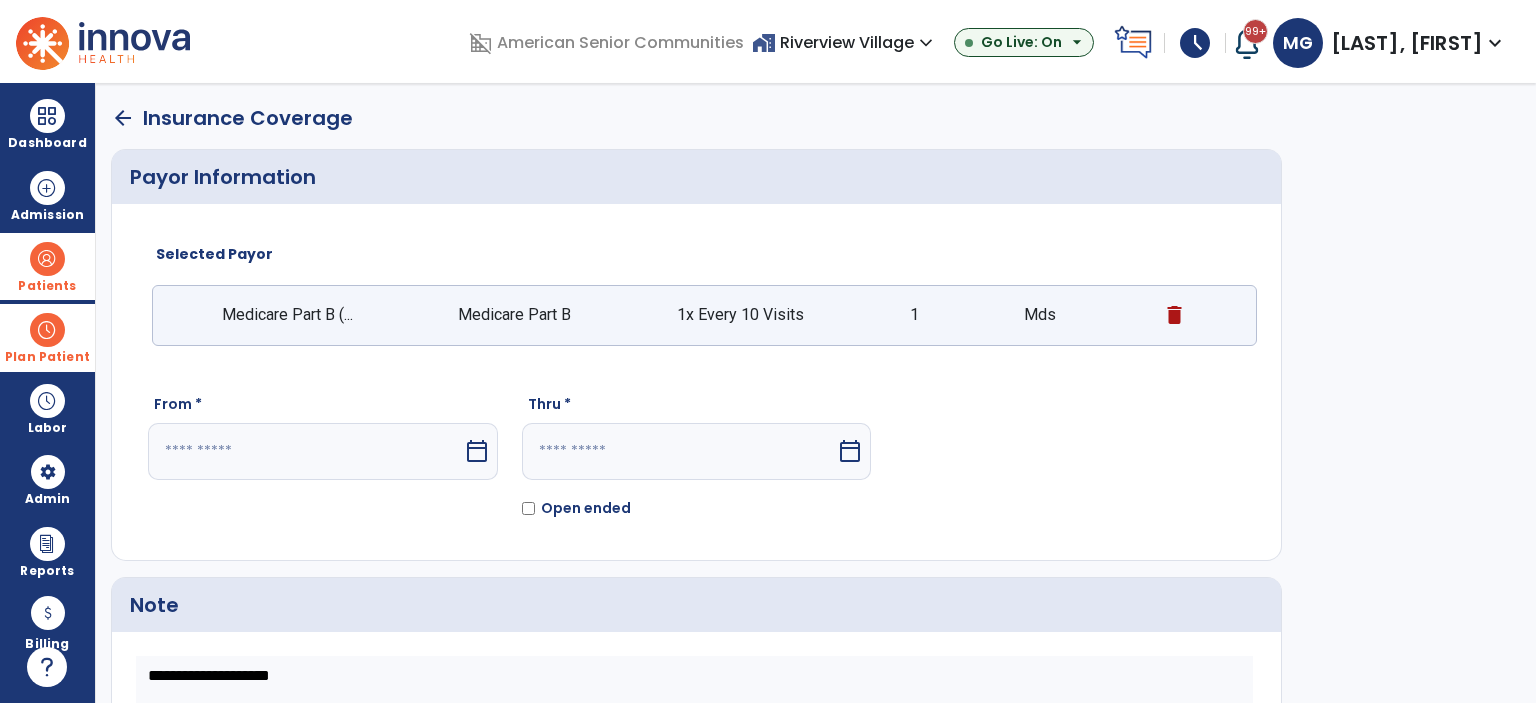 click on "calendar_today" at bounding box center [477, 451] 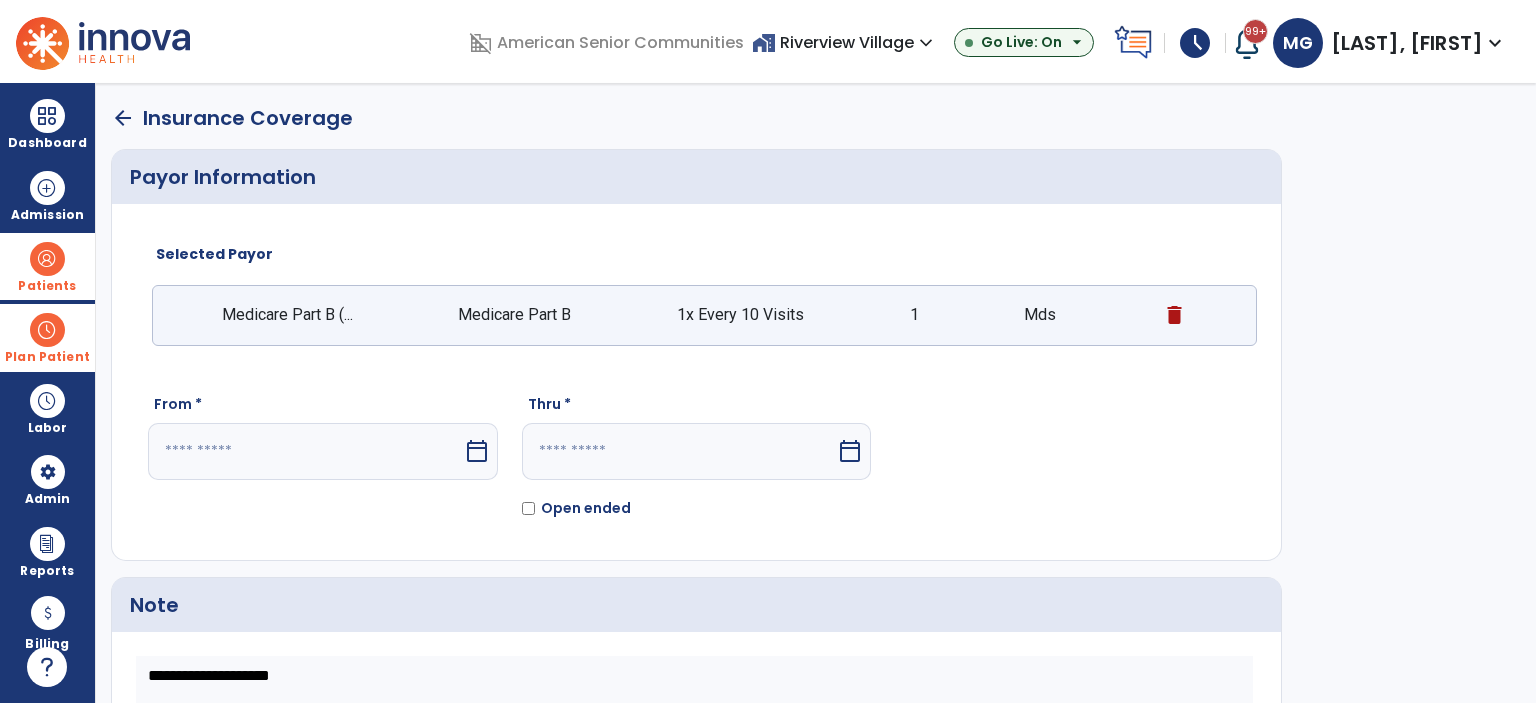 select on "*" 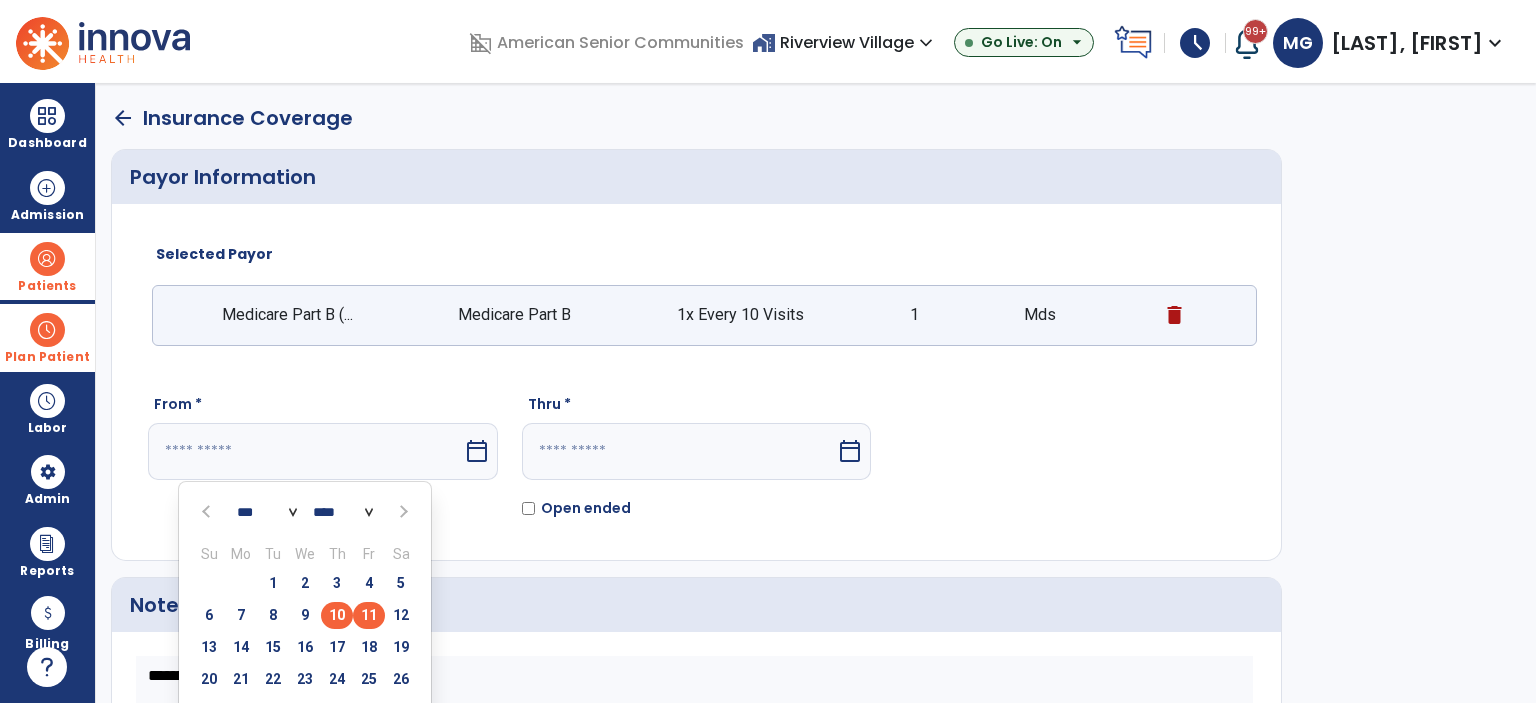 click on "10" at bounding box center (337, 615) 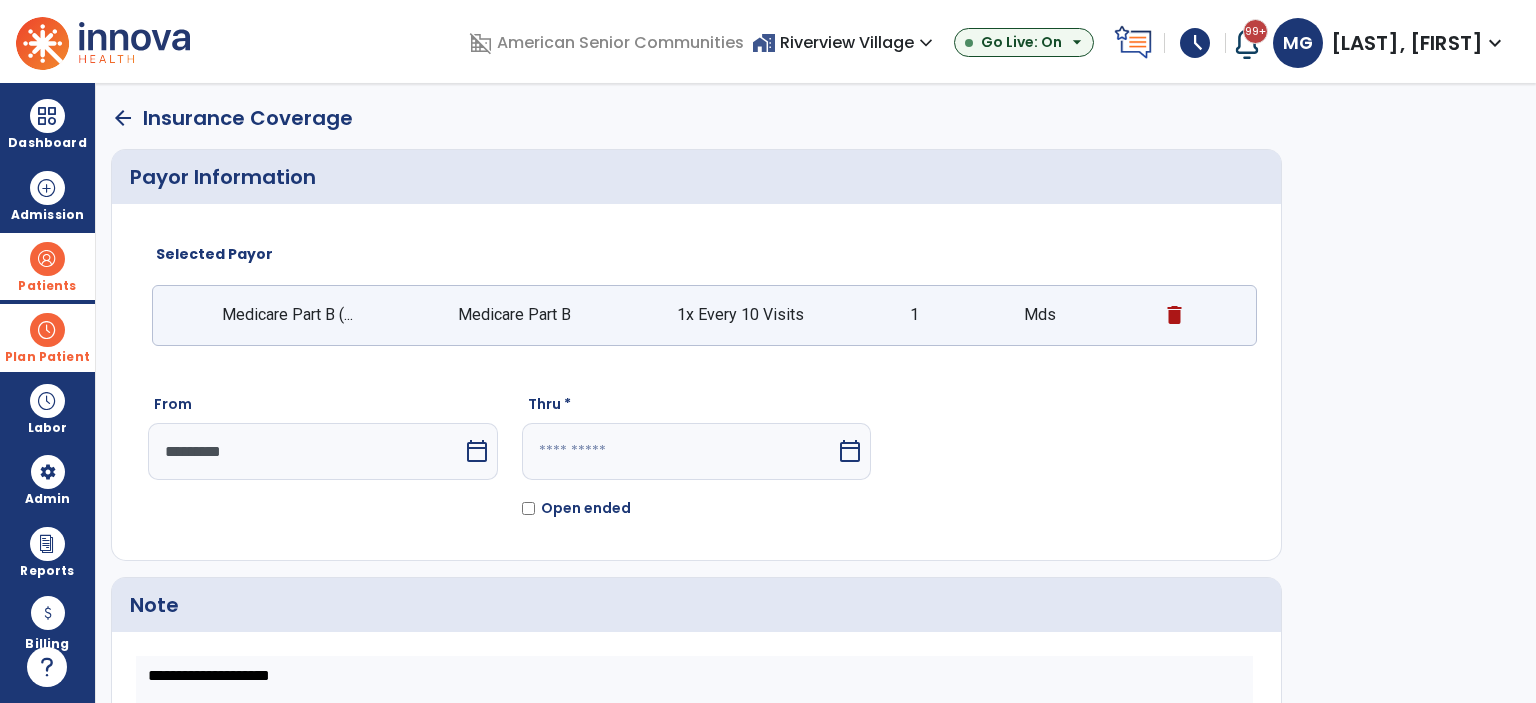 click on "Open ended" 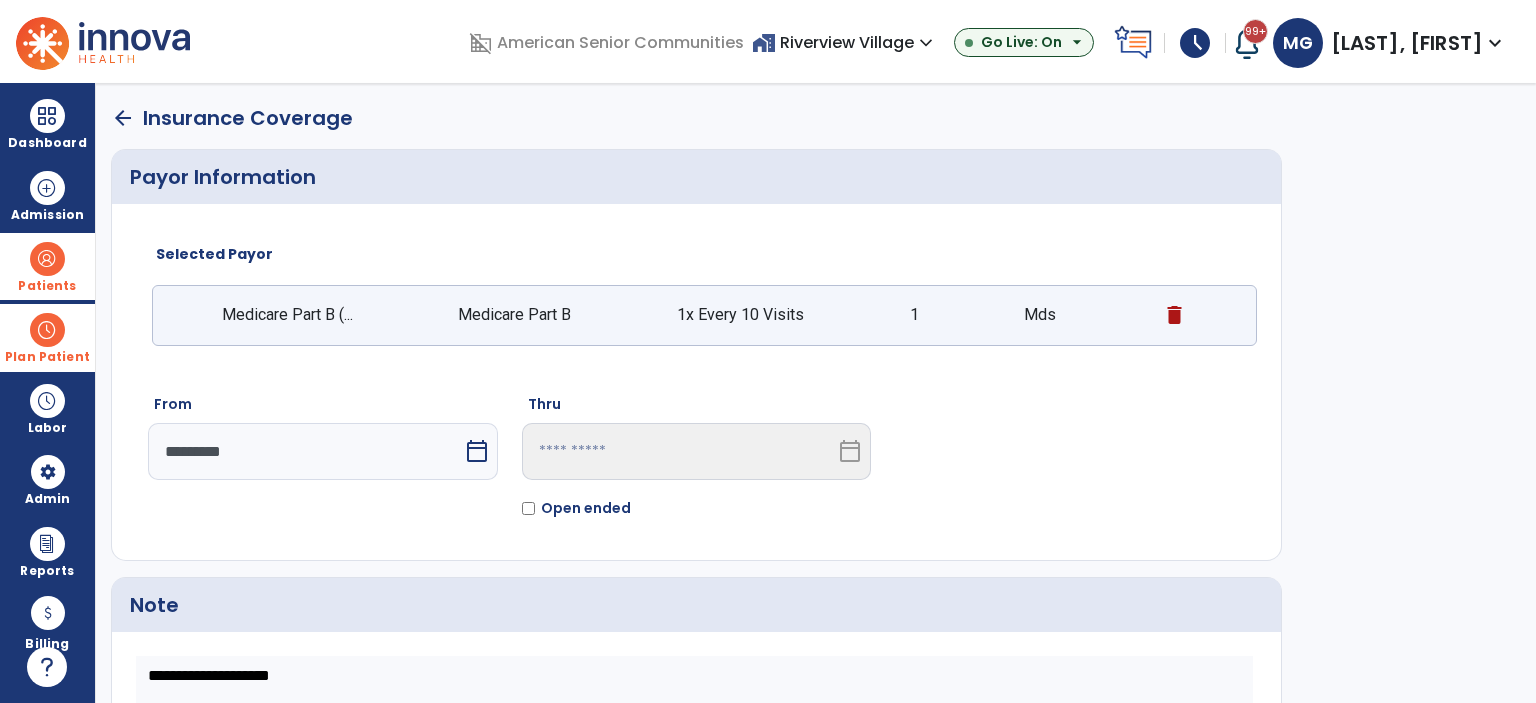 scroll, scrollTop: 203, scrollLeft: 0, axis: vertical 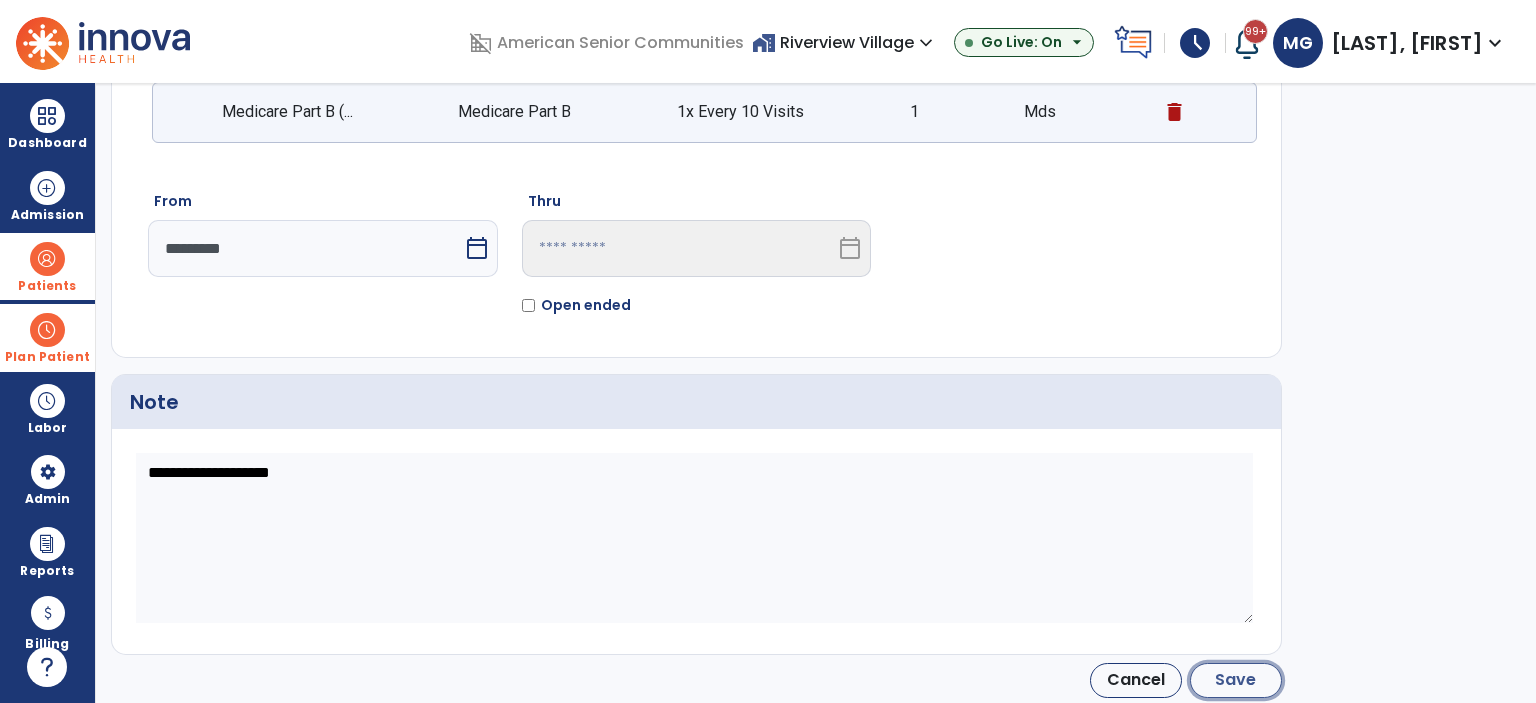 click on "Save" 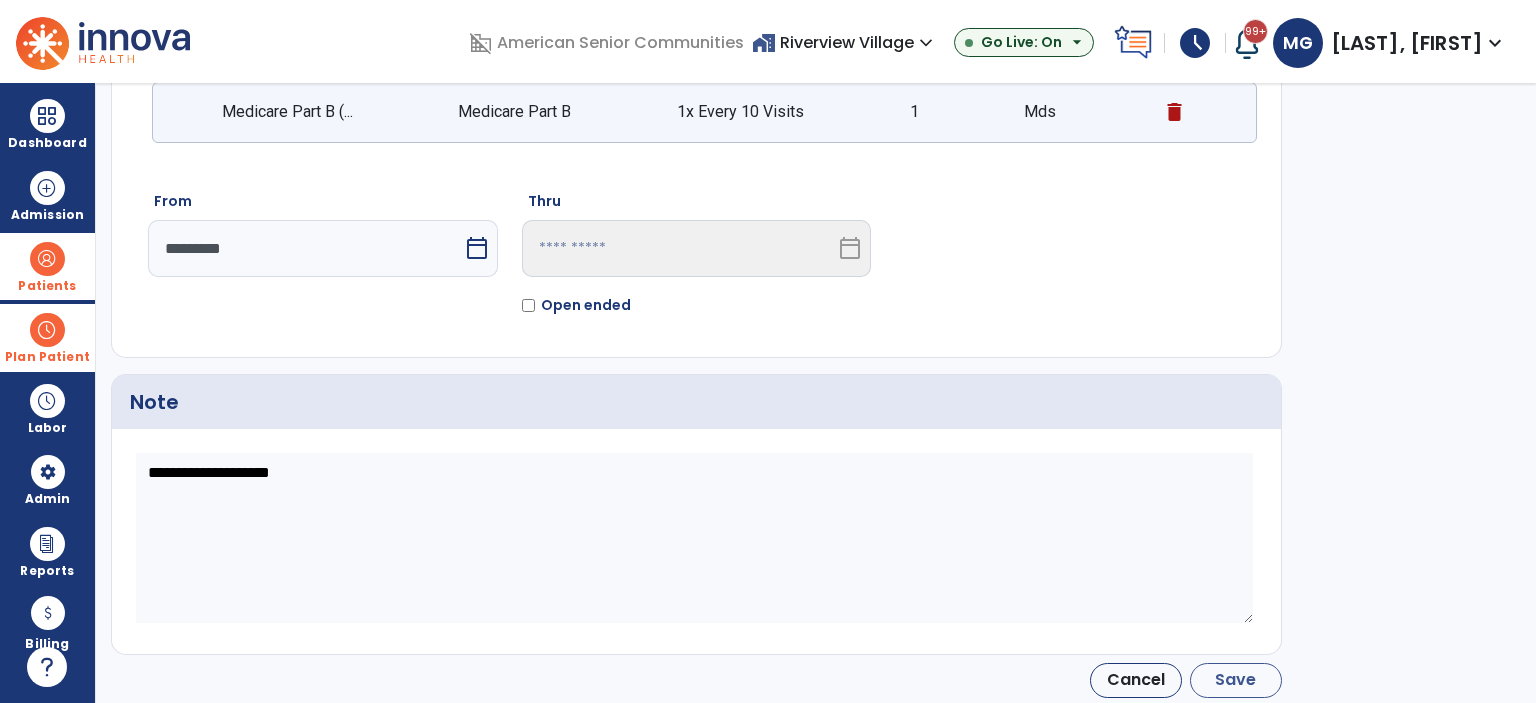 type on "*********" 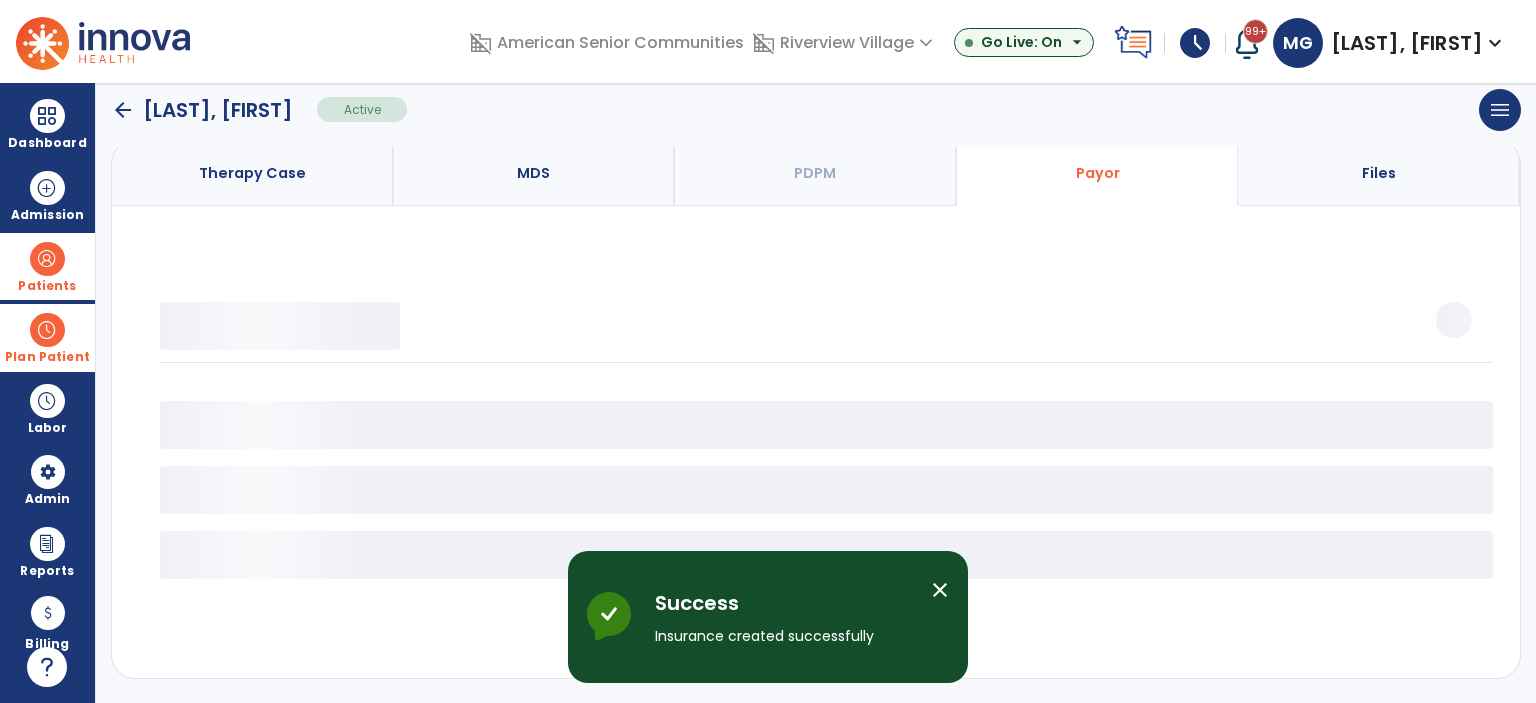 scroll, scrollTop: 154, scrollLeft: 0, axis: vertical 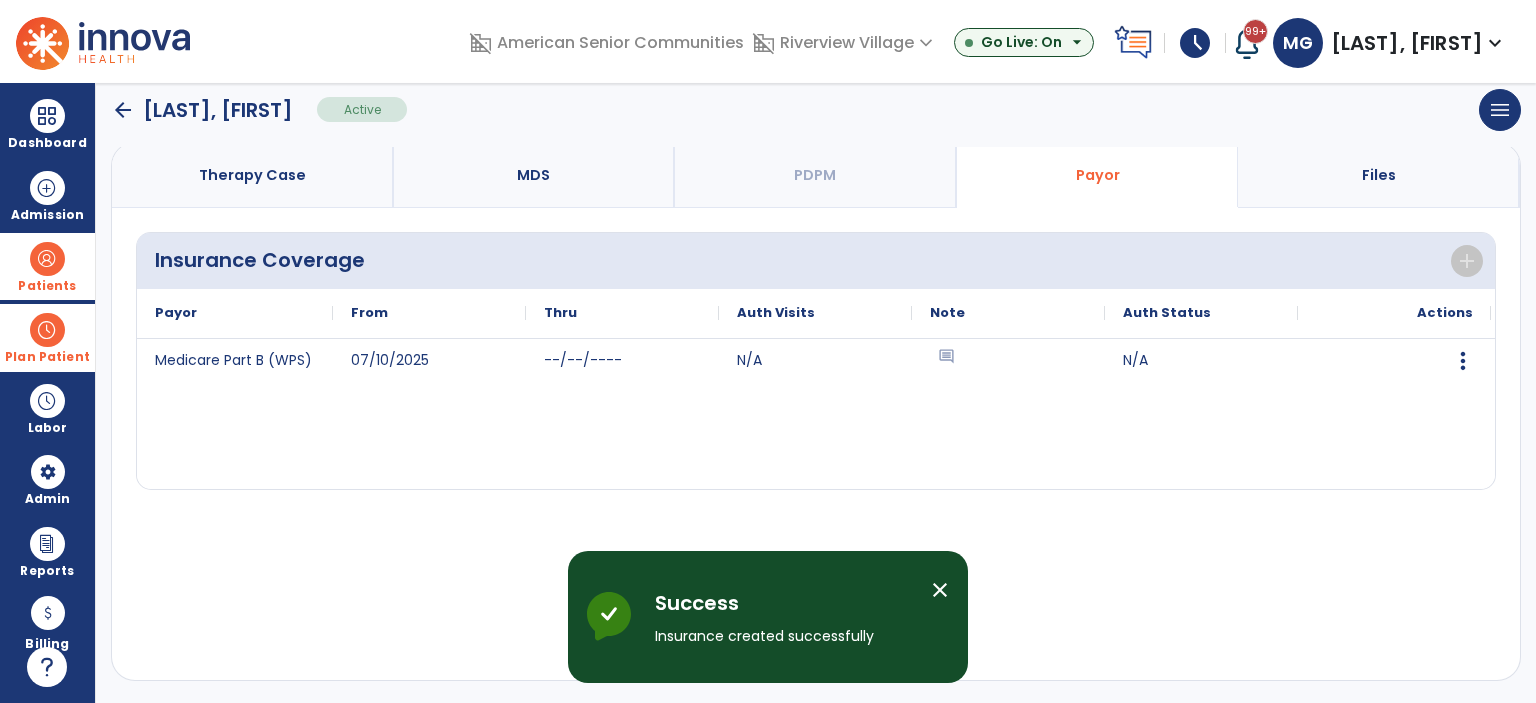 click on "close" at bounding box center [940, 590] 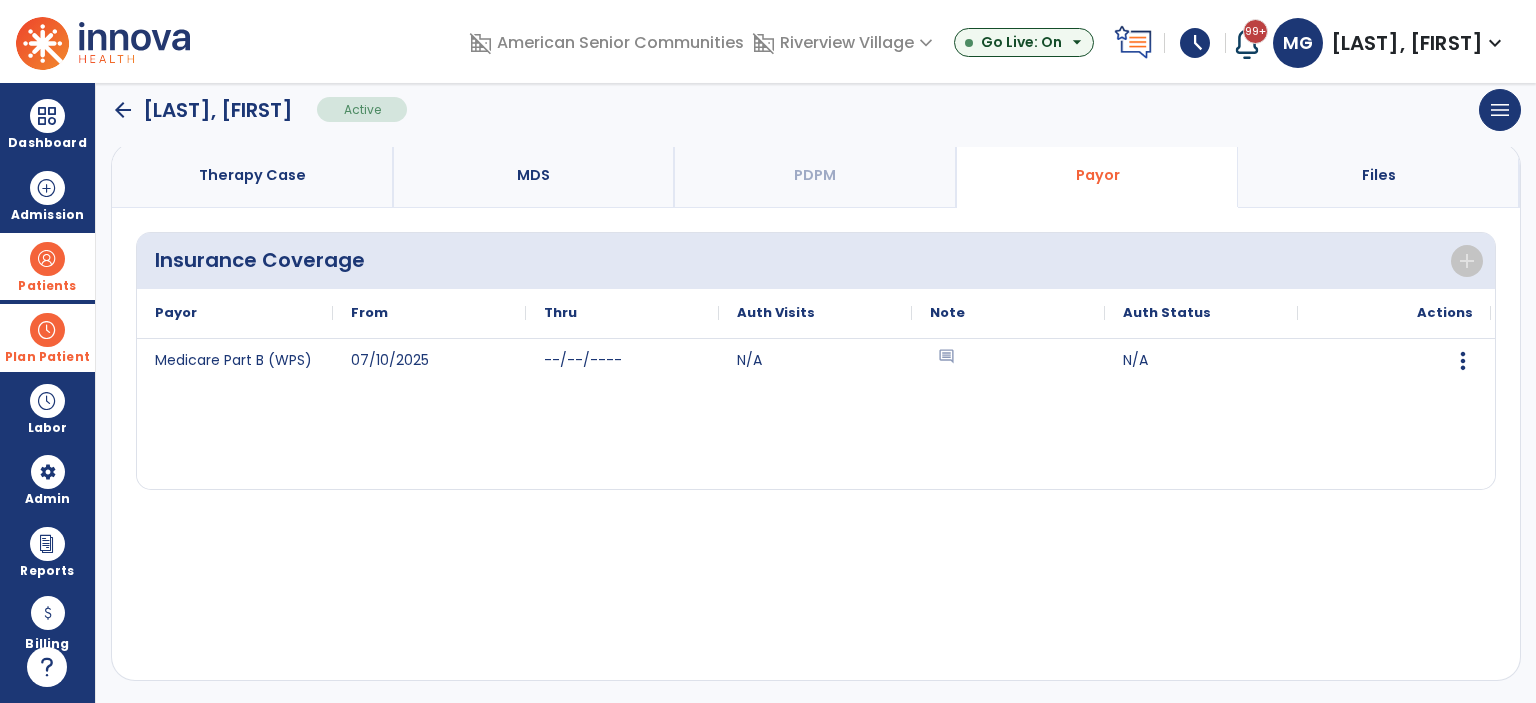 click on "Therapy Case" at bounding box center (252, 175) 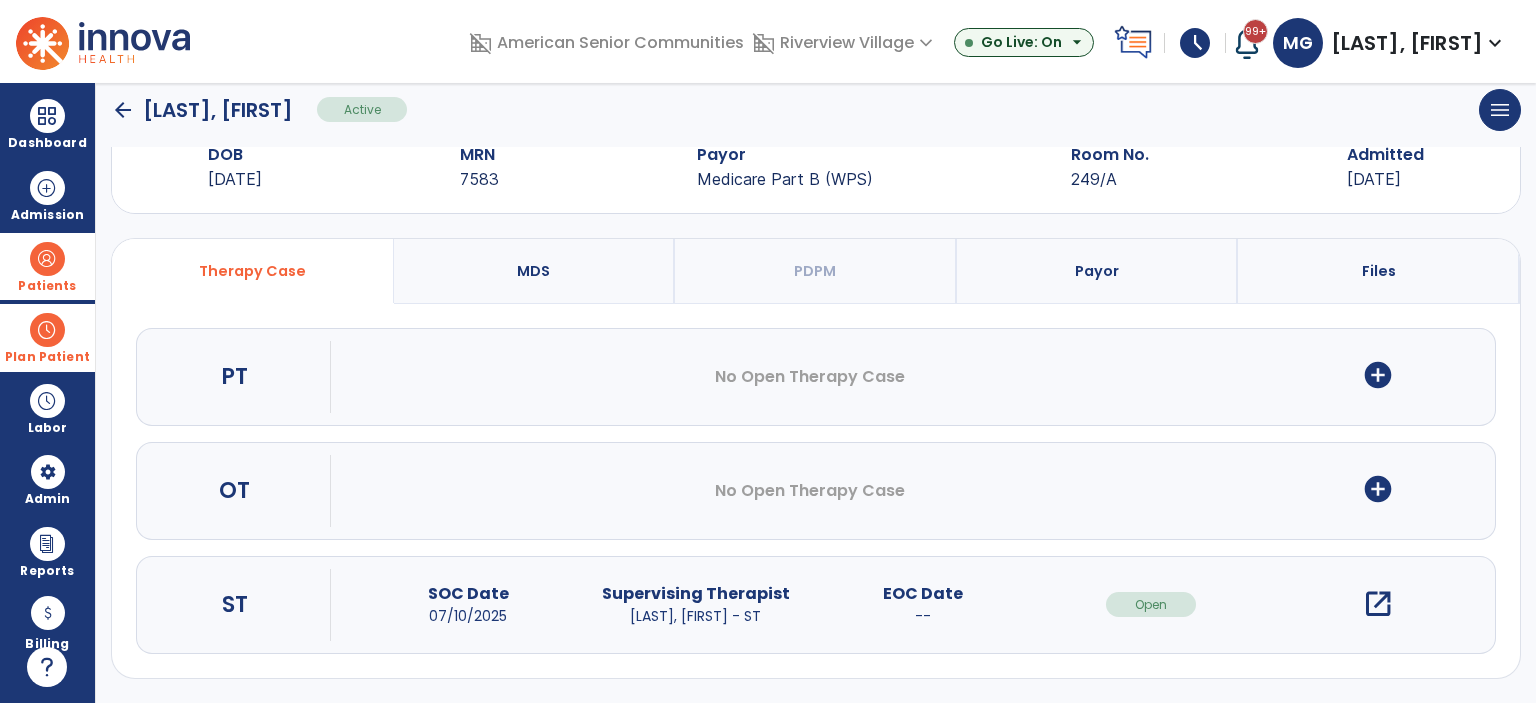 scroll, scrollTop: 54, scrollLeft: 0, axis: vertical 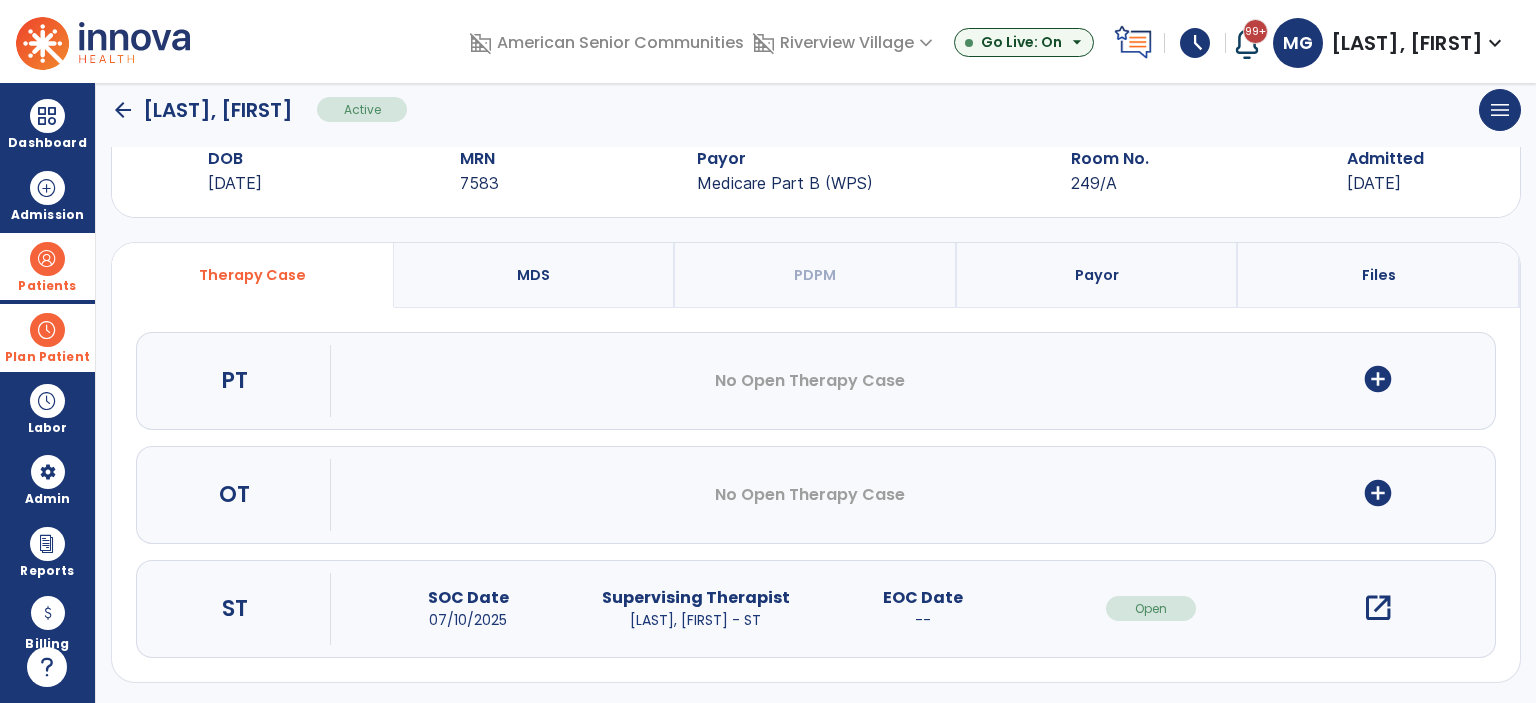 click at bounding box center [47, 330] 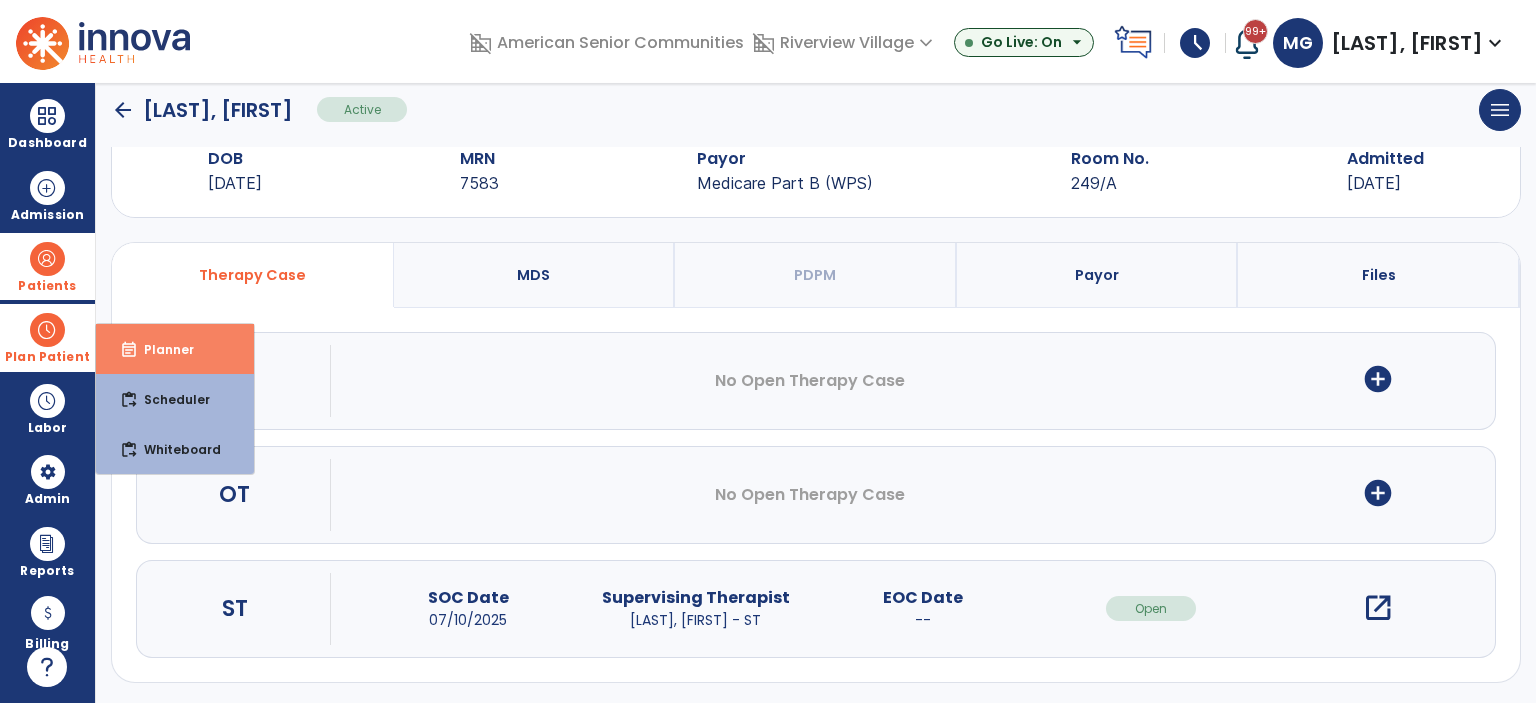 click on "Planner" at bounding box center [161, 349] 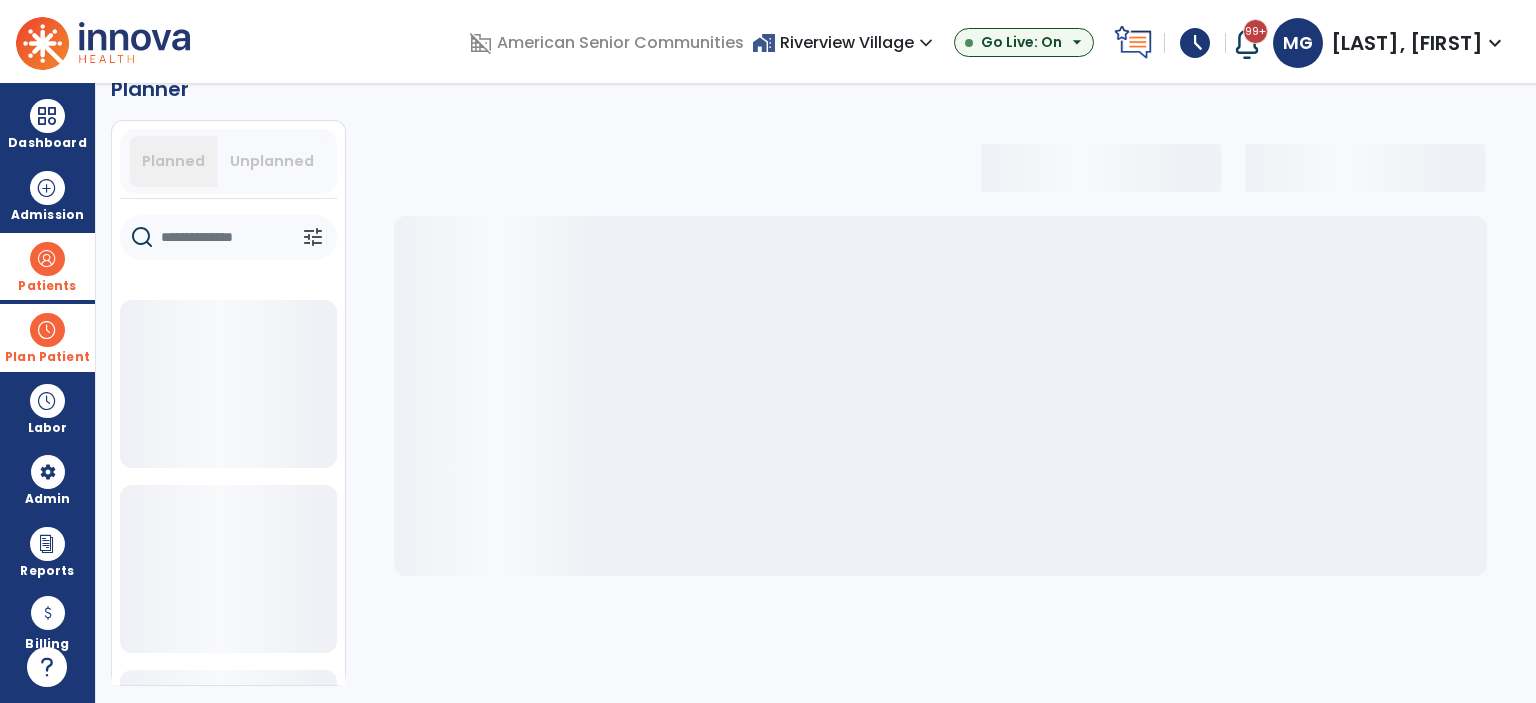scroll, scrollTop: 36, scrollLeft: 0, axis: vertical 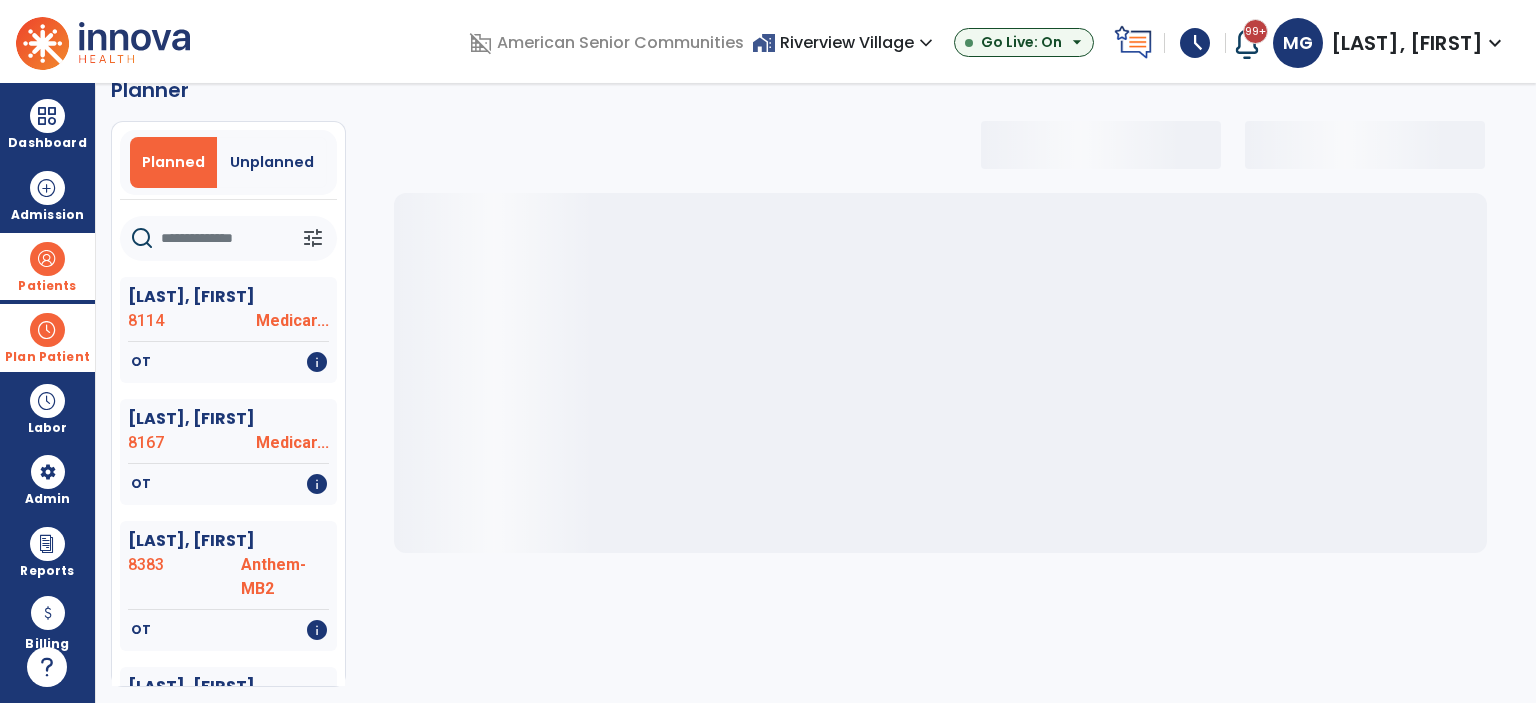 select on "***" 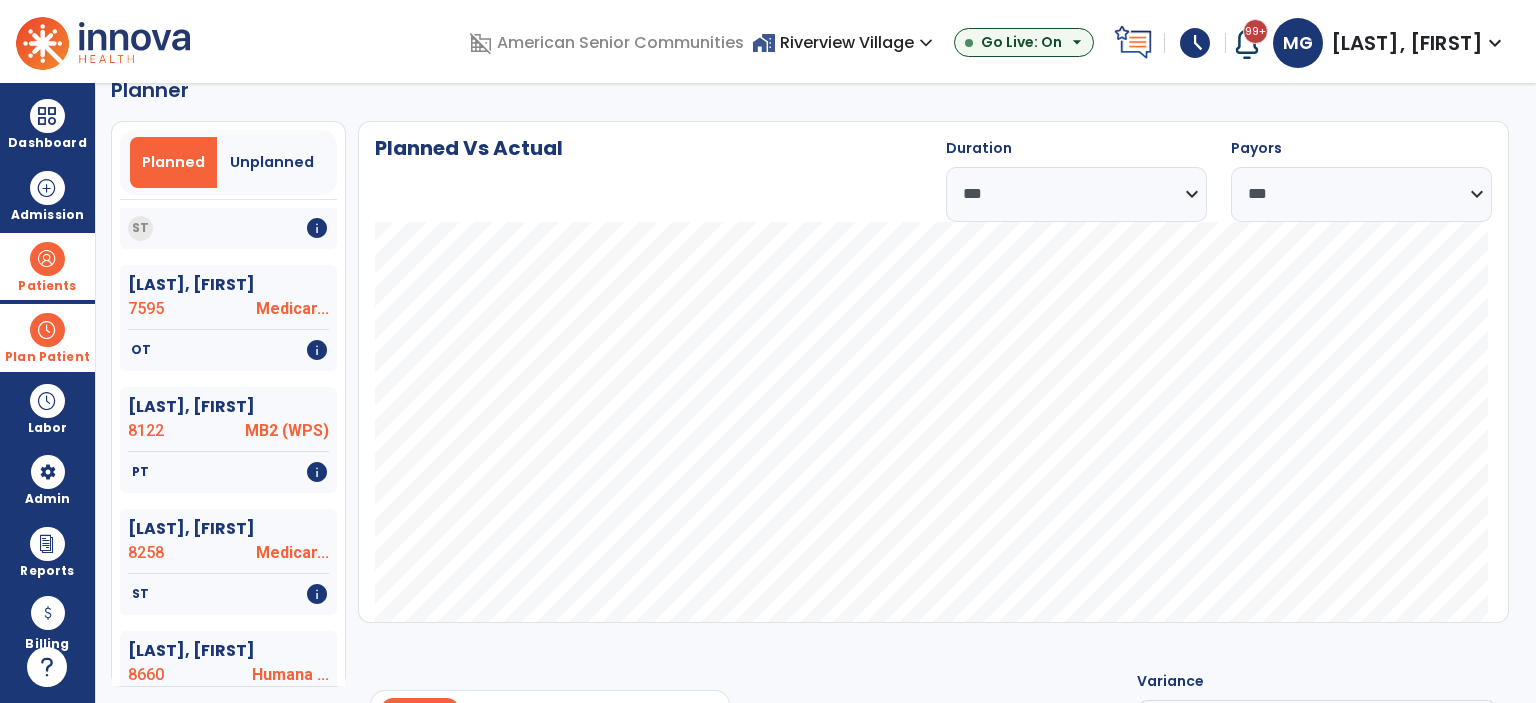 scroll, scrollTop: 3226, scrollLeft: 0, axis: vertical 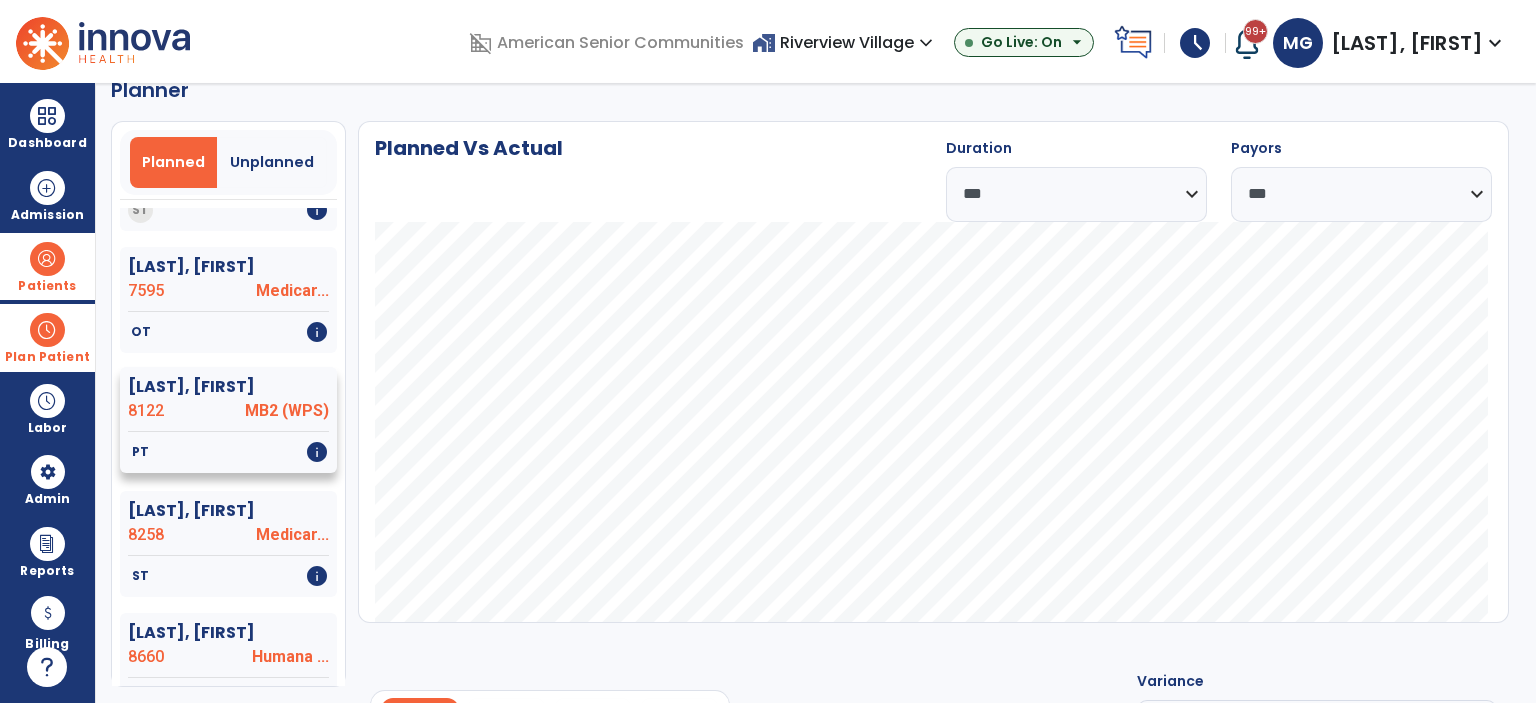 click on "8122" 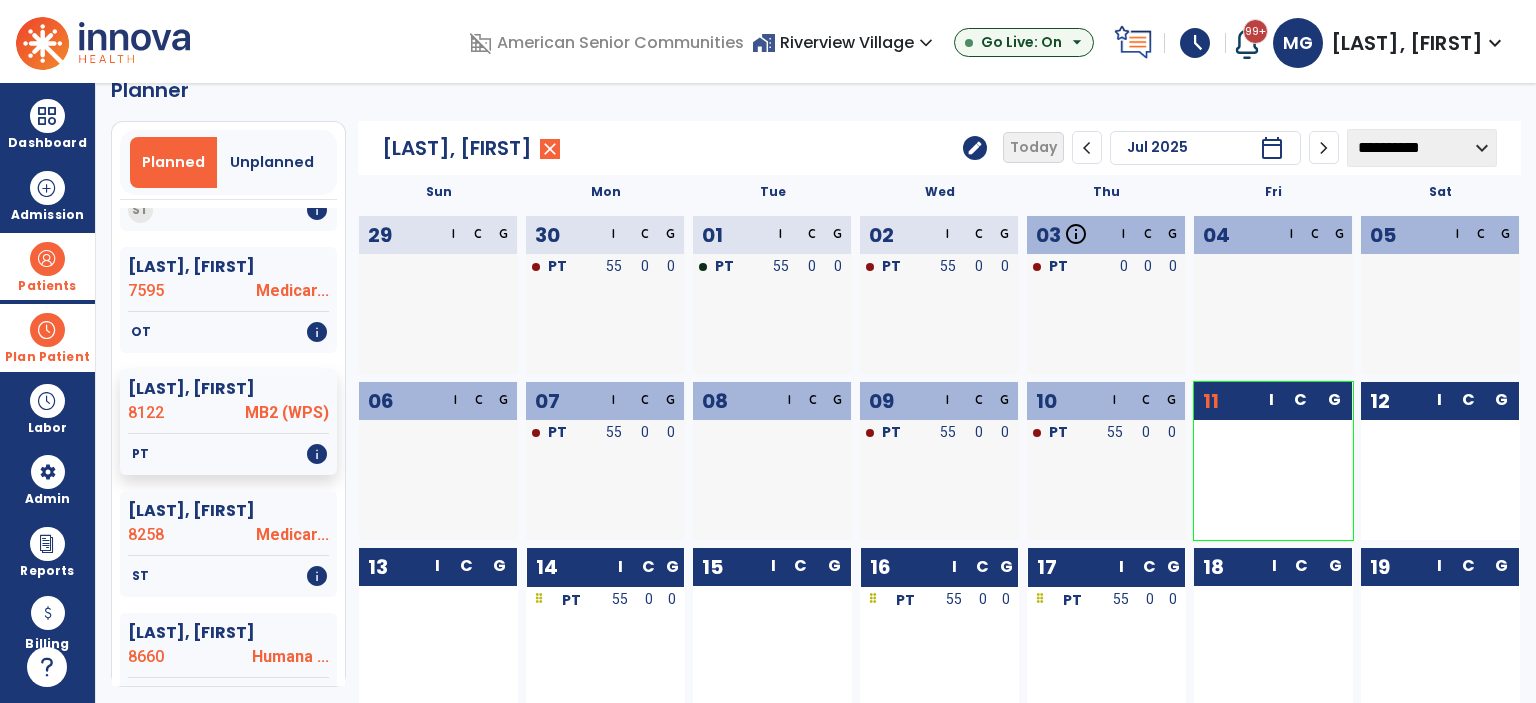 click on "edit" 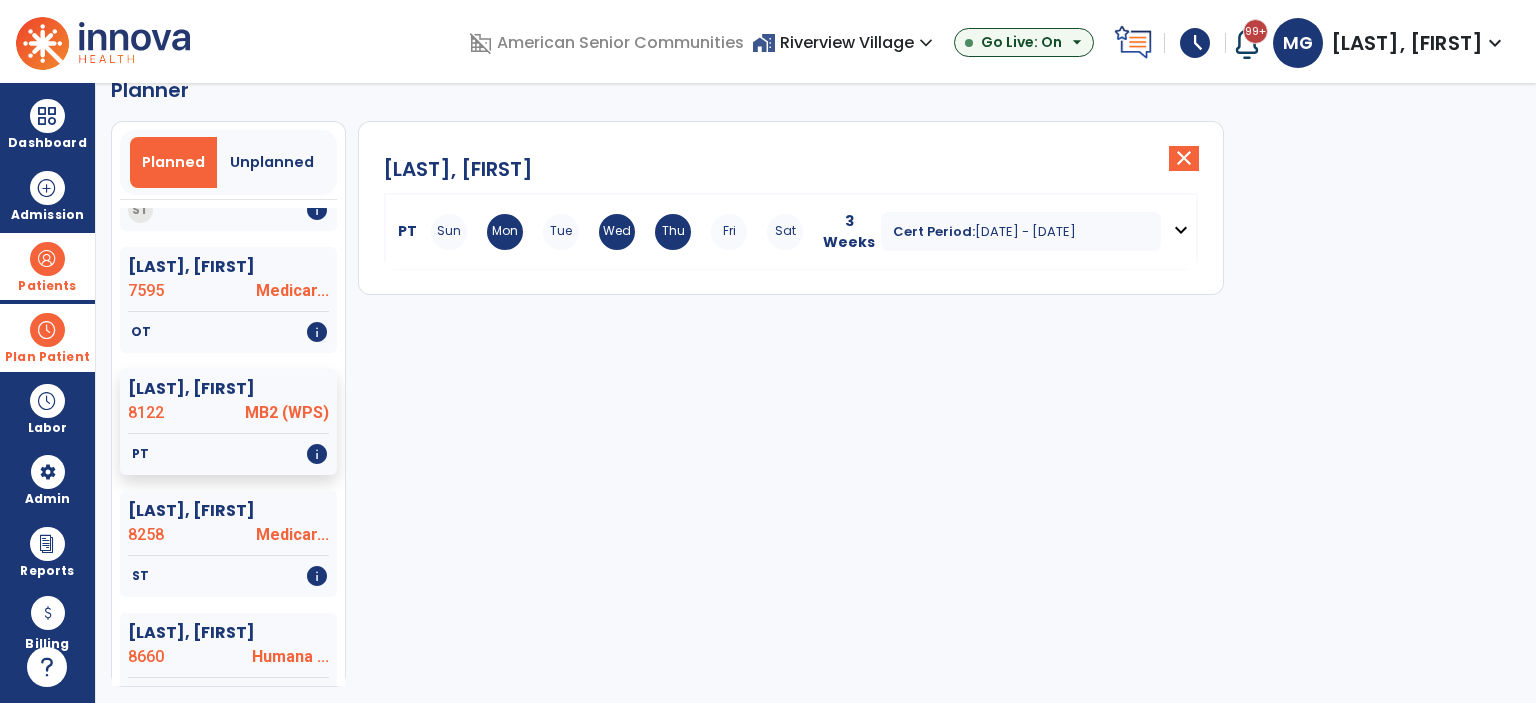 click on "close" 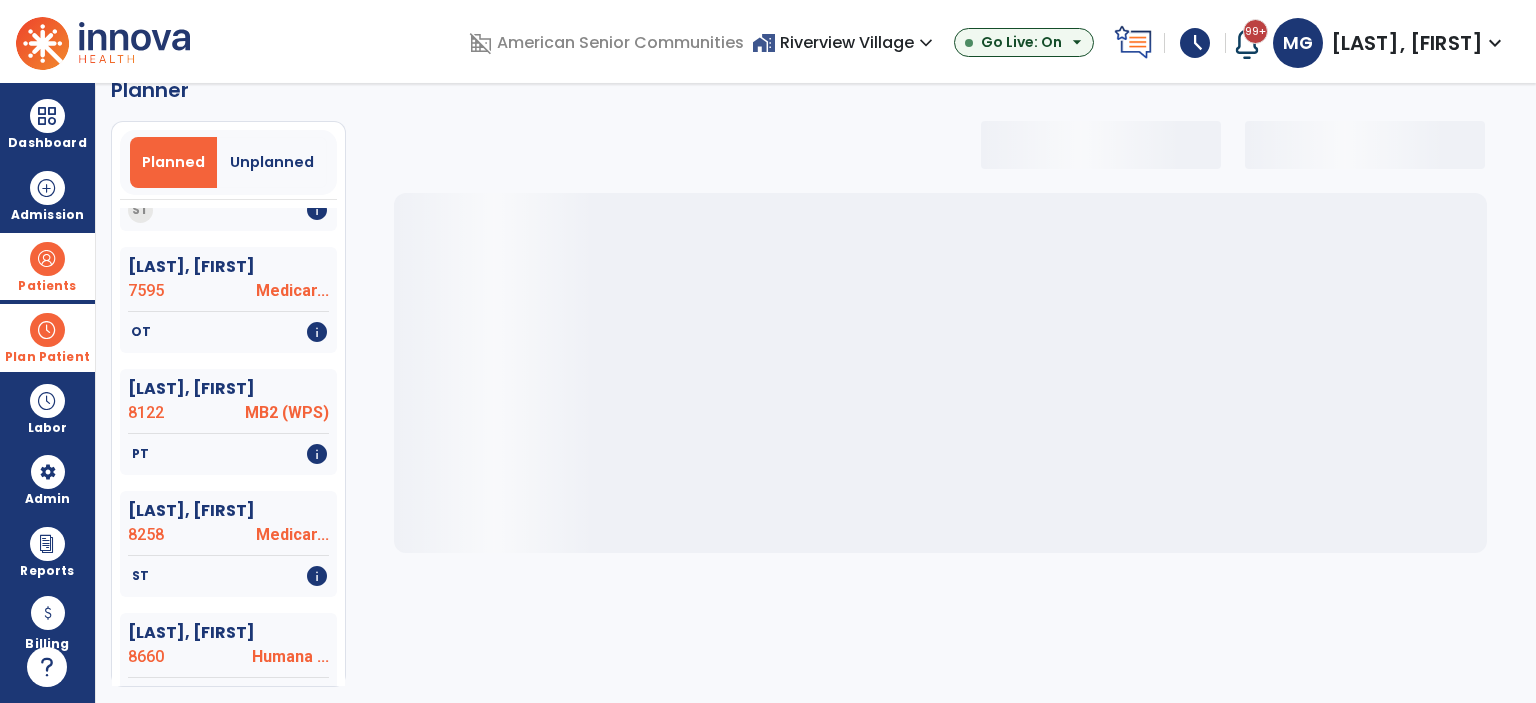 select on "***" 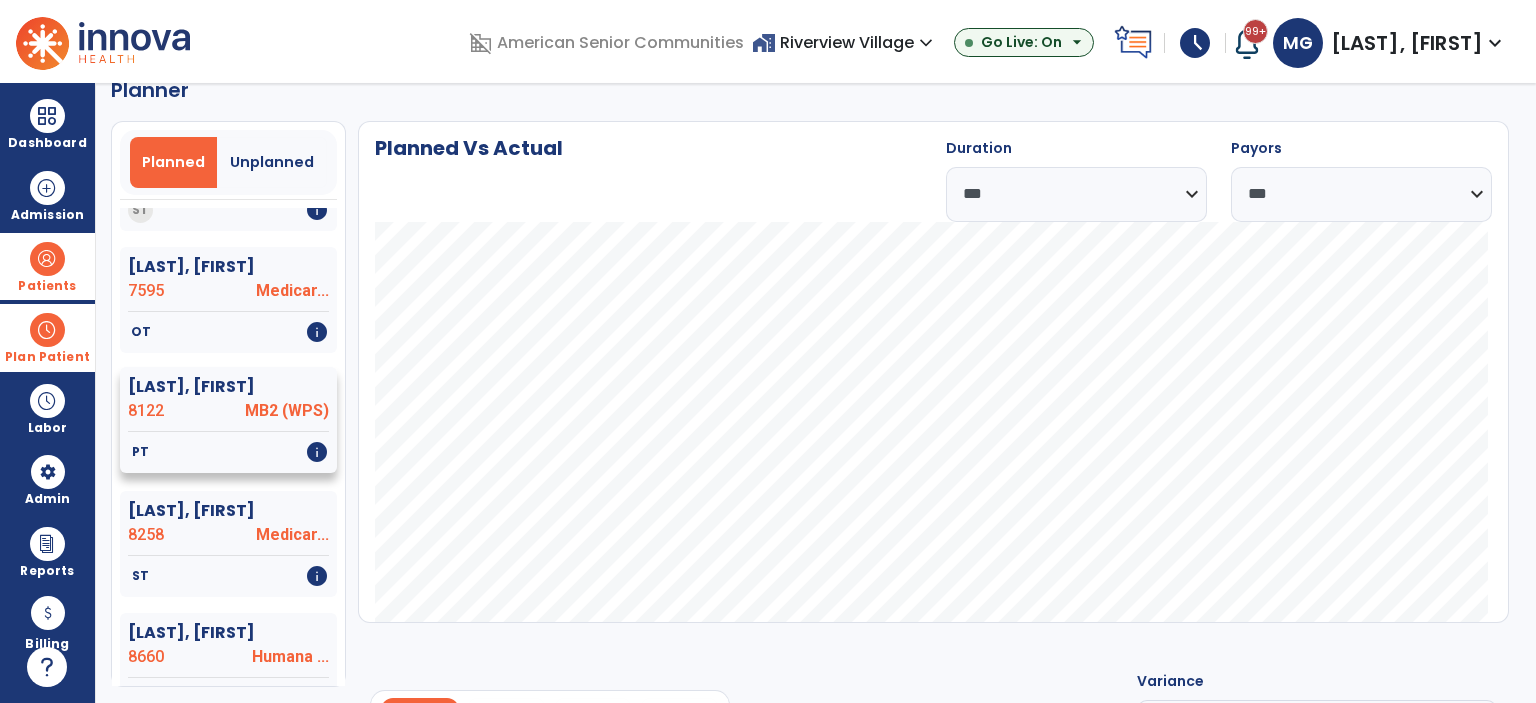 click on "Mccart, William" 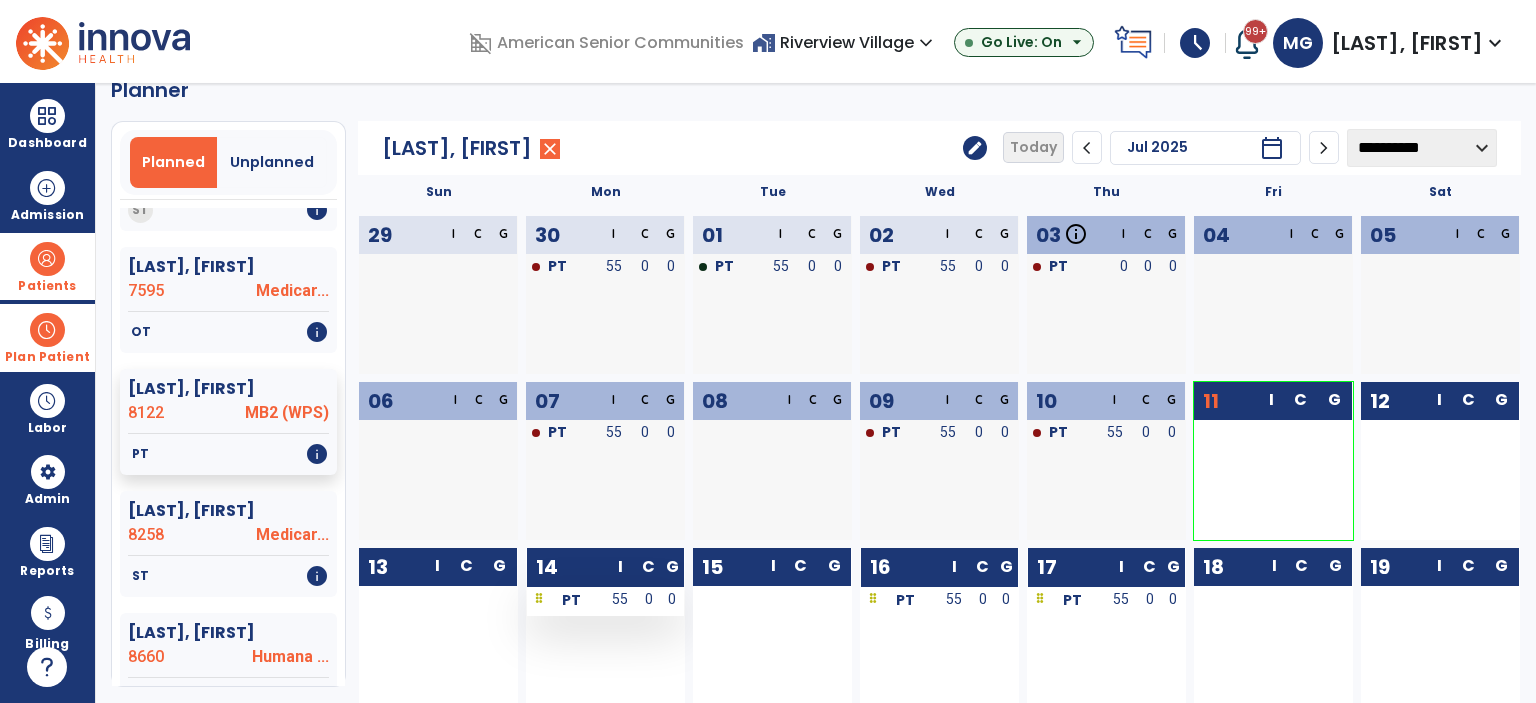 click on "0" at bounding box center [648, 599] 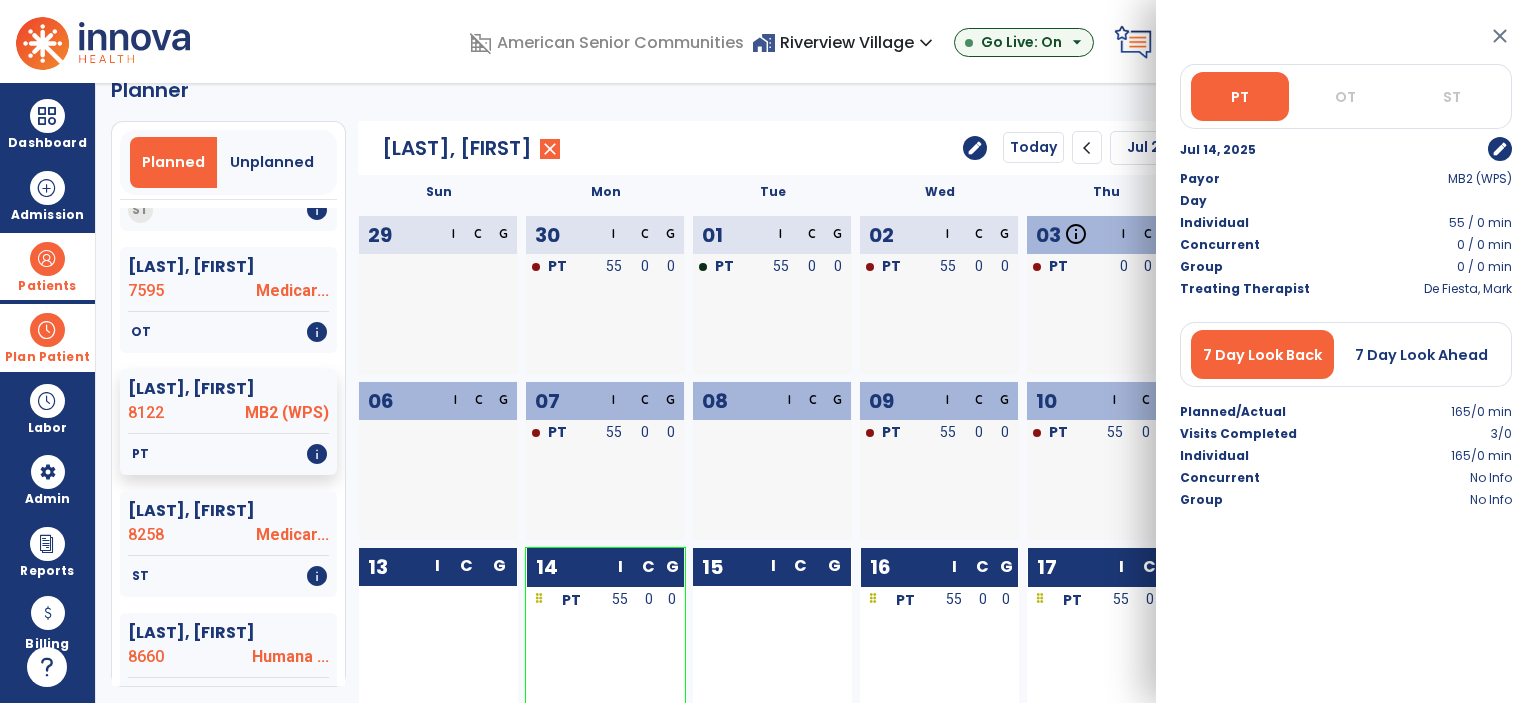 click on "edit" at bounding box center (1500, 149) 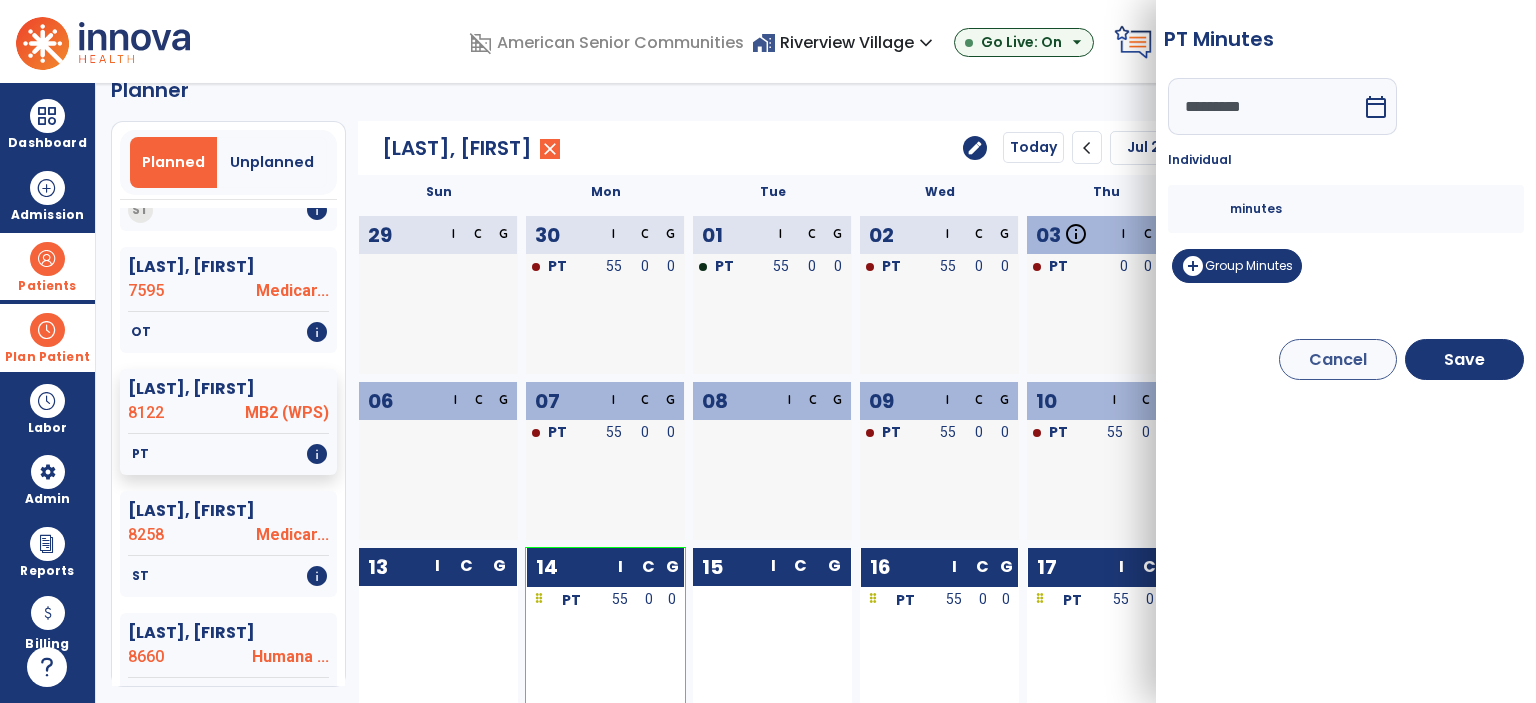 click on "**" at bounding box center [1206, 209] 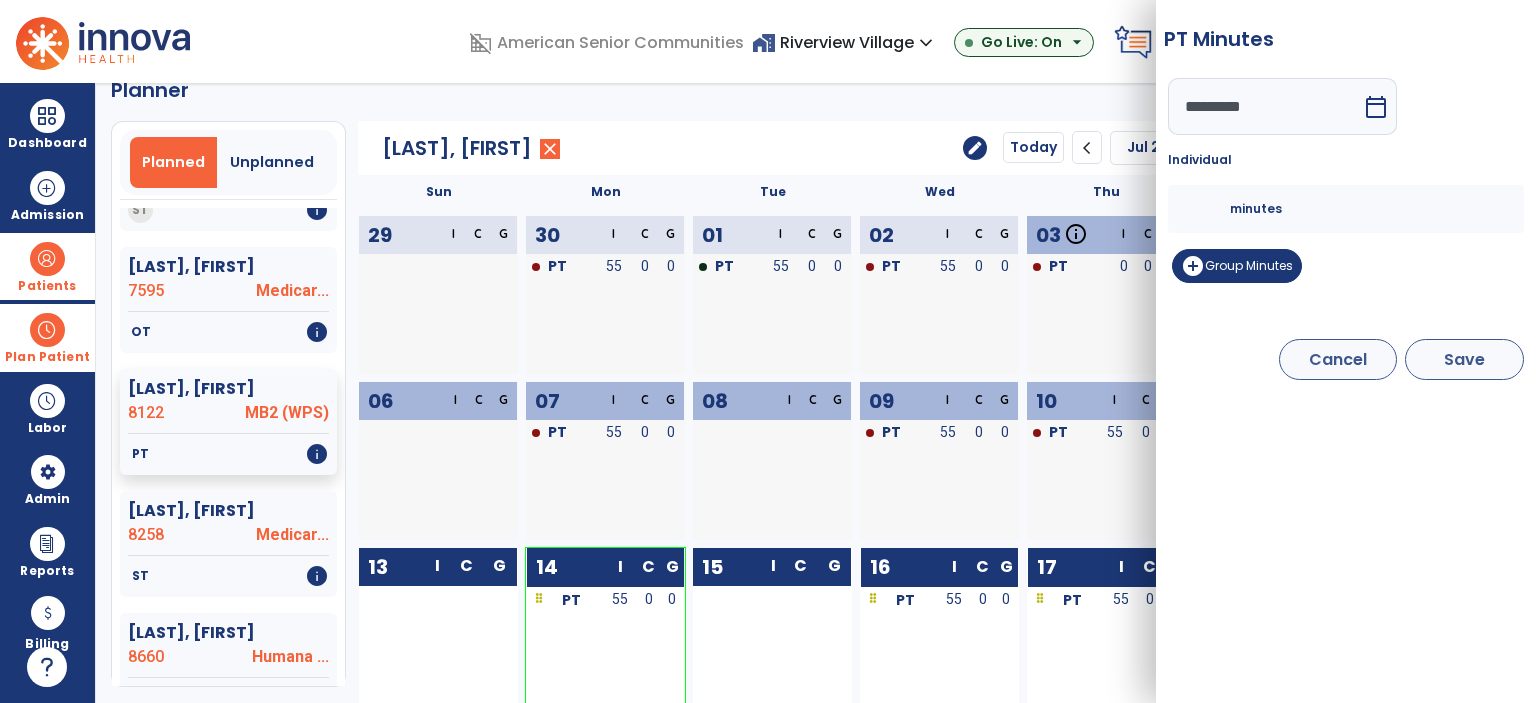 type on "*" 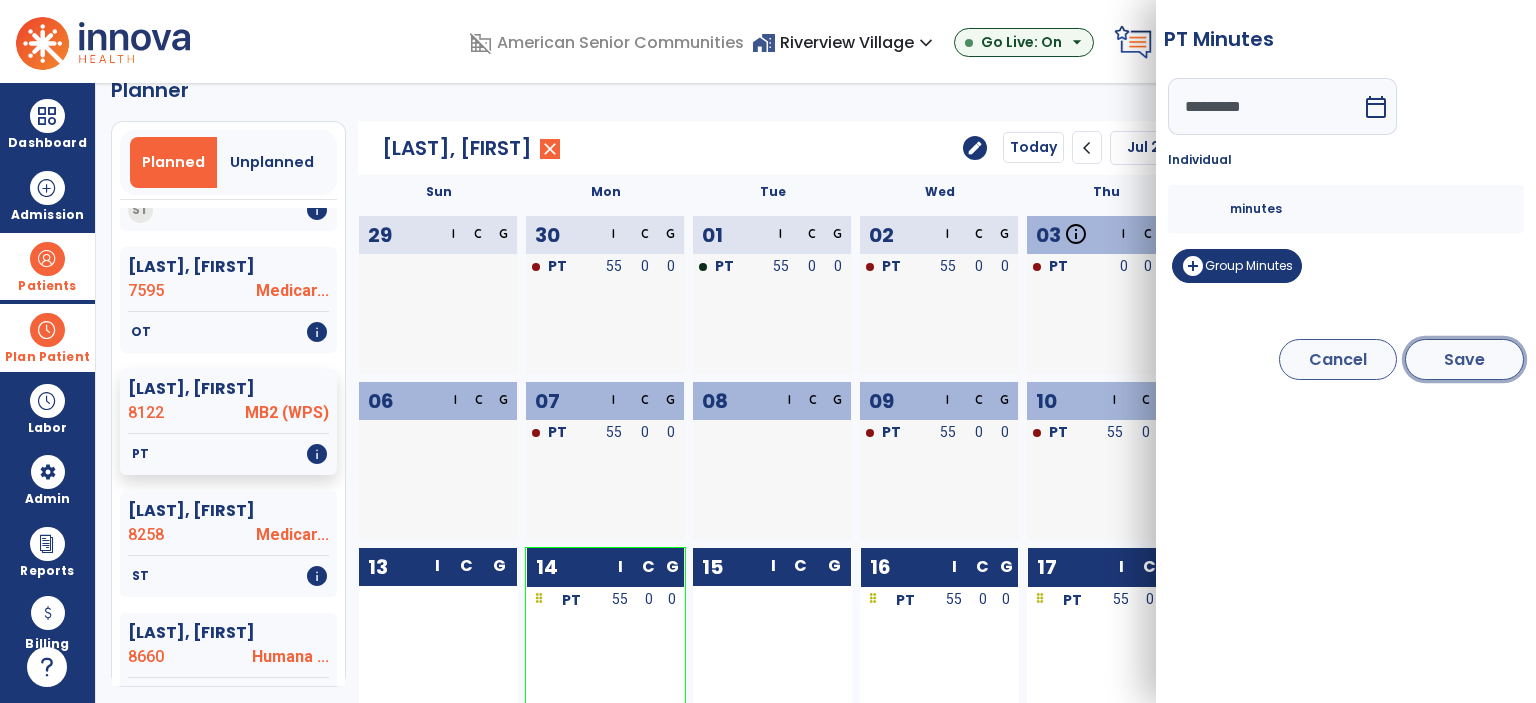 click on "Save" at bounding box center (1464, 359) 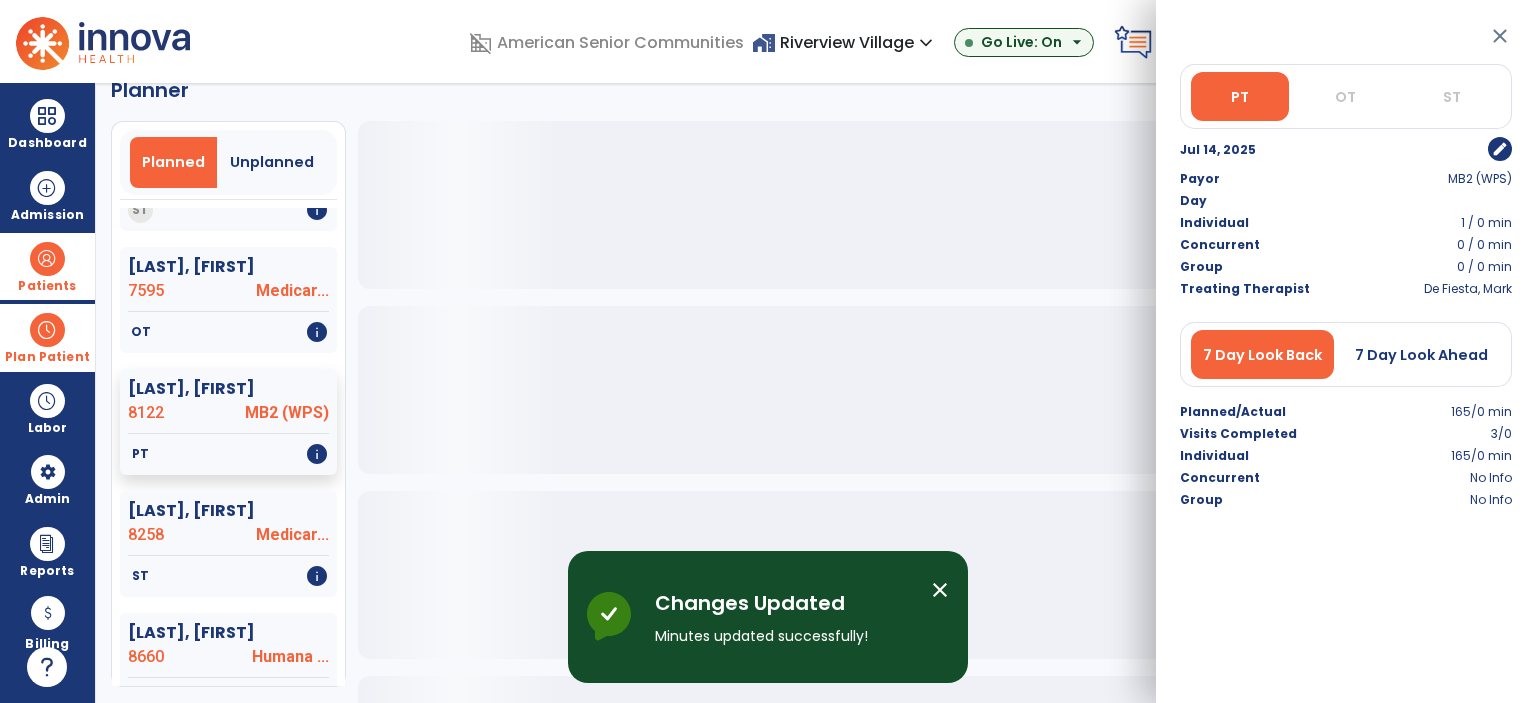 click on "close" at bounding box center [1500, 36] 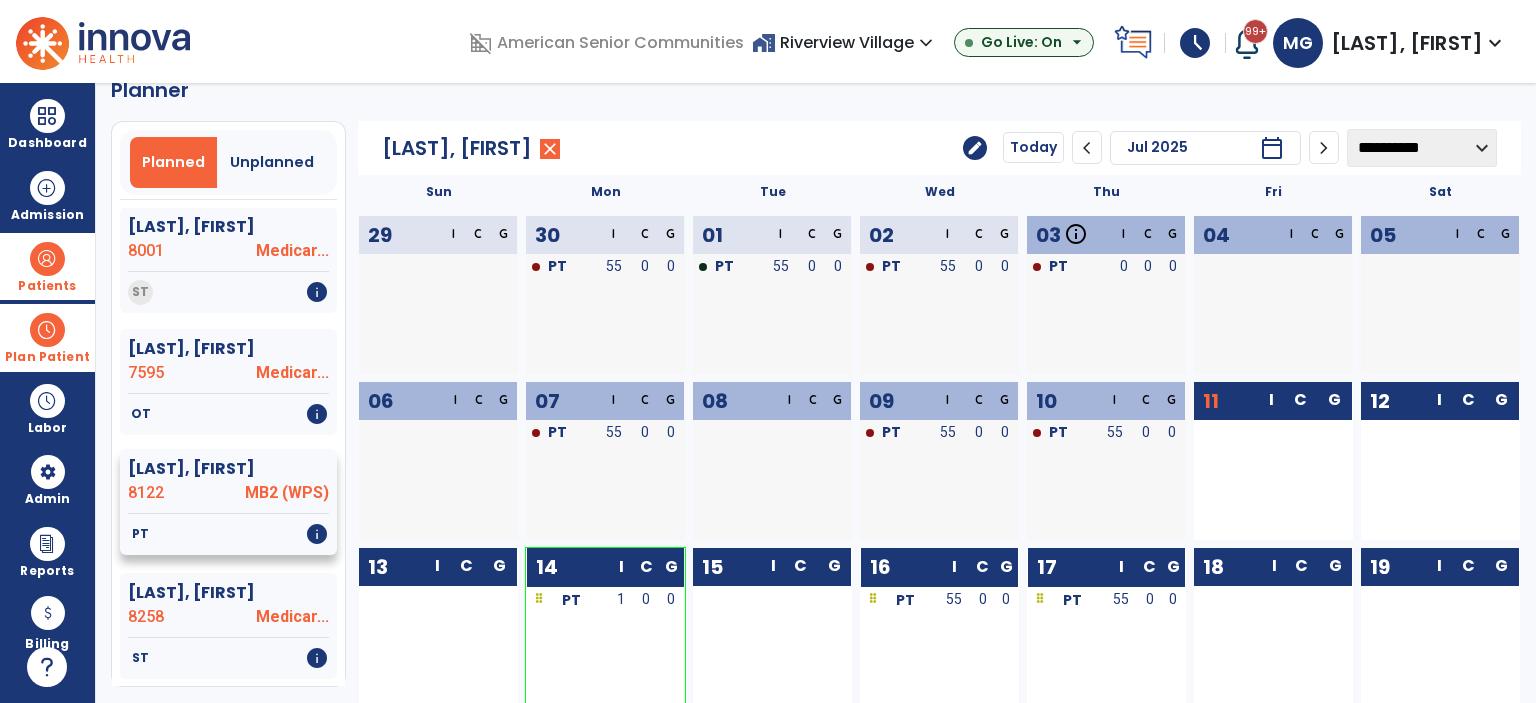 scroll, scrollTop: 3116, scrollLeft: 0, axis: vertical 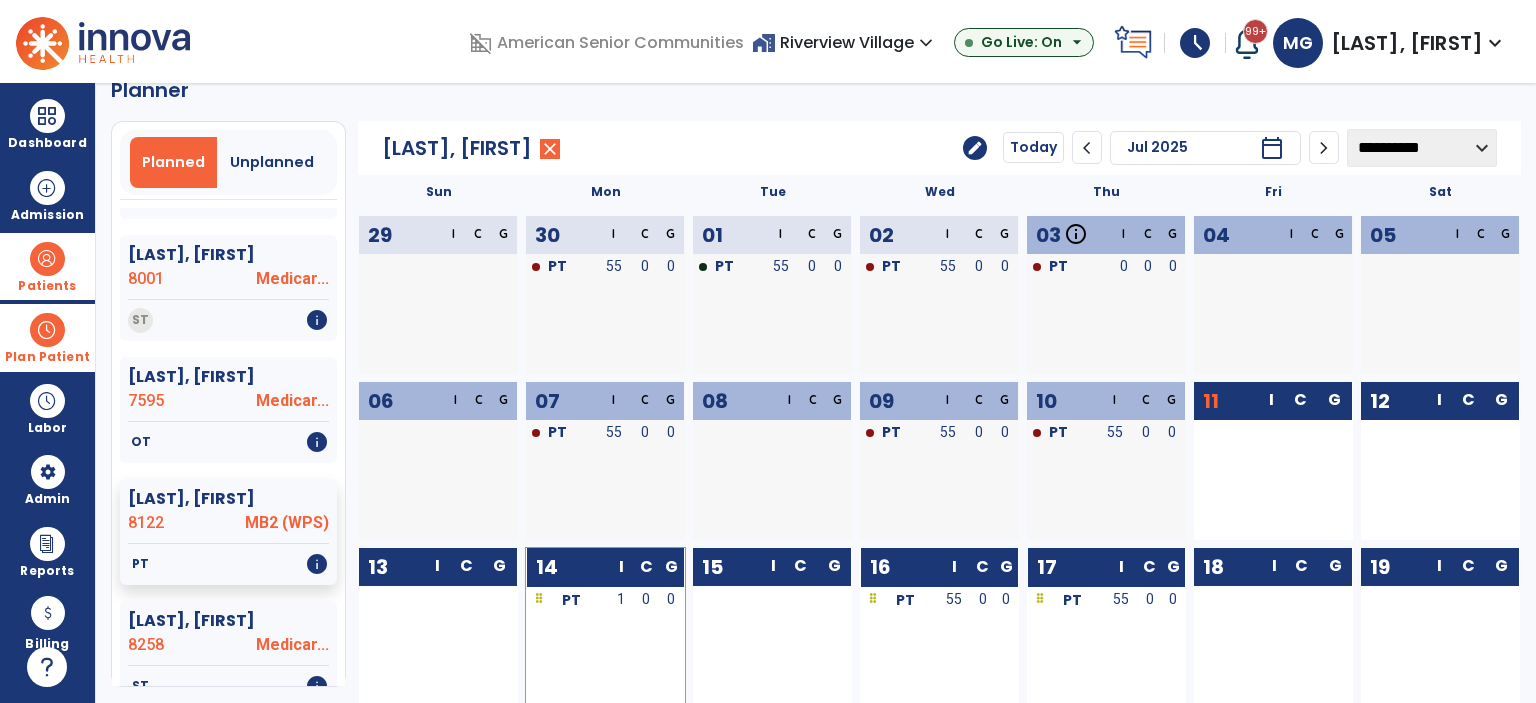 click at bounding box center (47, 330) 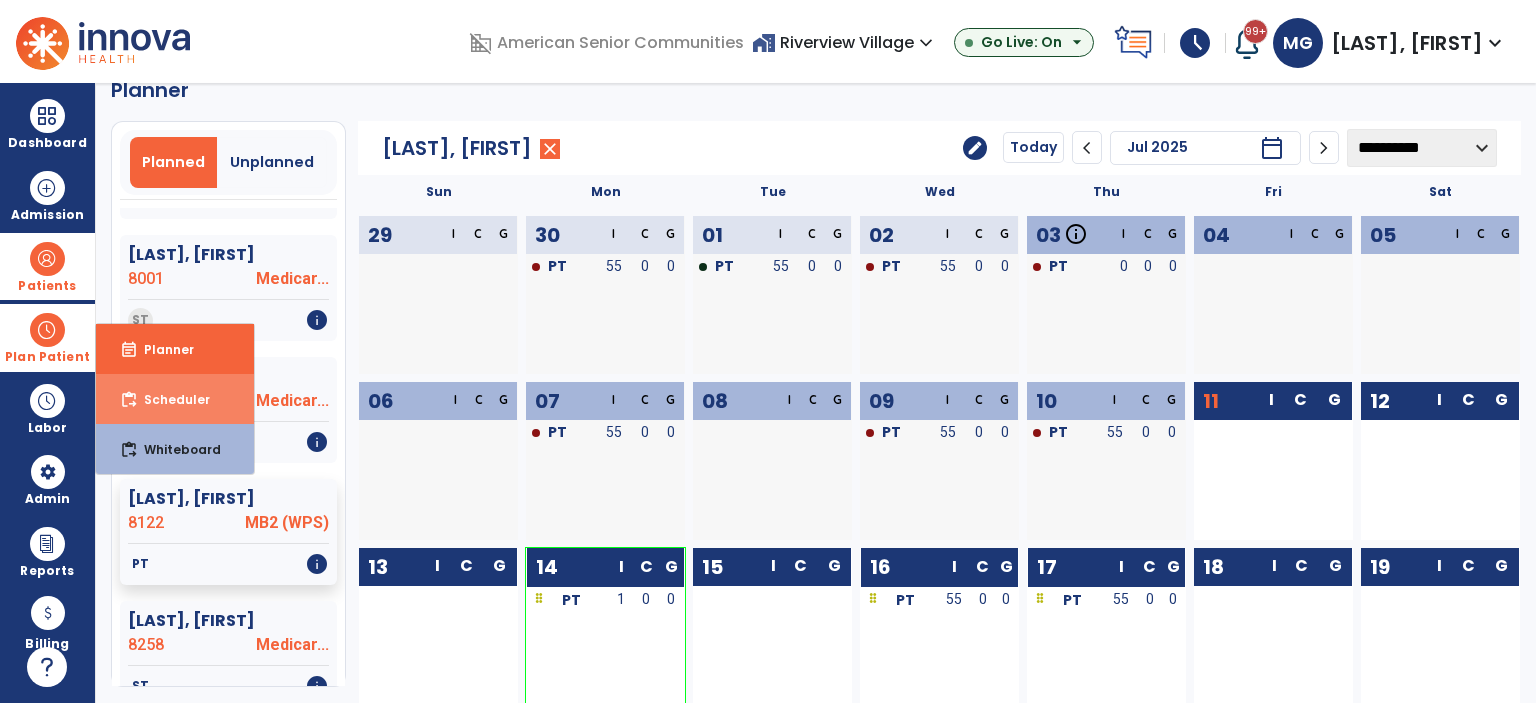 click on "Scheduler" at bounding box center [169, 399] 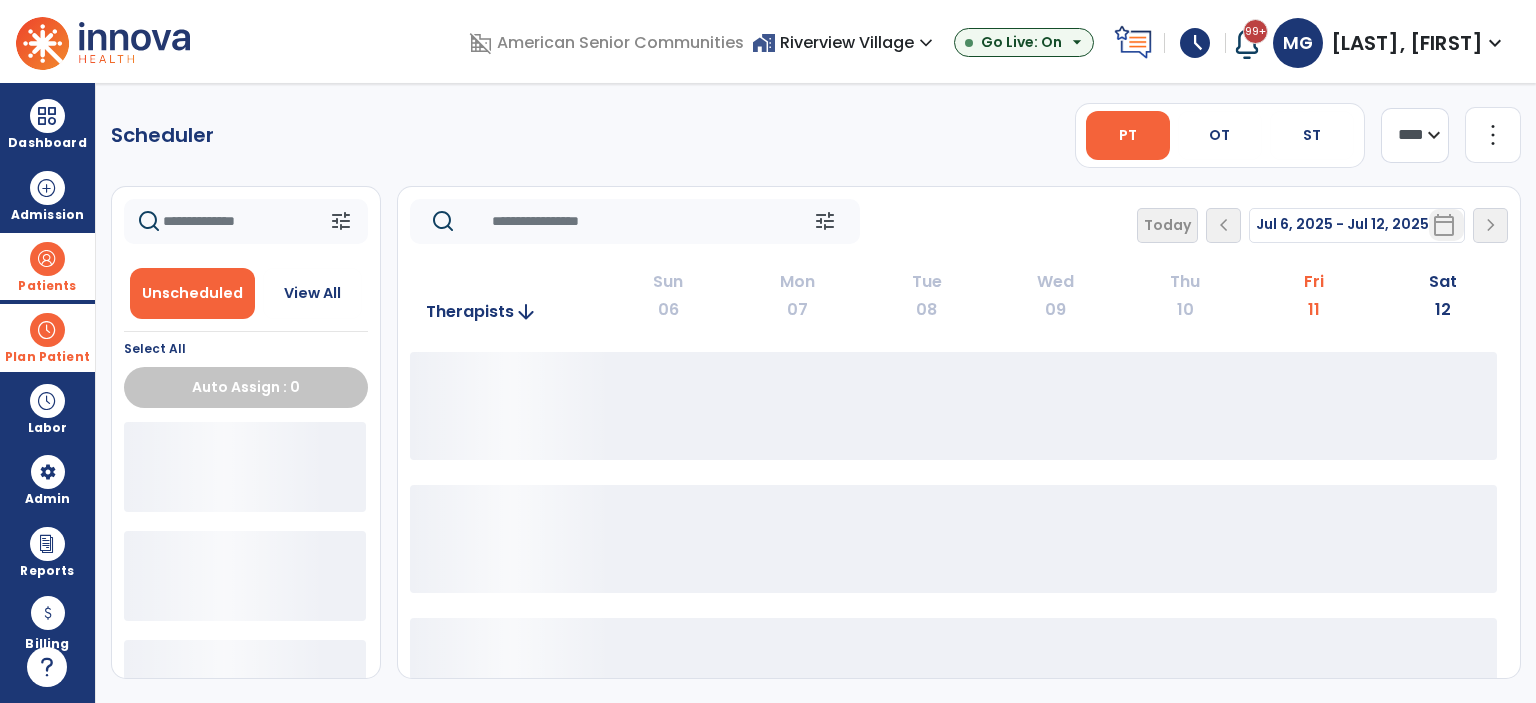 scroll, scrollTop: 0, scrollLeft: 0, axis: both 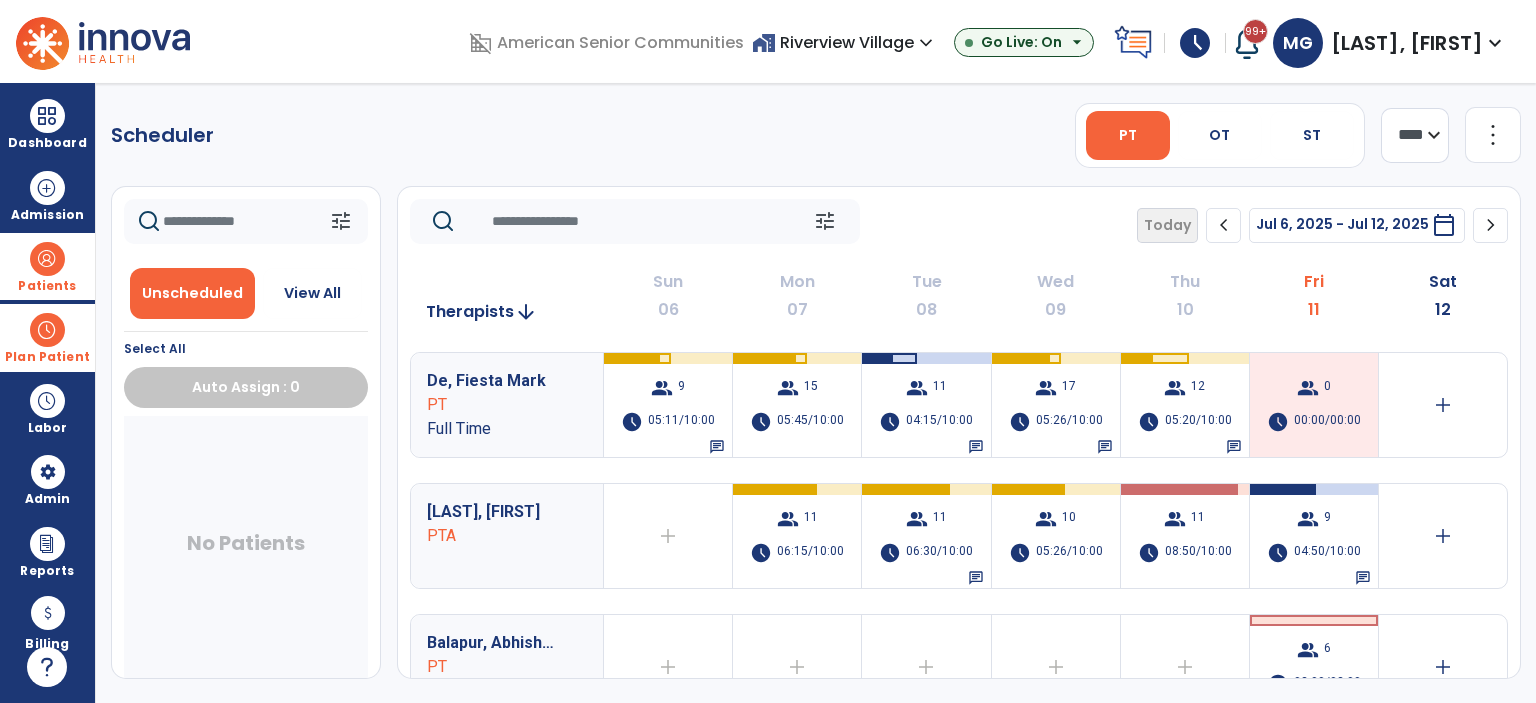 click on "chevron_right" 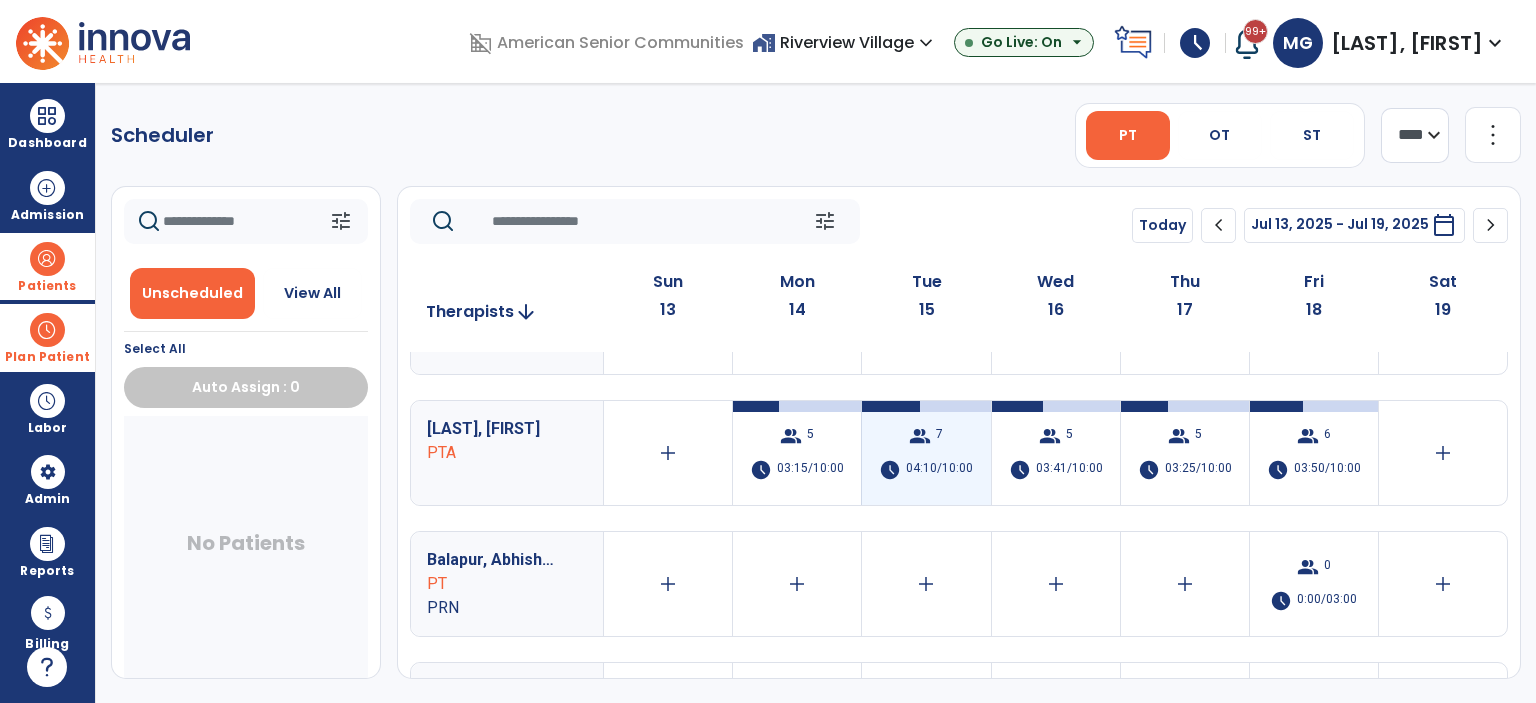 scroll, scrollTop: 0, scrollLeft: 0, axis: both 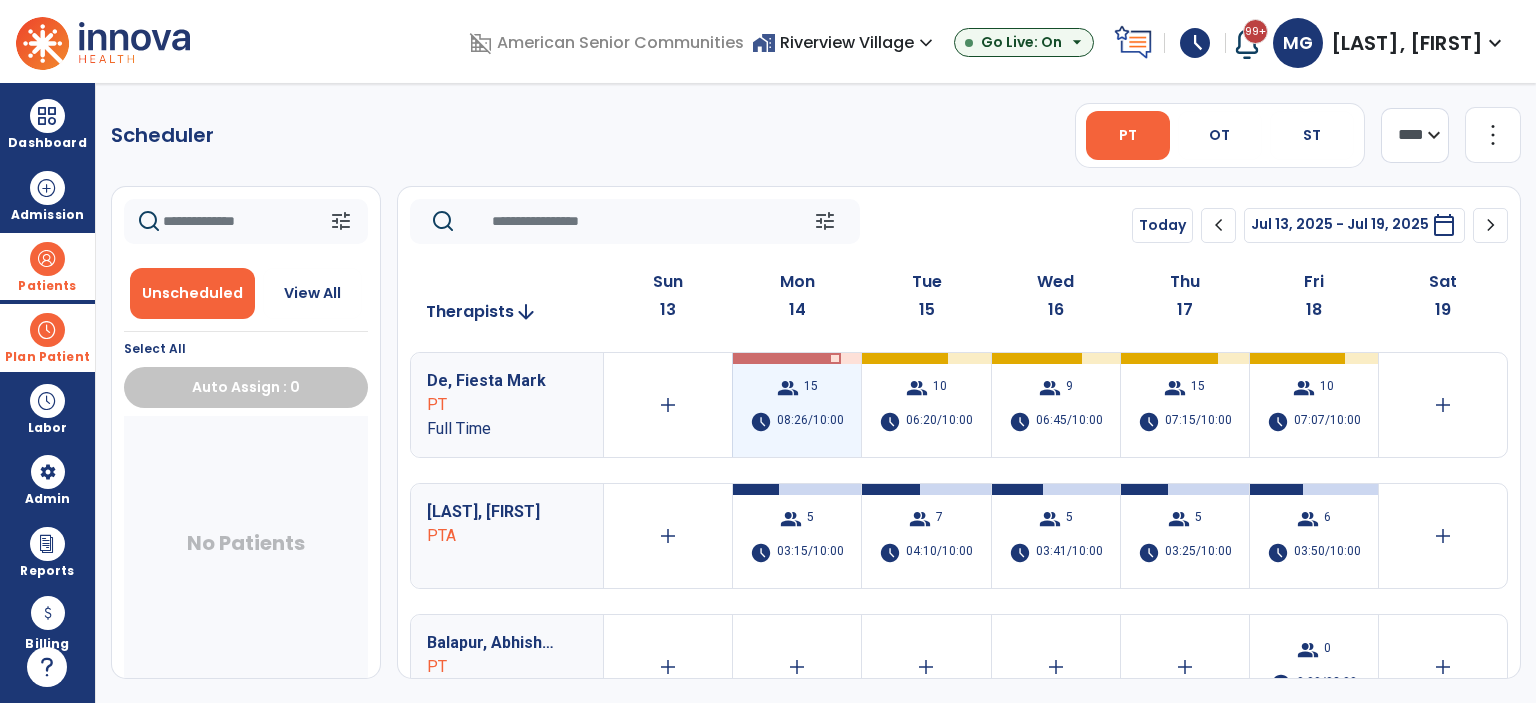 click on "group  15  schedule  08:26/10:00" at bounding box center [797, 405] 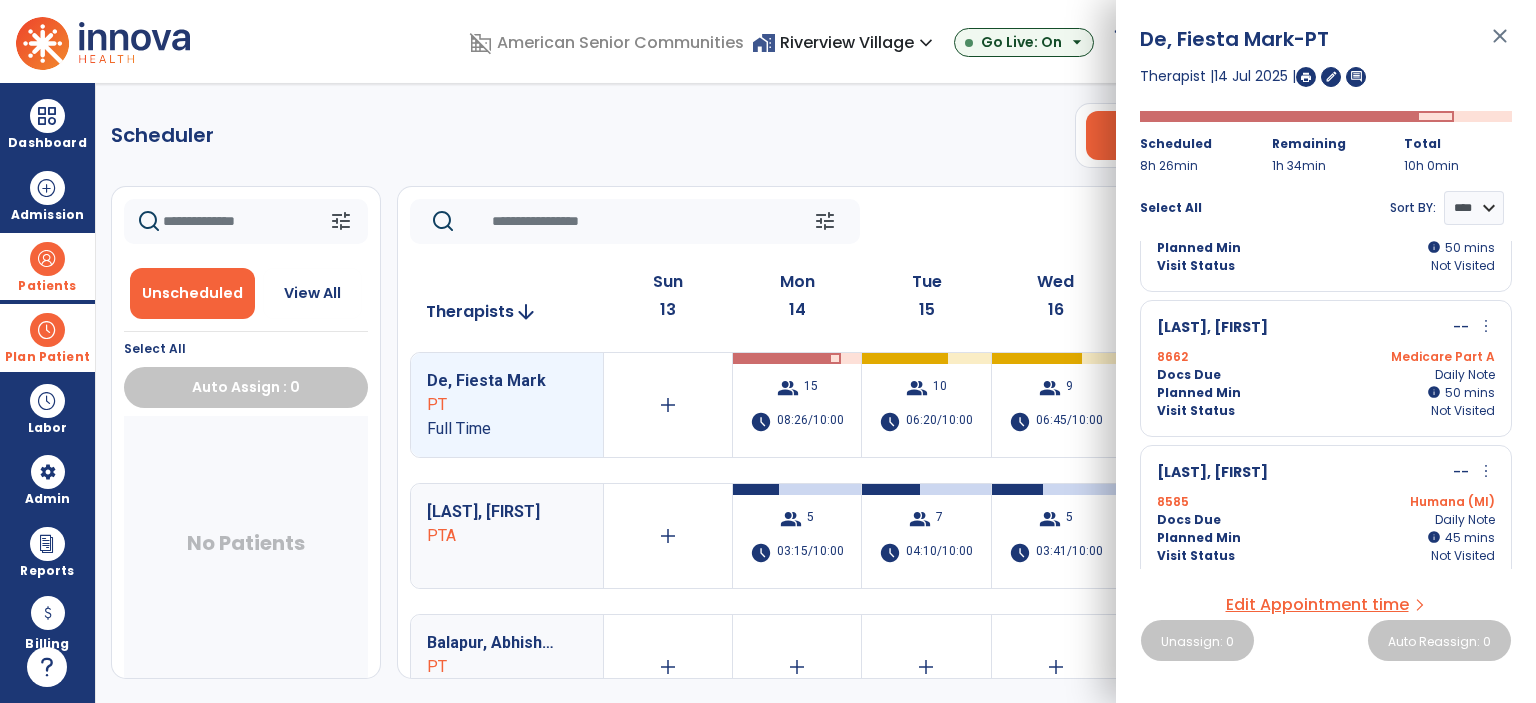 scroll, scrollTop: 632, scrollLeft: 0, axis: vertical 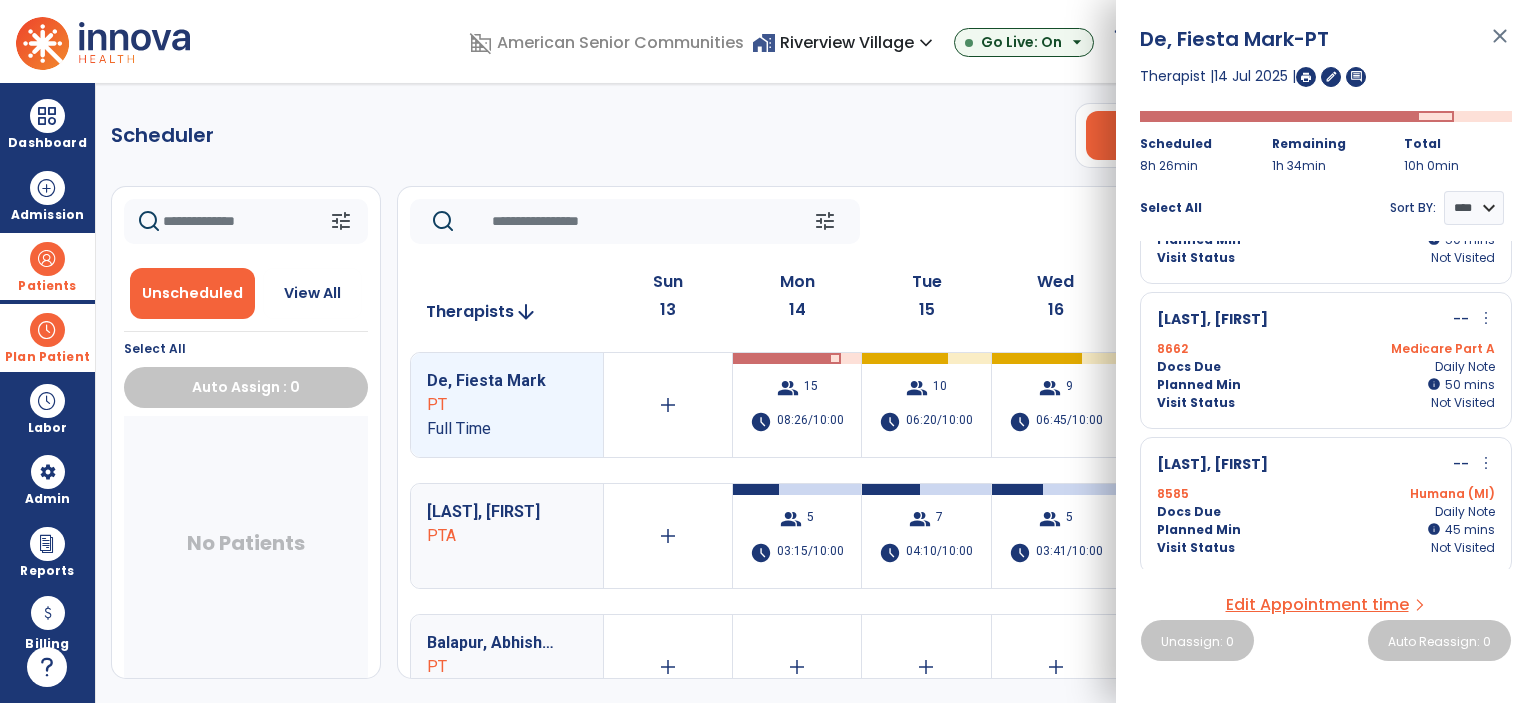 click on "8662 Medicare Part A" at bounding box center [1326, 349] 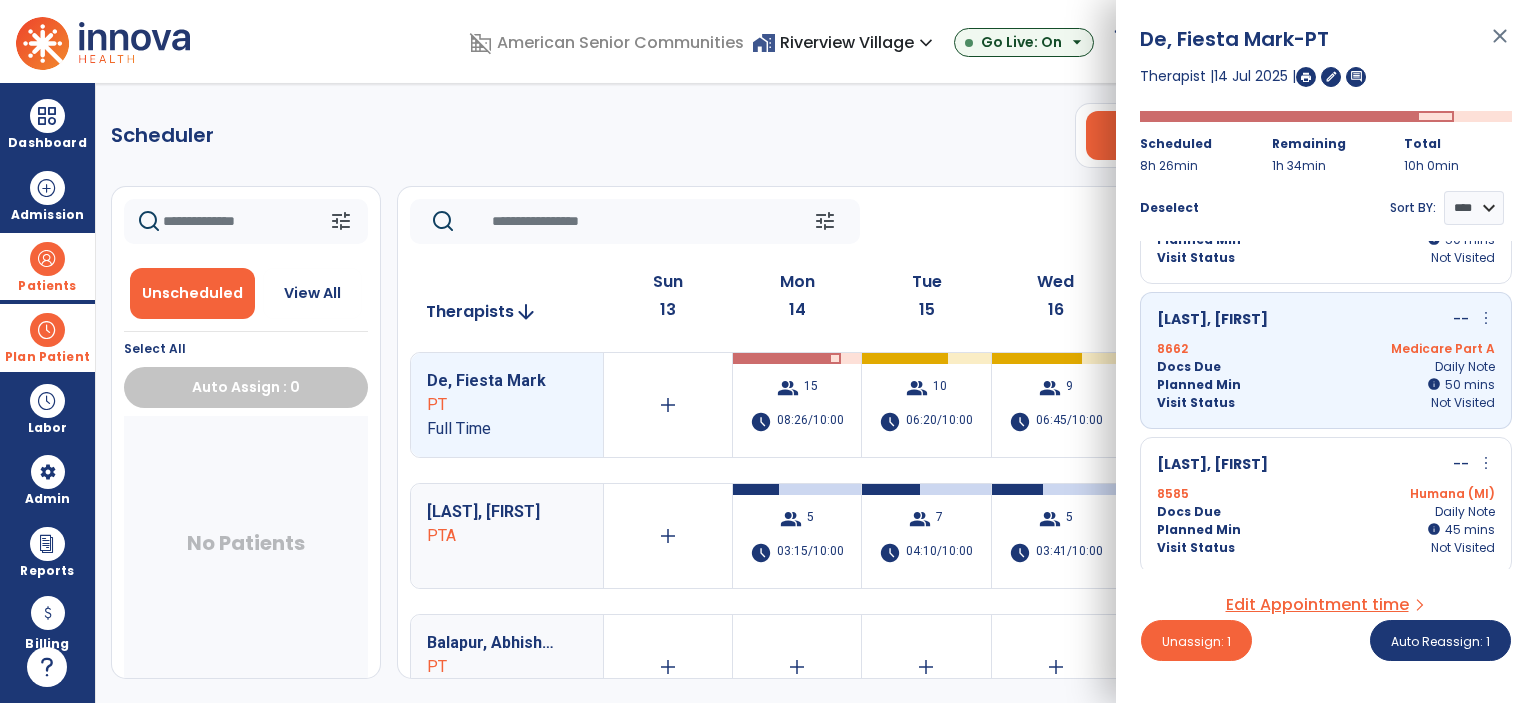 click on "8585 Humana (MI)" at bounding box center [1326, 494] 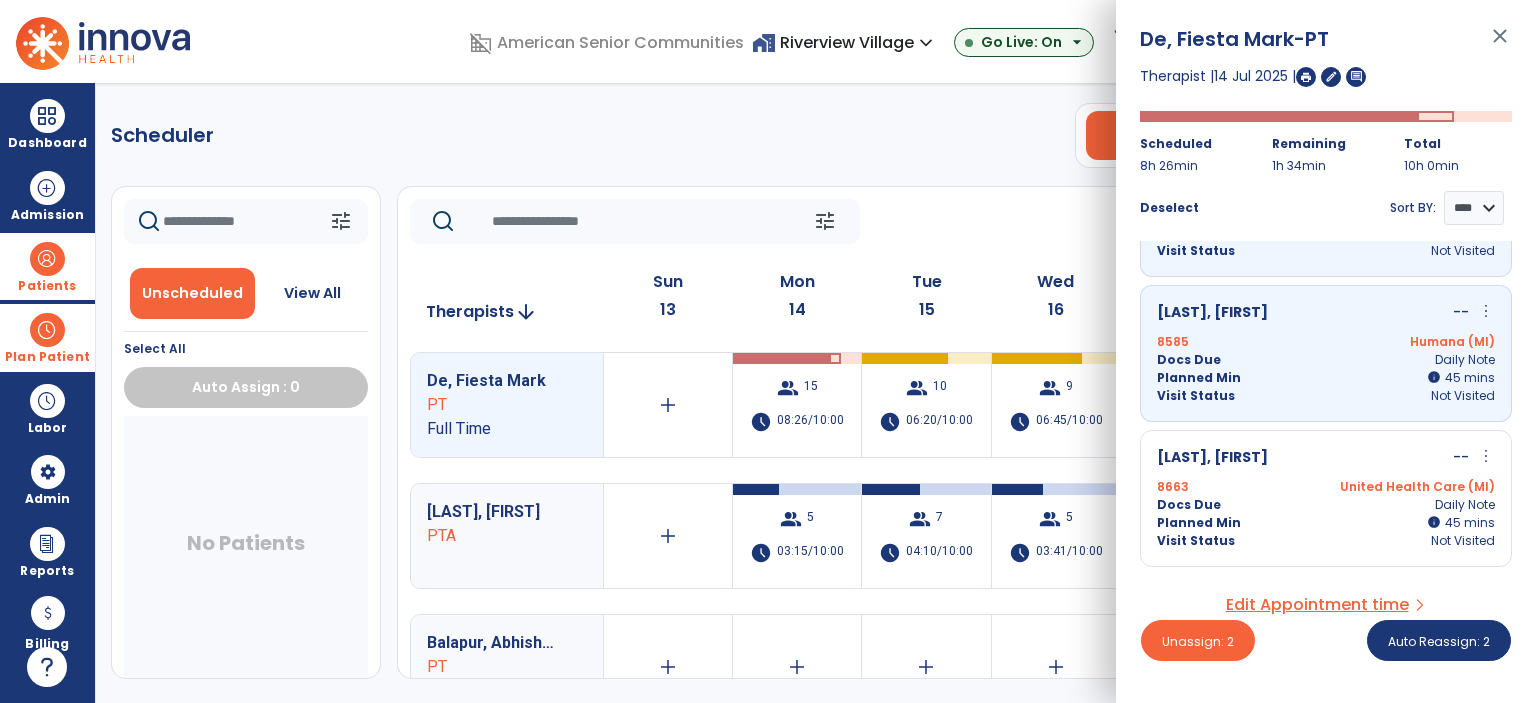 scroll, scrollTop: 784, scrollLeft: 0, axis: vertical 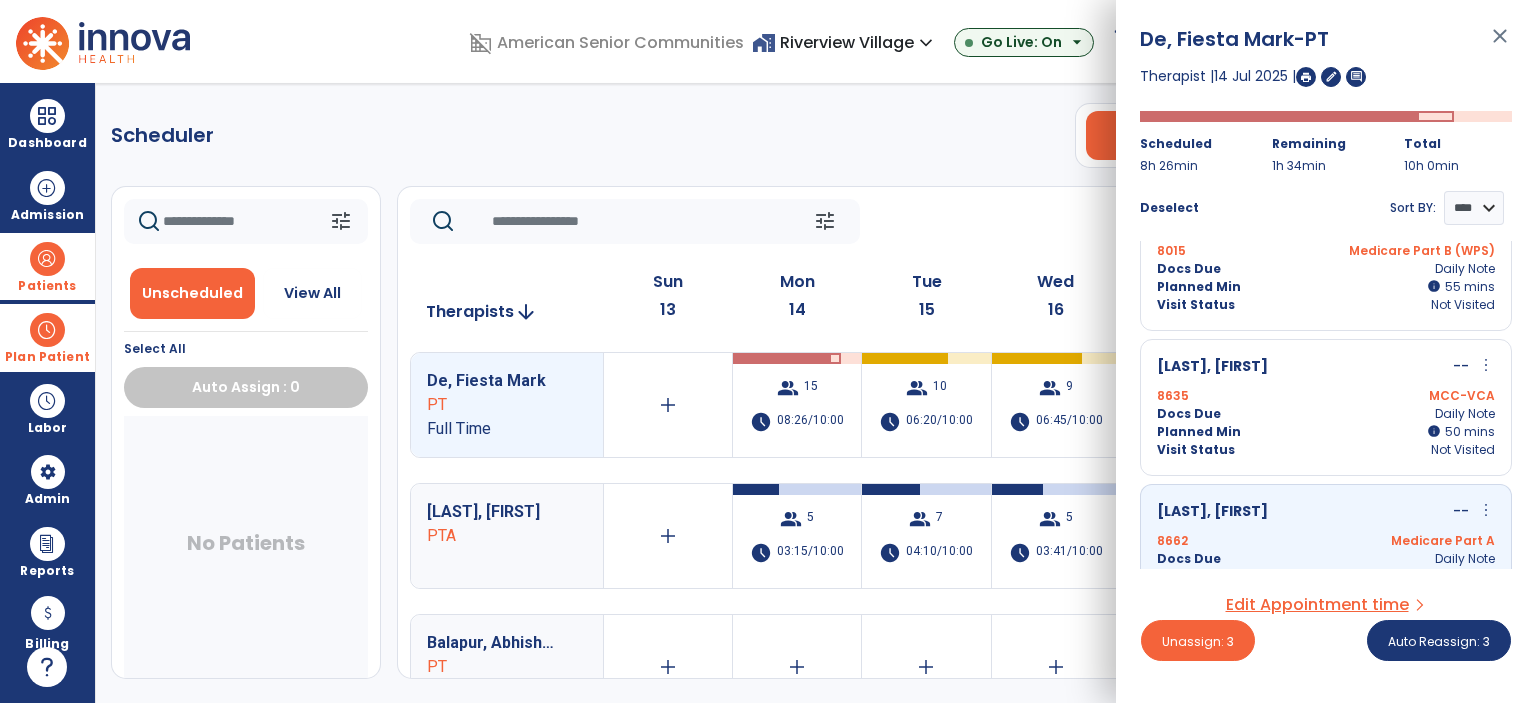 click on "Docs Due Daily Note" at bounding box center [1326, 414] 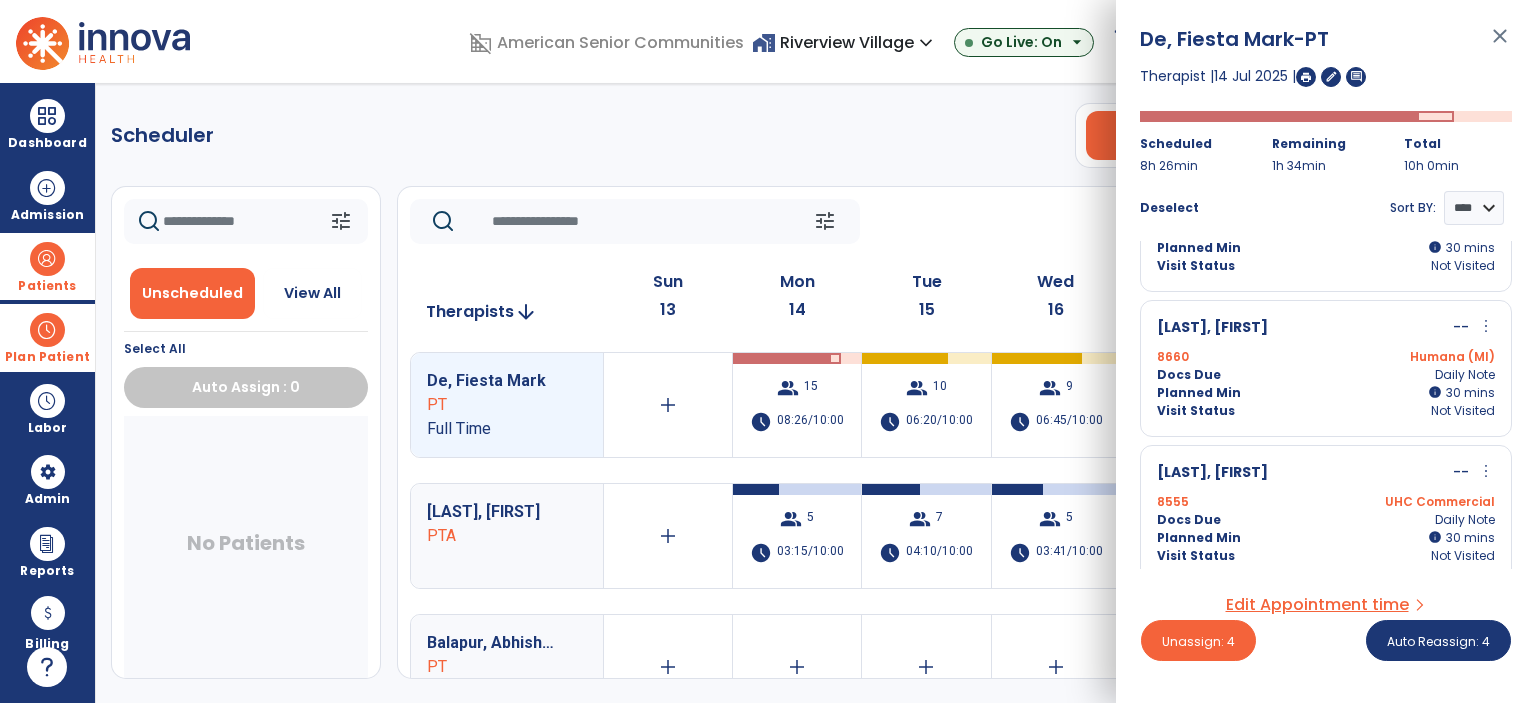 scroll, scrollTop: 1201, scrollLeft: 0, axis: vertical 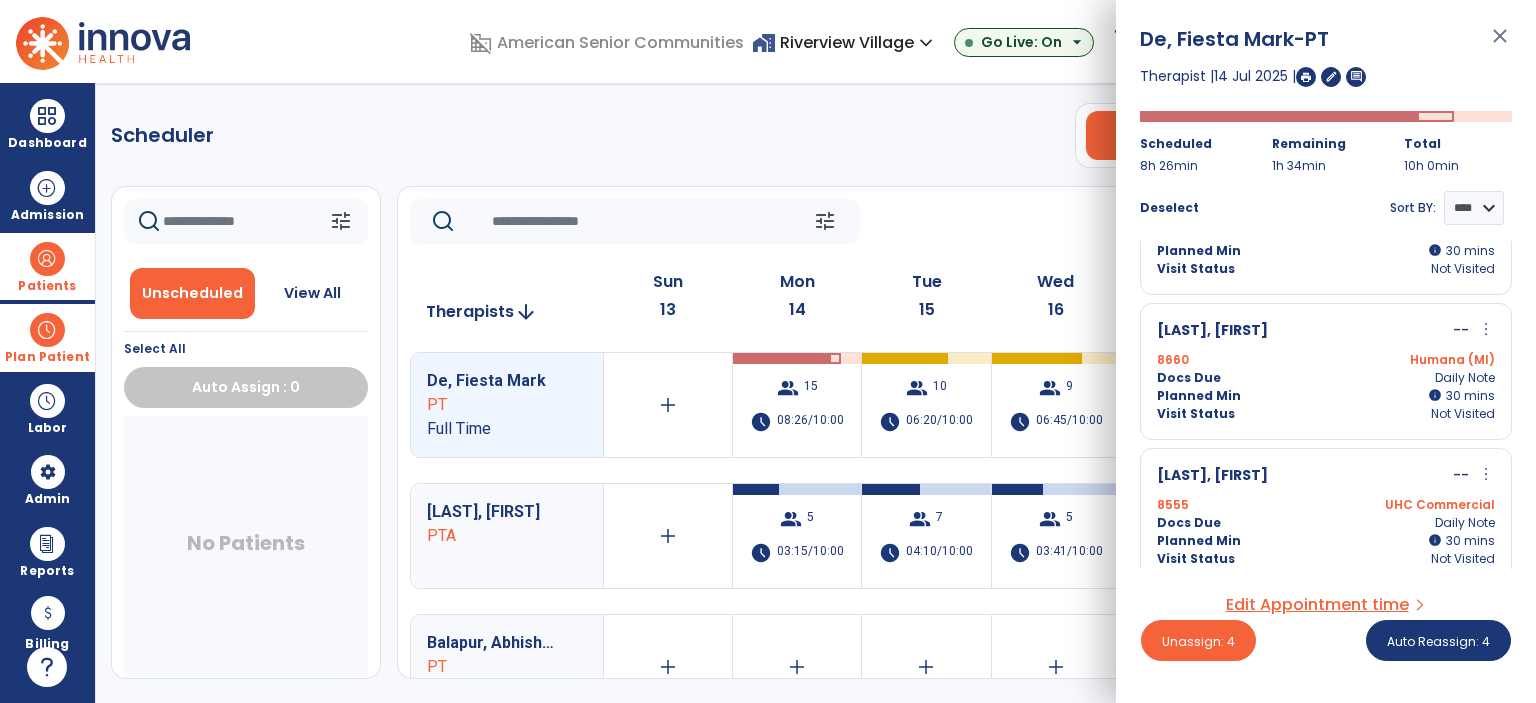 click on "Planned Min  info   30 I 30 mins" at bounding box center (1326, 541) 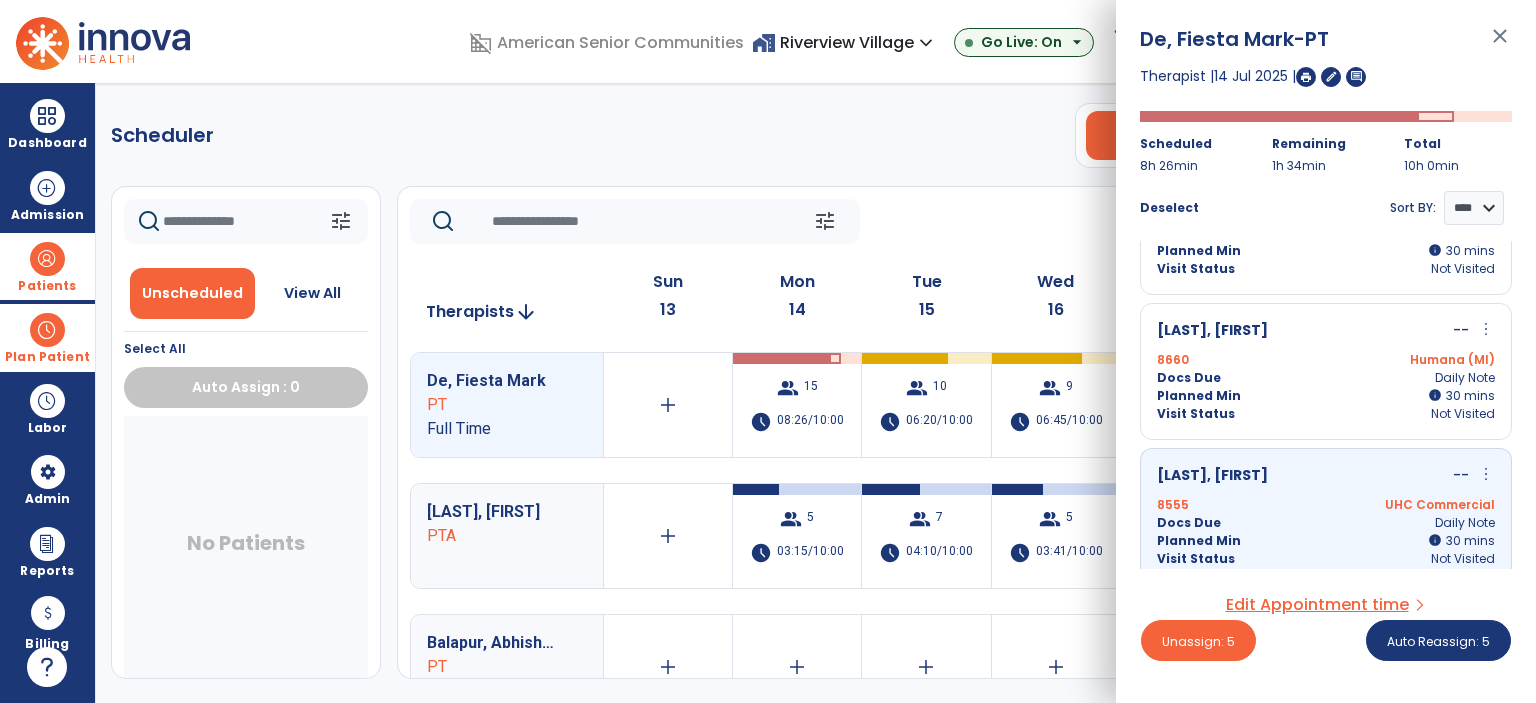 click on "8660 Humana (MI)" at bounding box center (1326, 360) 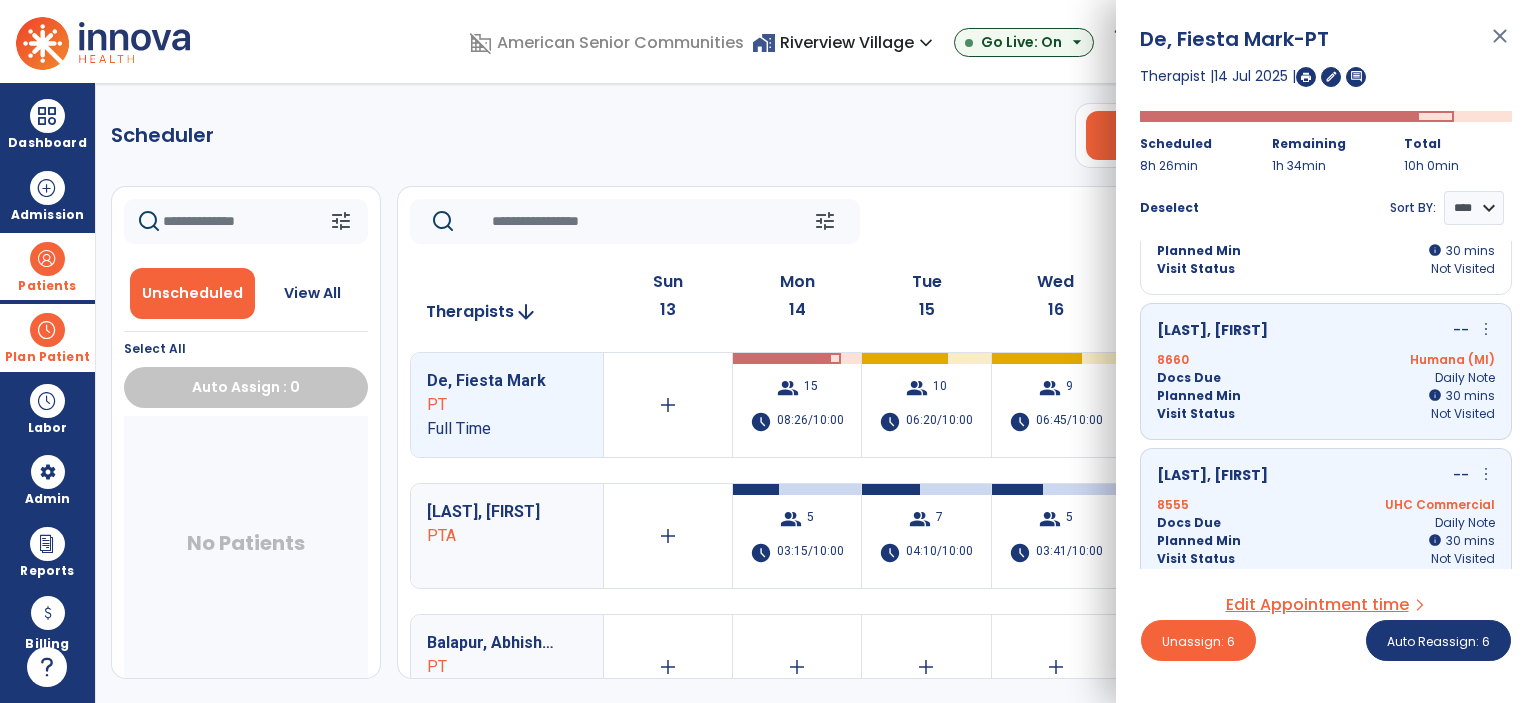 click on "8660 Humana (MI)" at bounding box center (1326, 360) 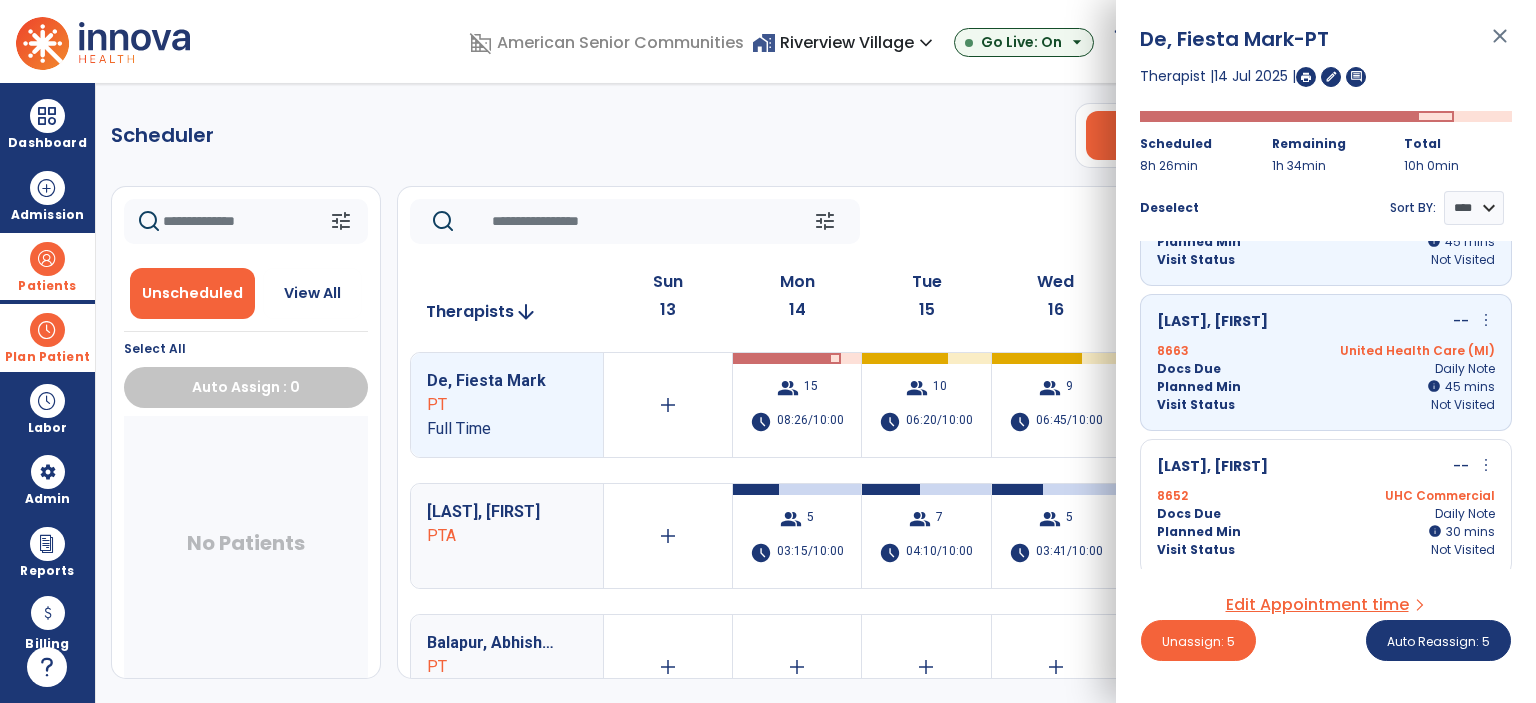 scroll, scrollTop: 919, scrollLeft: 0, axis: vertical 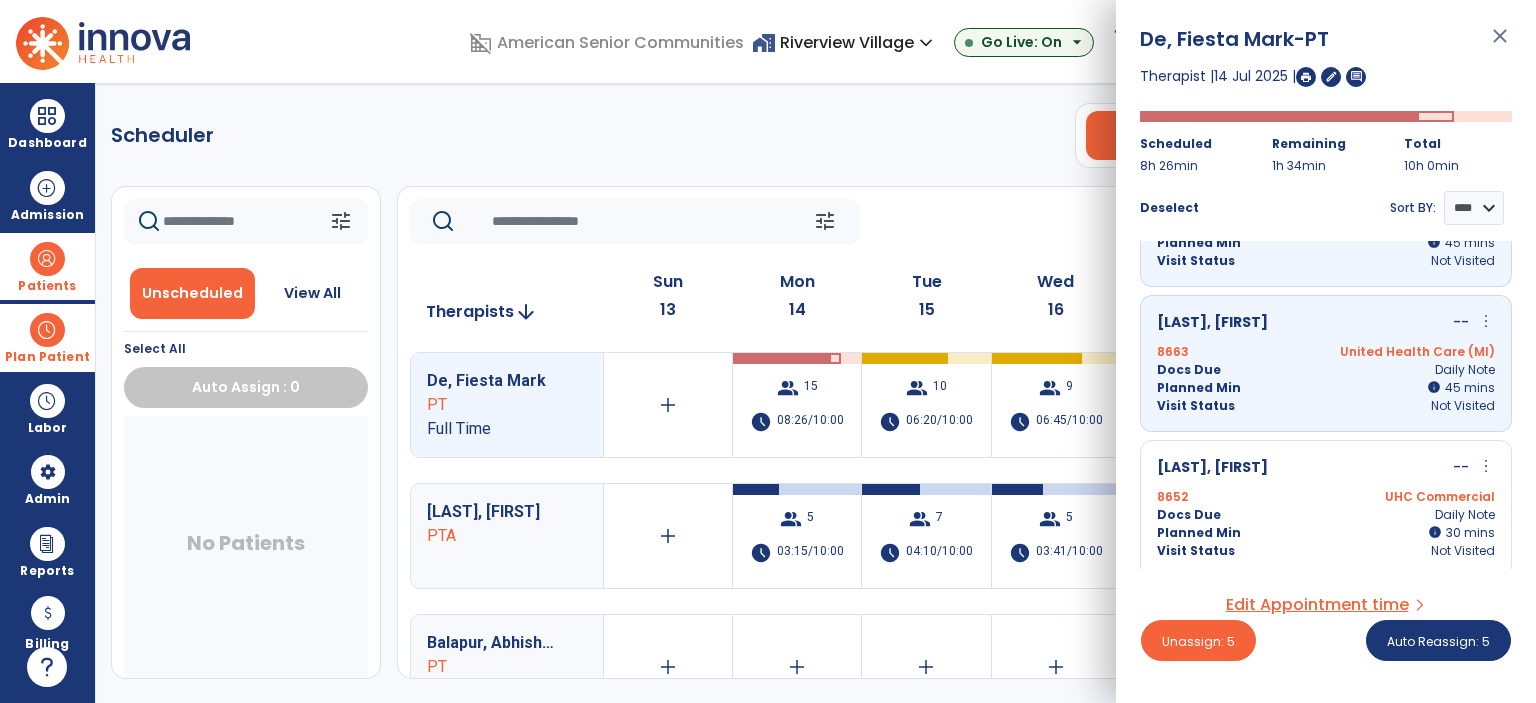 click on "8663 United Health Care (MI)" at bounding box center [1326, 352] 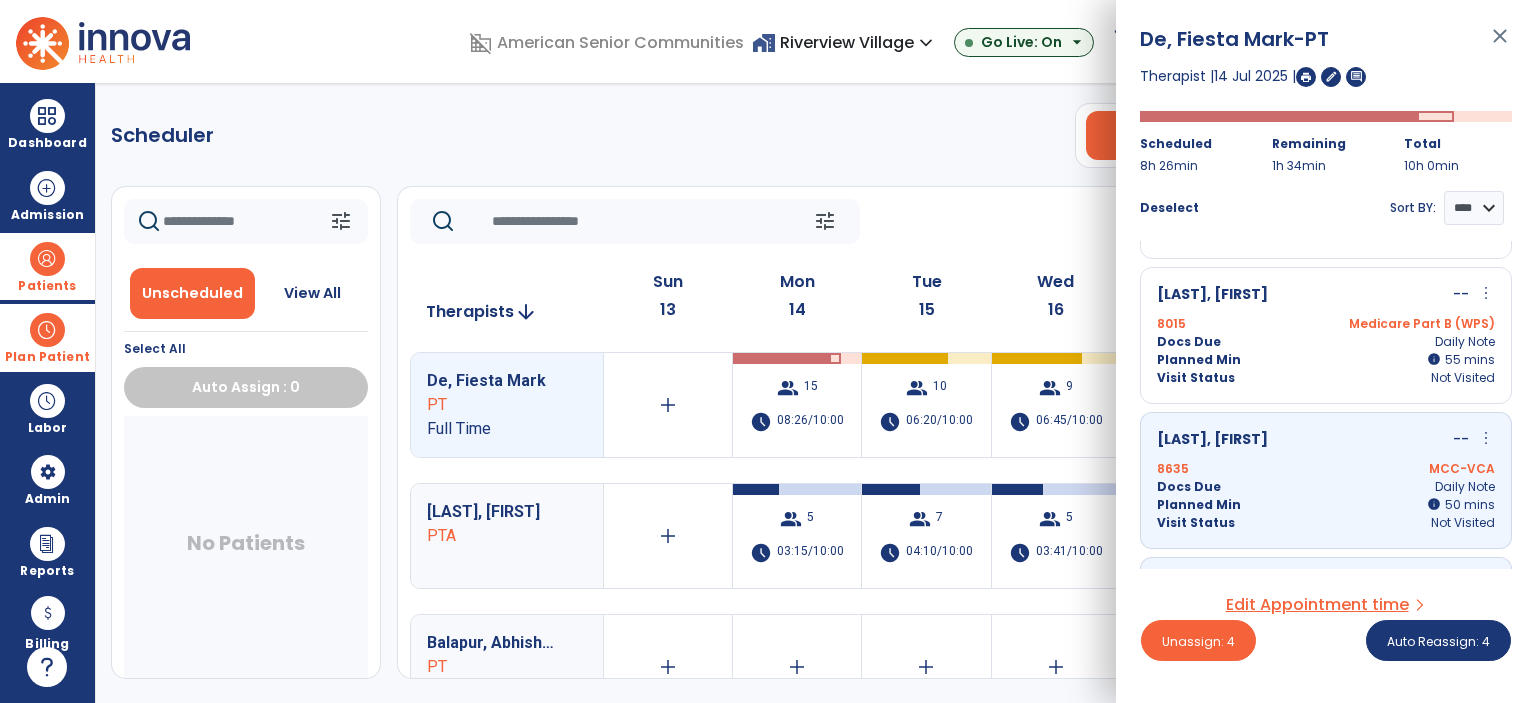 scroll, scrollTop: 365, scrollLeft: 0, axis: vertical 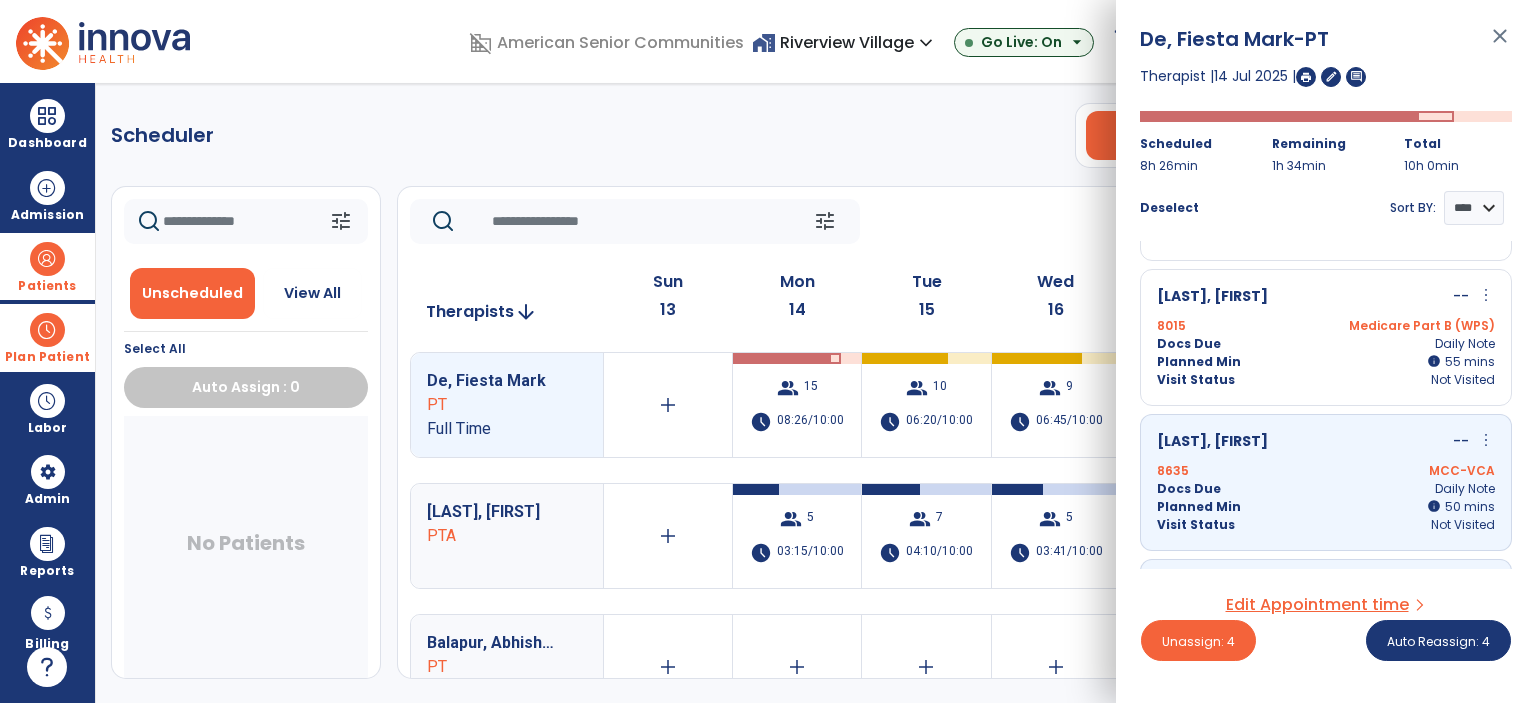 click on "Planned Min  info   55 I 55 mins" at bounding box center [1326, 362] 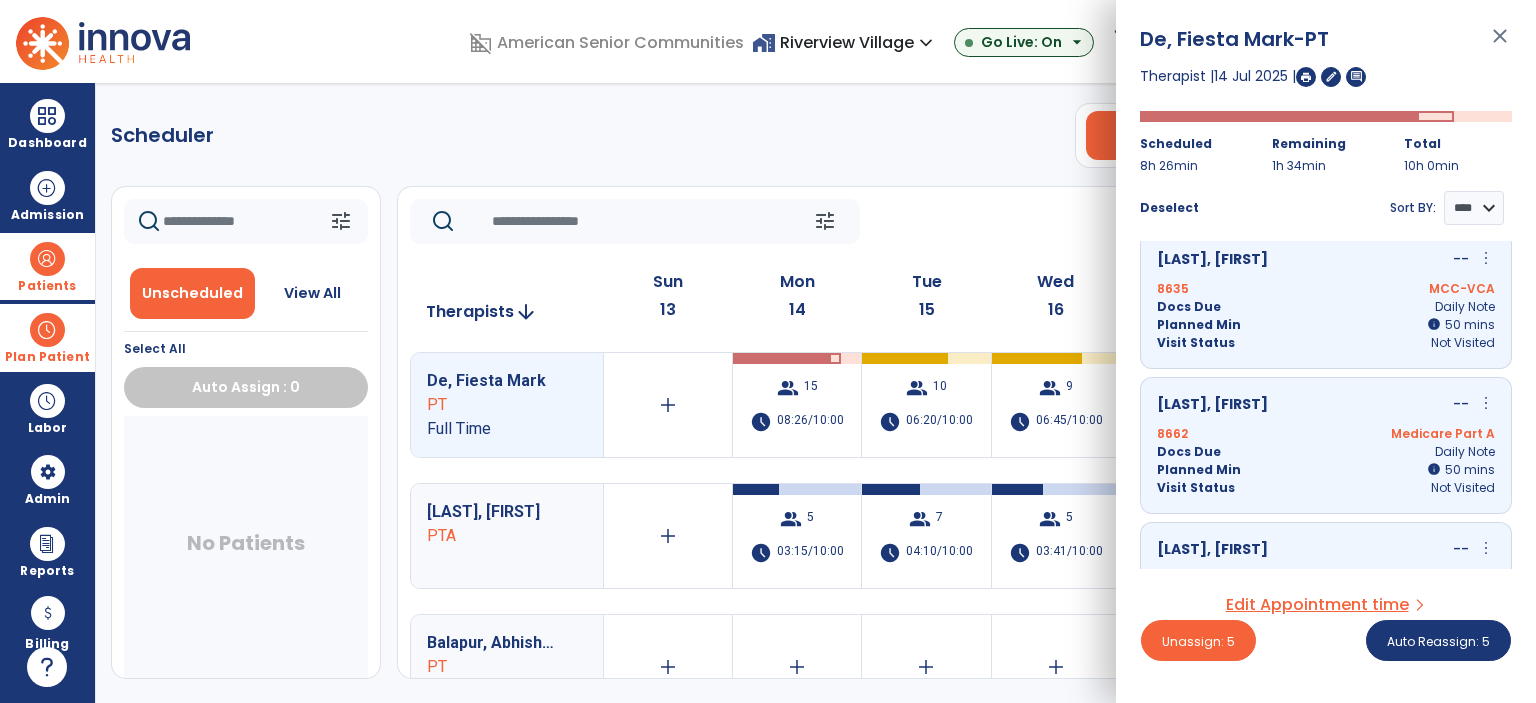 scroll, scrollTop: 528, scrollLeft: 0, axis: vertical 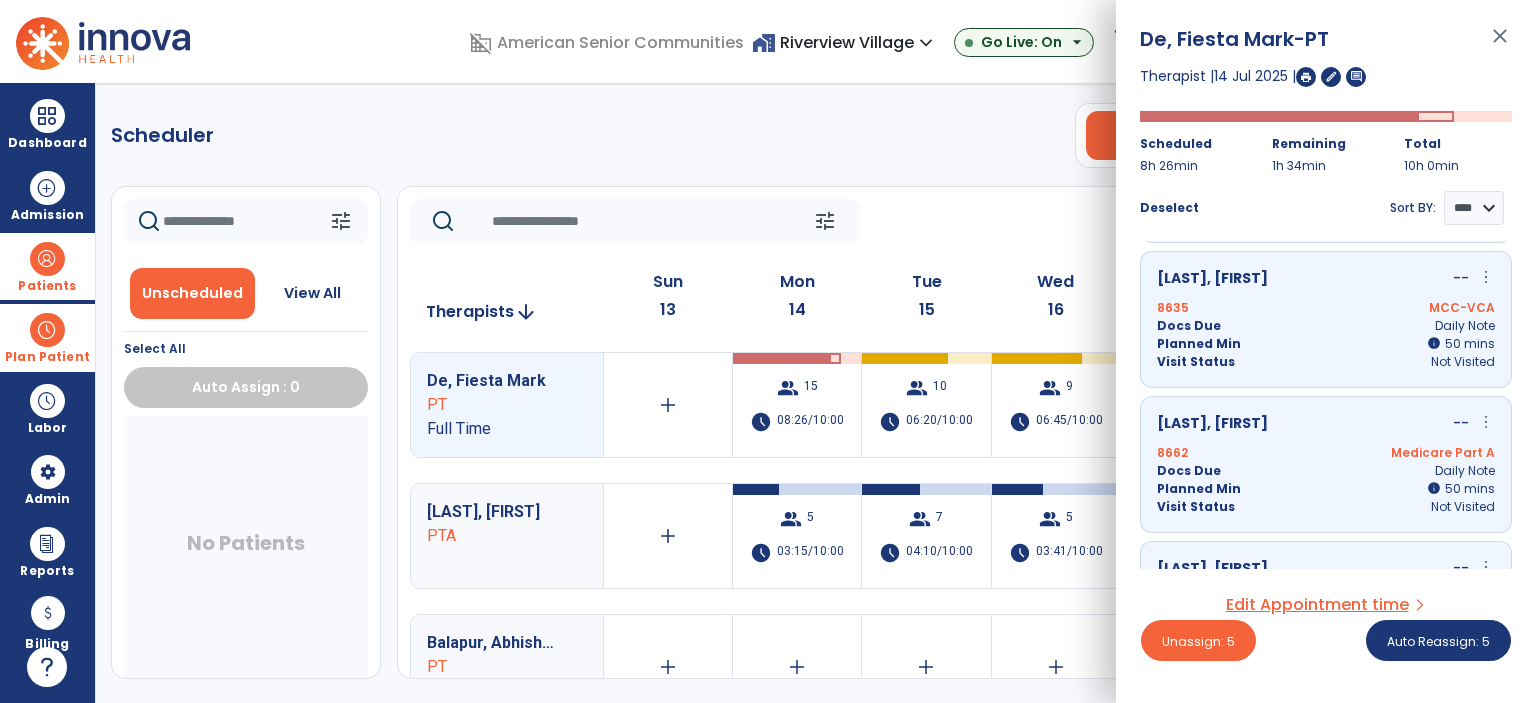 click on "Planned Min  info   50 I 50 mins" at bounding box center [1326, 489] 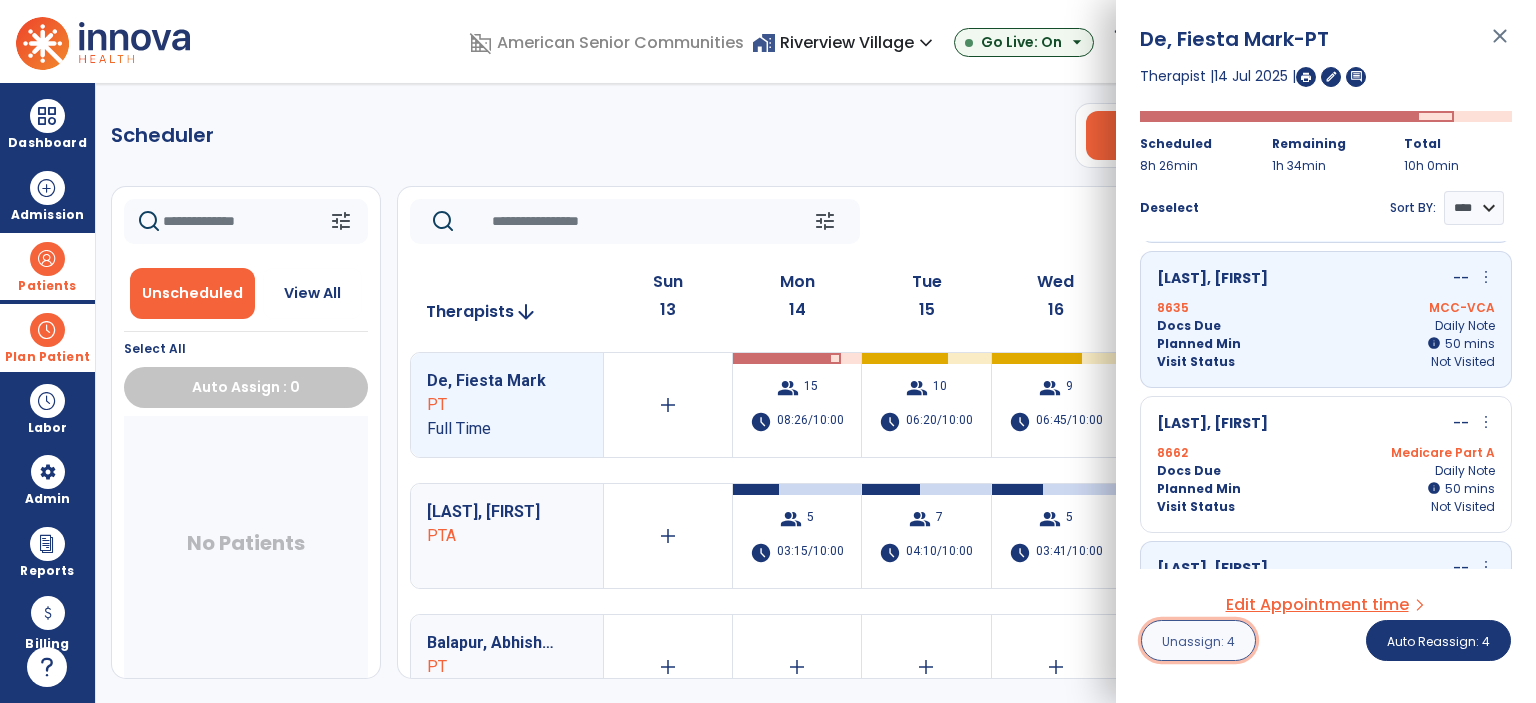 click on "Unassign: 4" at bounding box center [1198, 640] 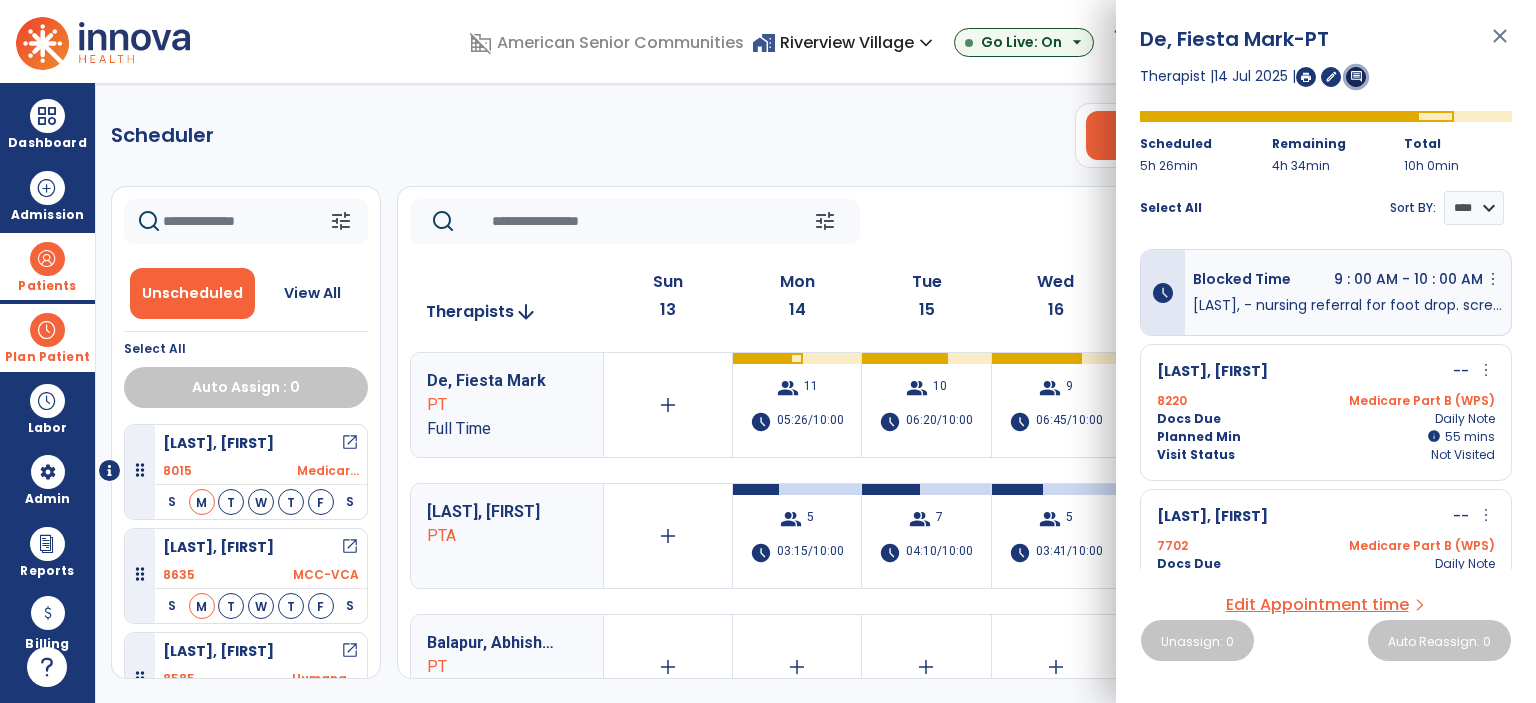 click on "comment" at bounding box center (1356, 76) 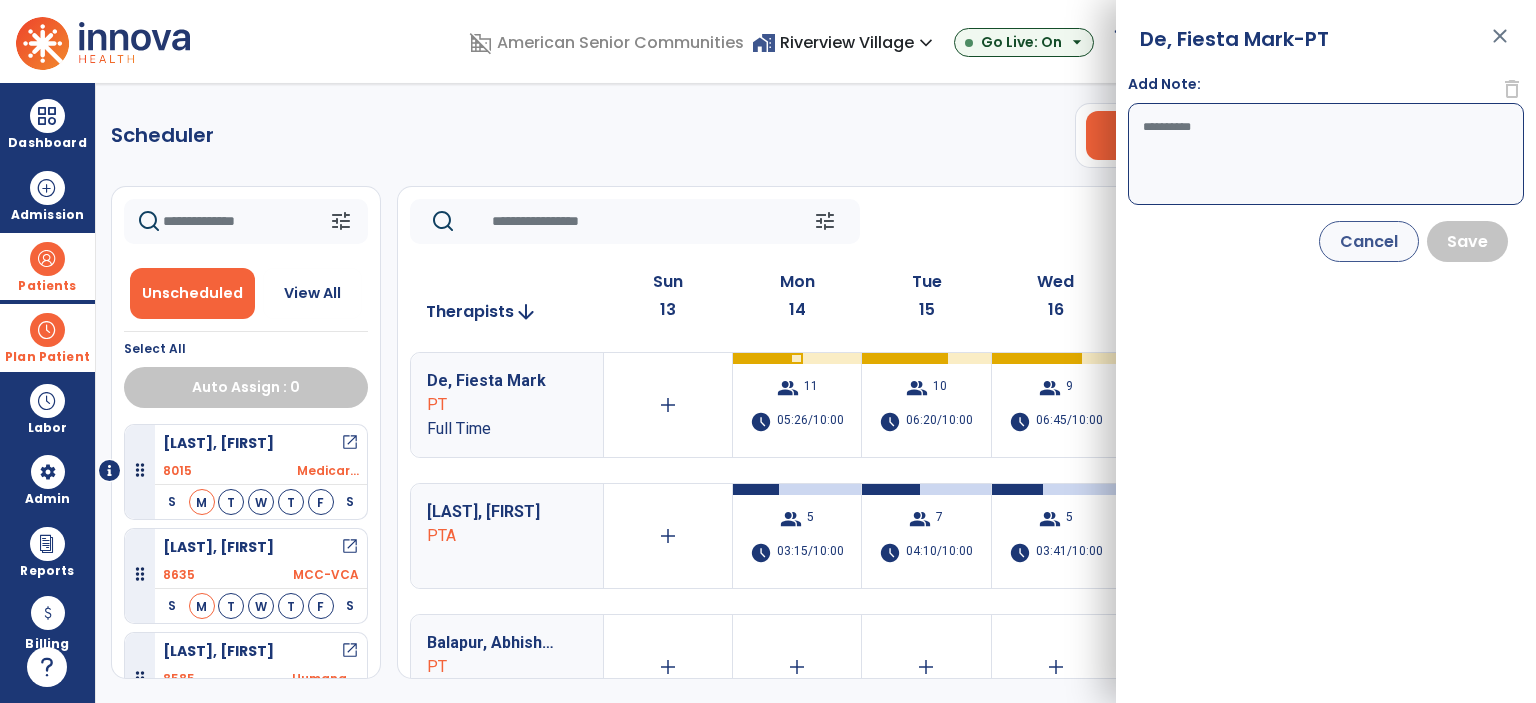 click on "Add Note:" at bounding box center [1326, 154] 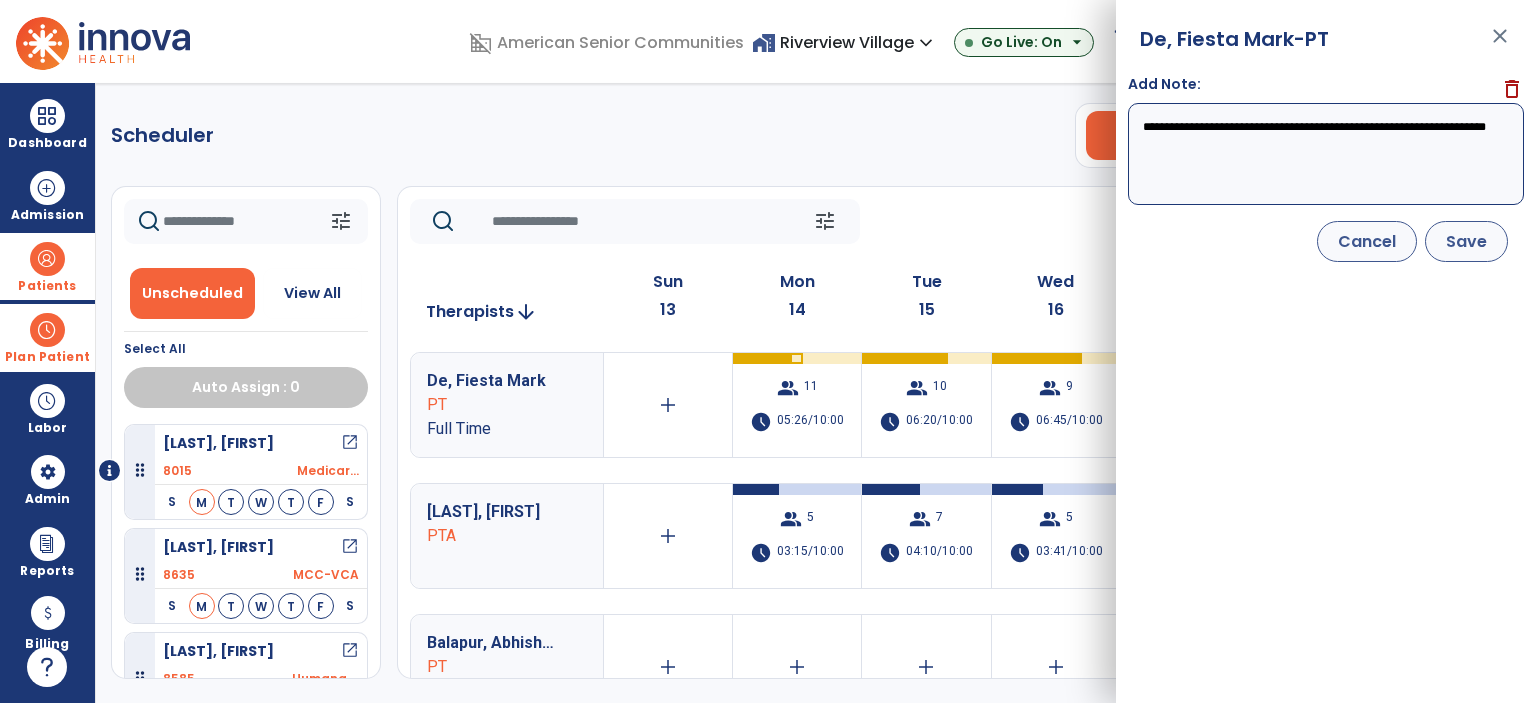type on "**********" 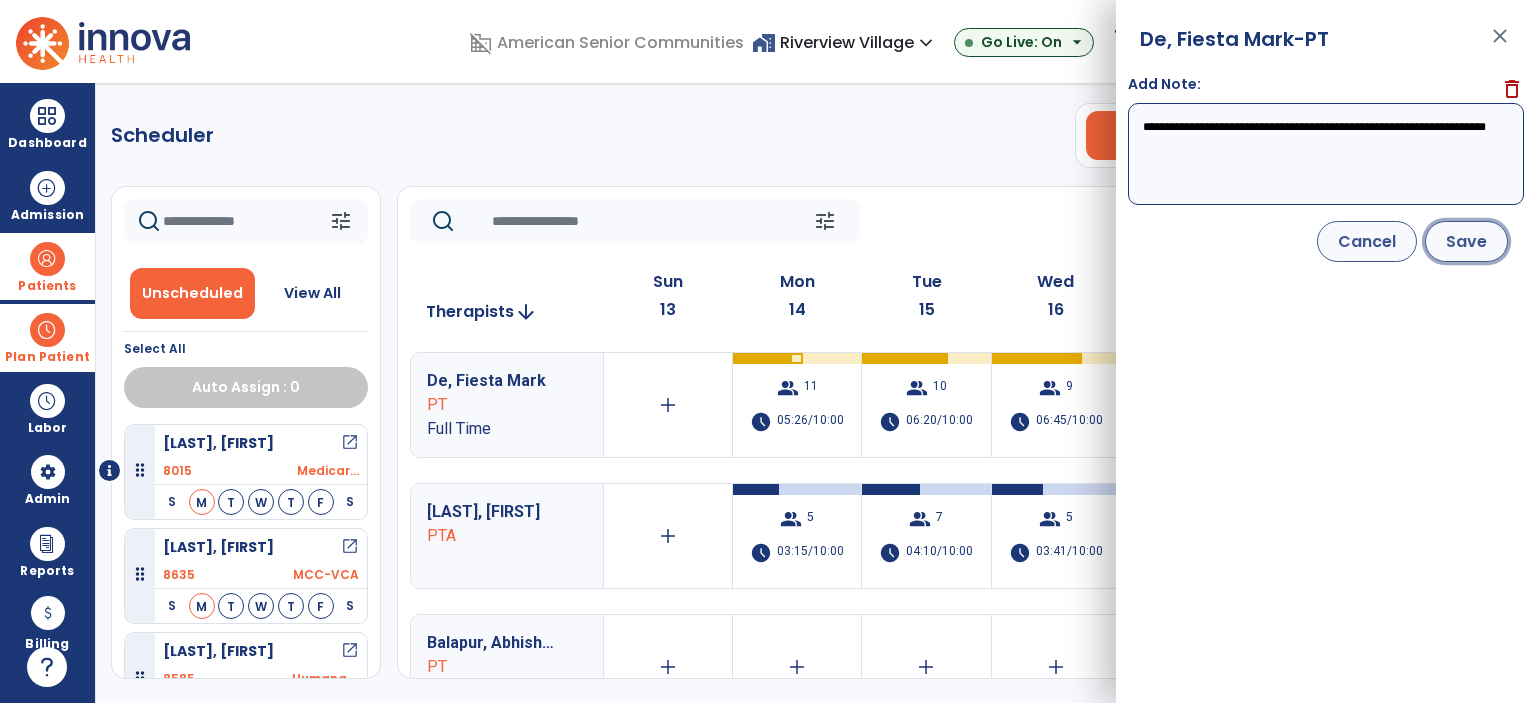 click on "Save" at bounding box center (1466, 241) 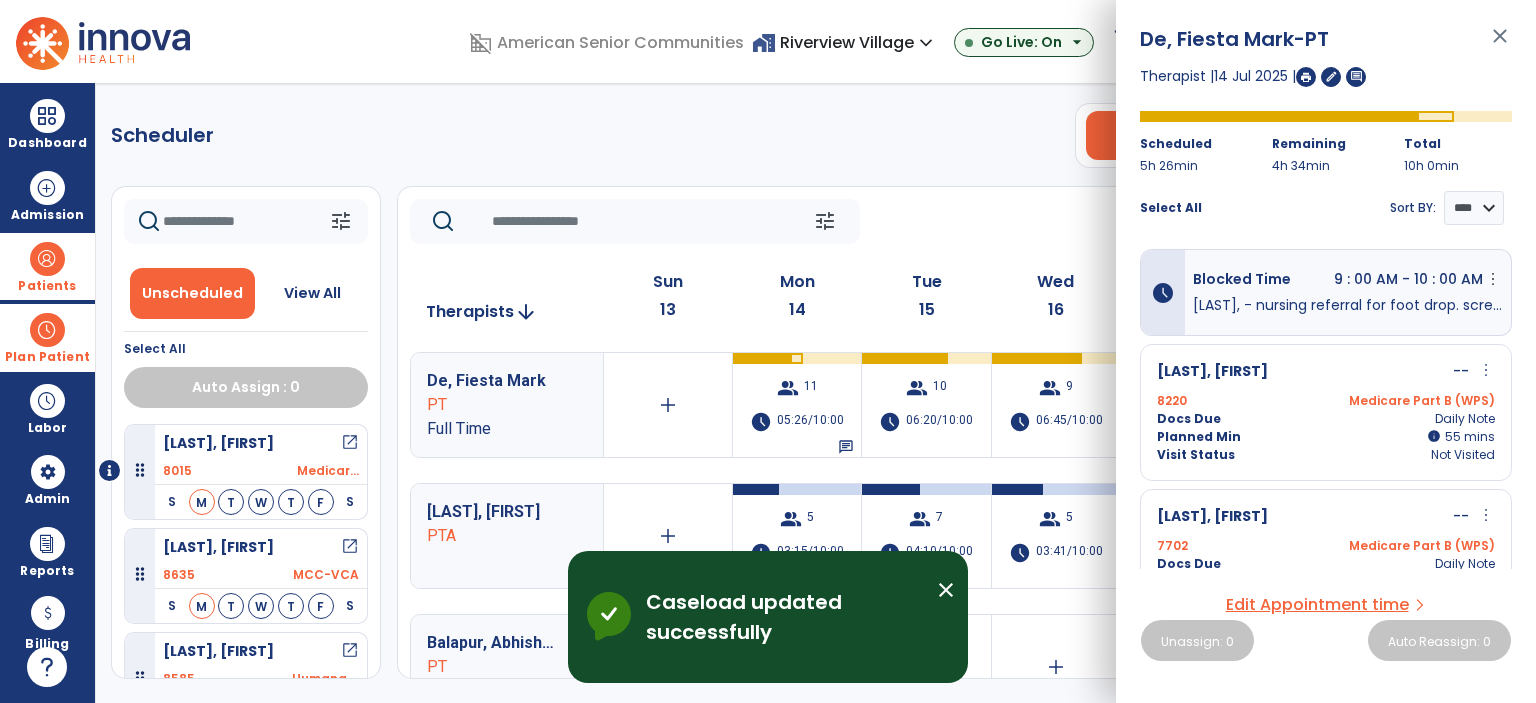 click on "close" at bounding box center [1500, 45] 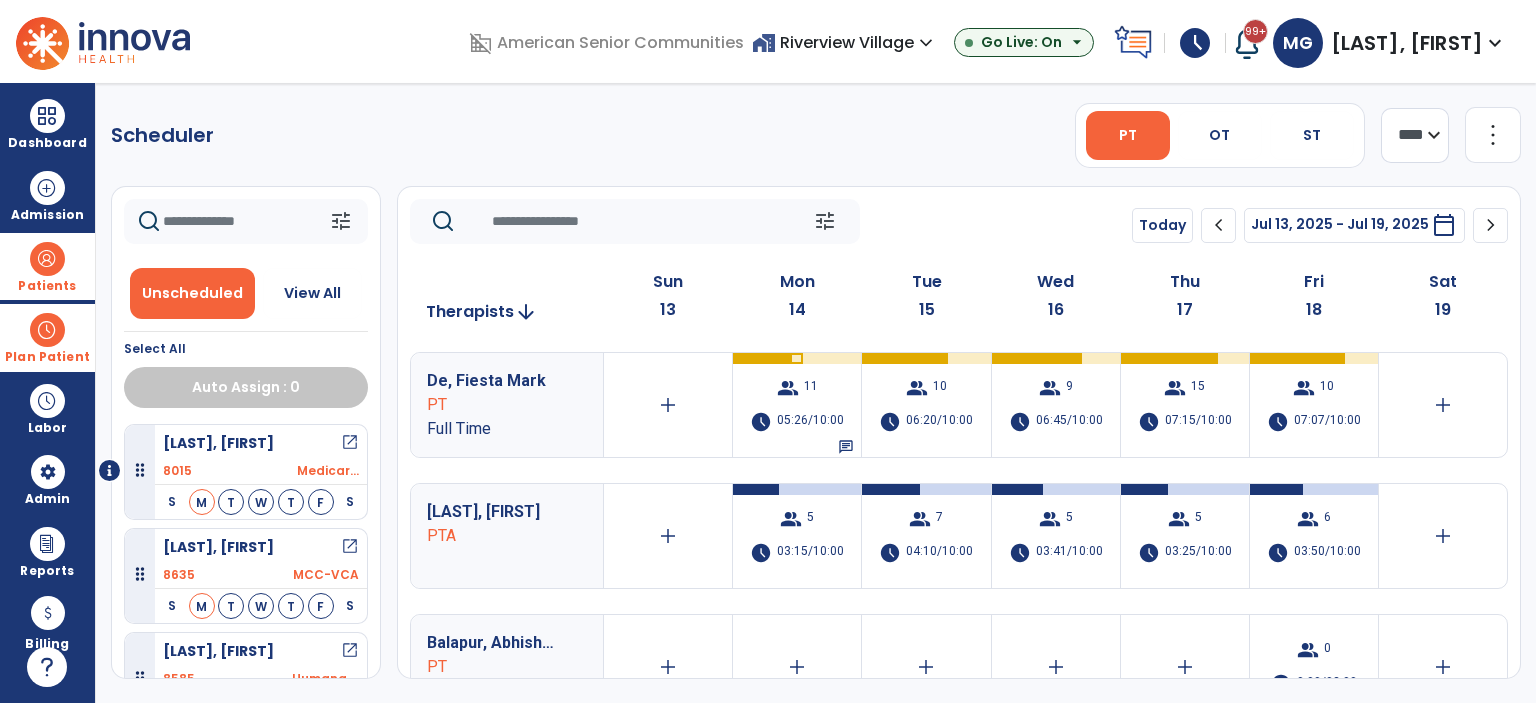 click at bounding box center (47, 330) 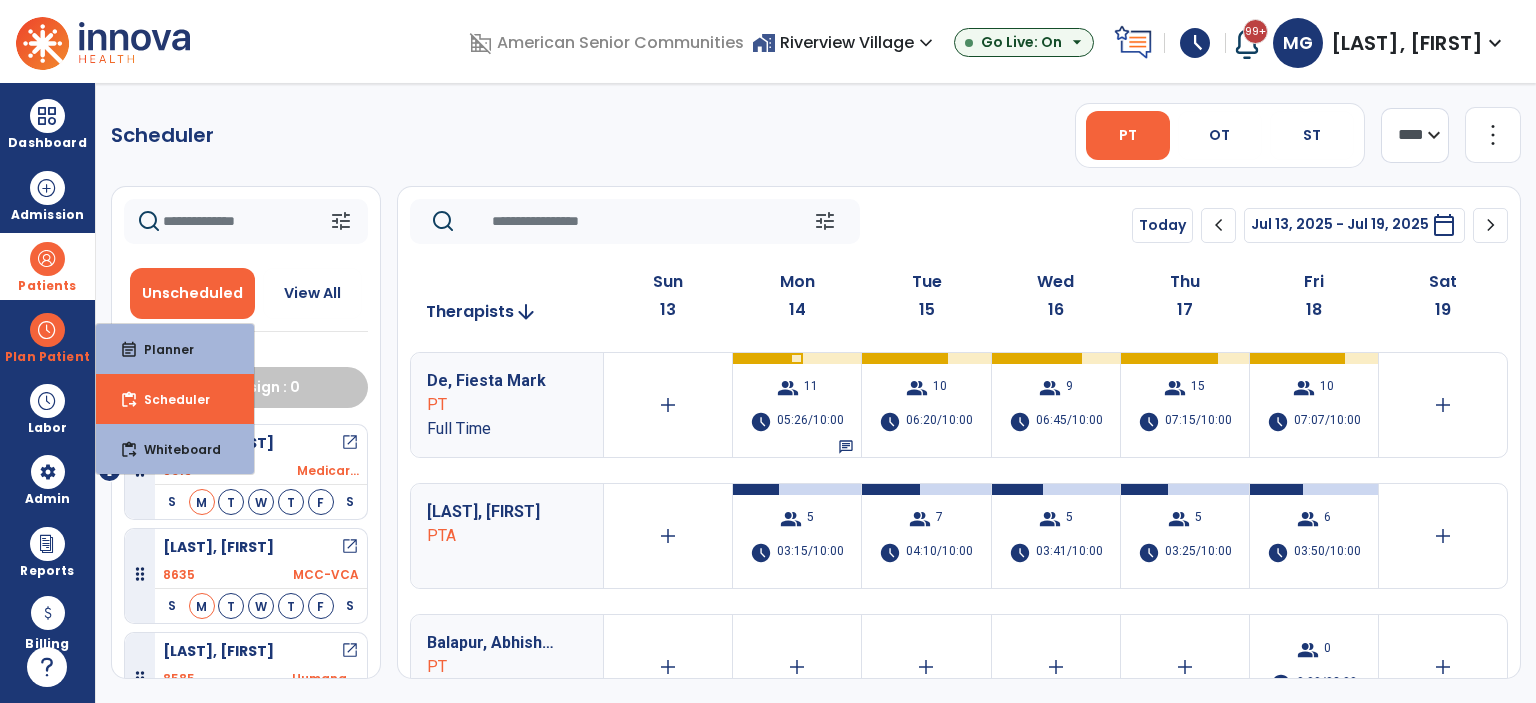 click at bounding box center (47, 259) 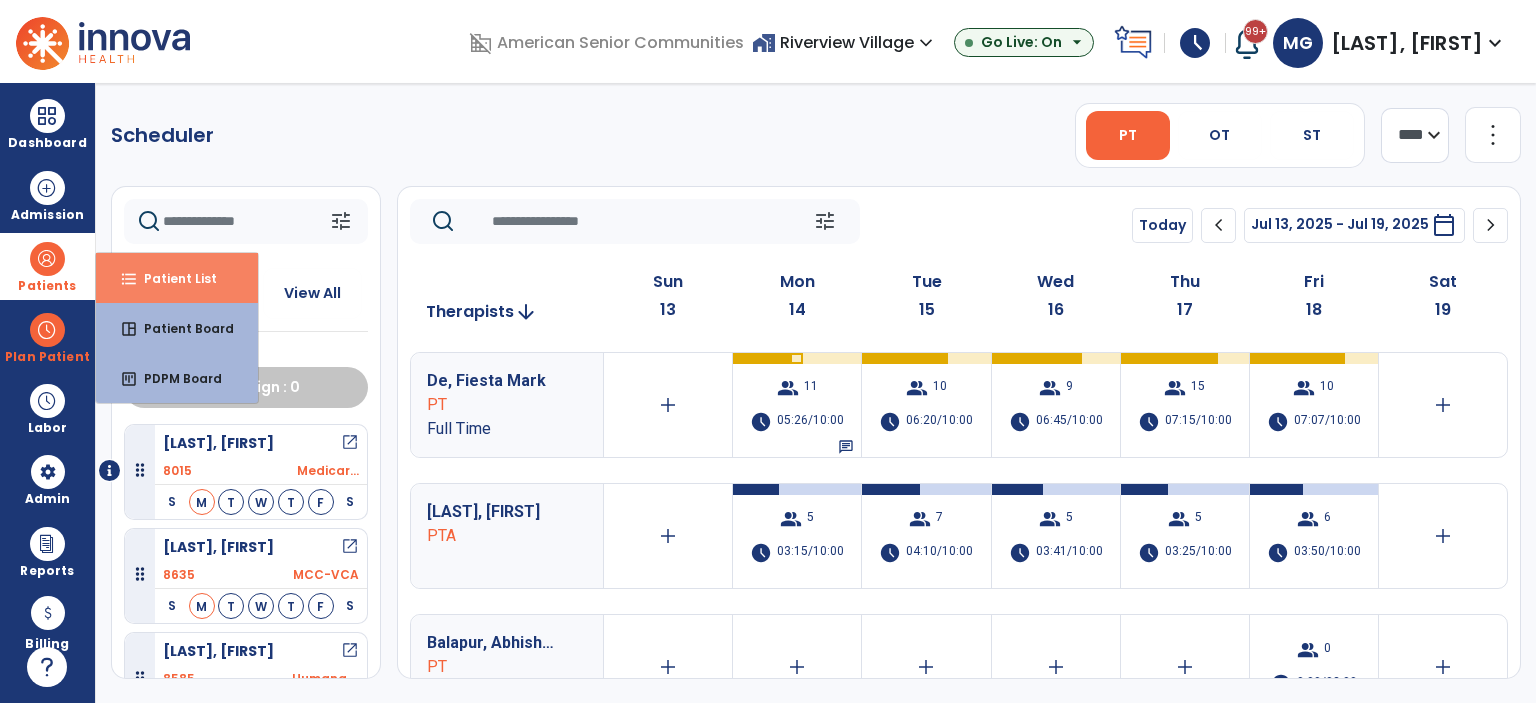 click on "Patient List" at bounding box center [172, 278] 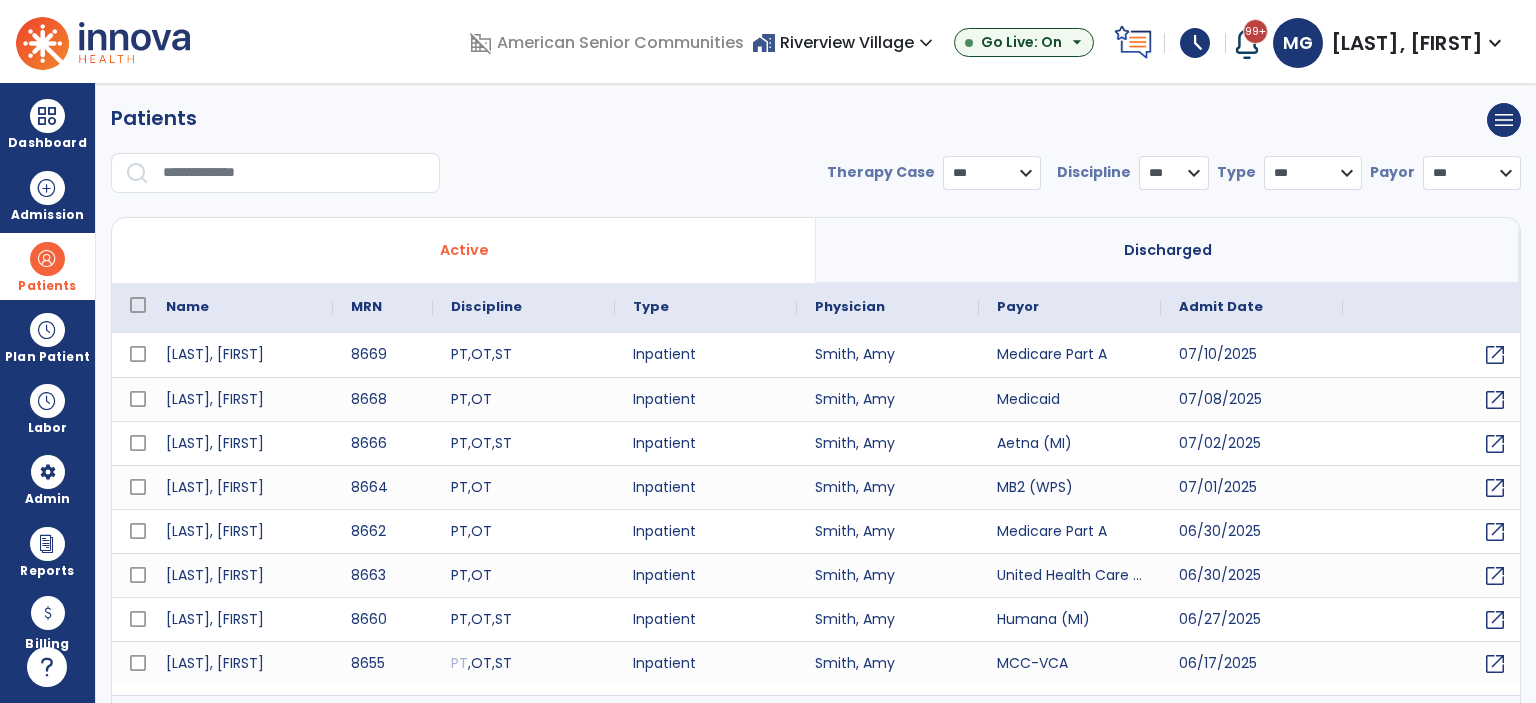 select on "***" 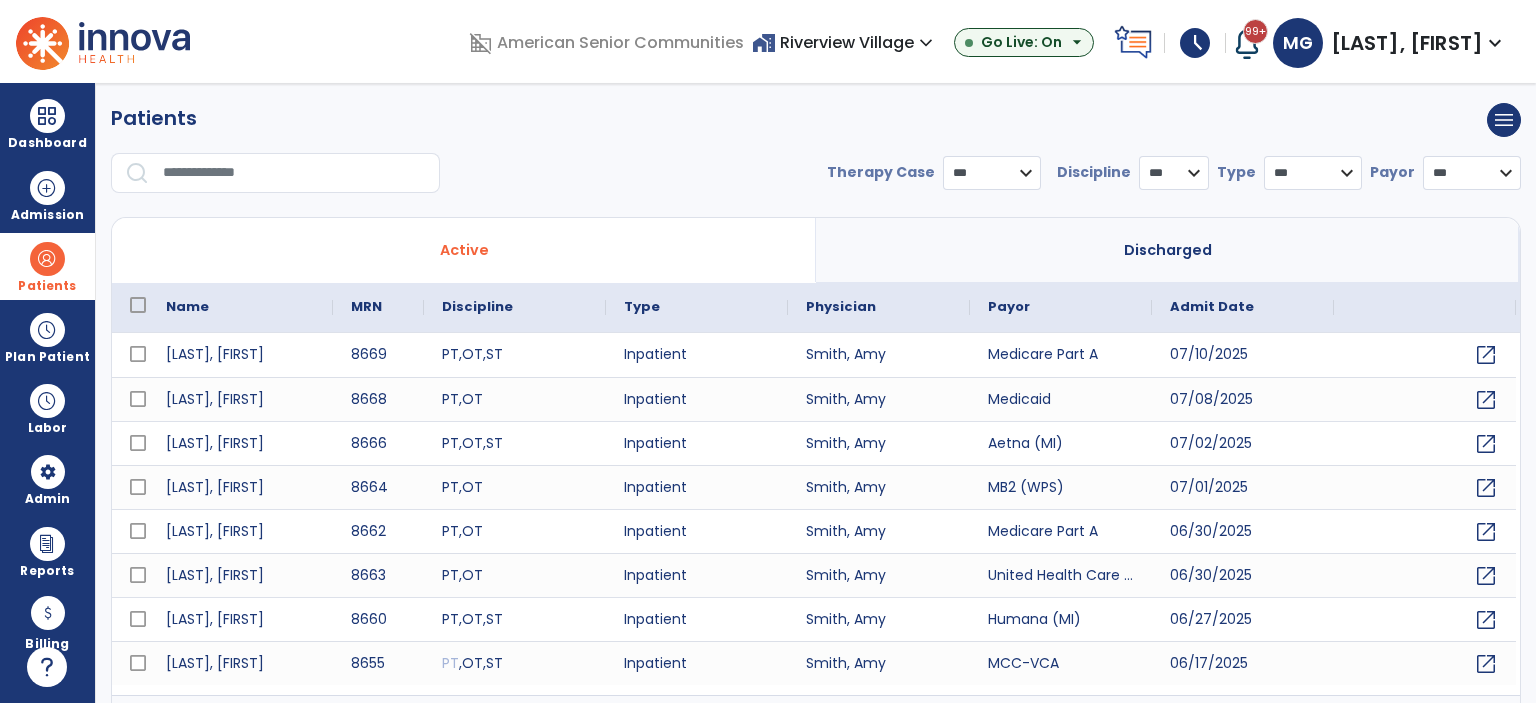 click at bounding box center (294, 173) 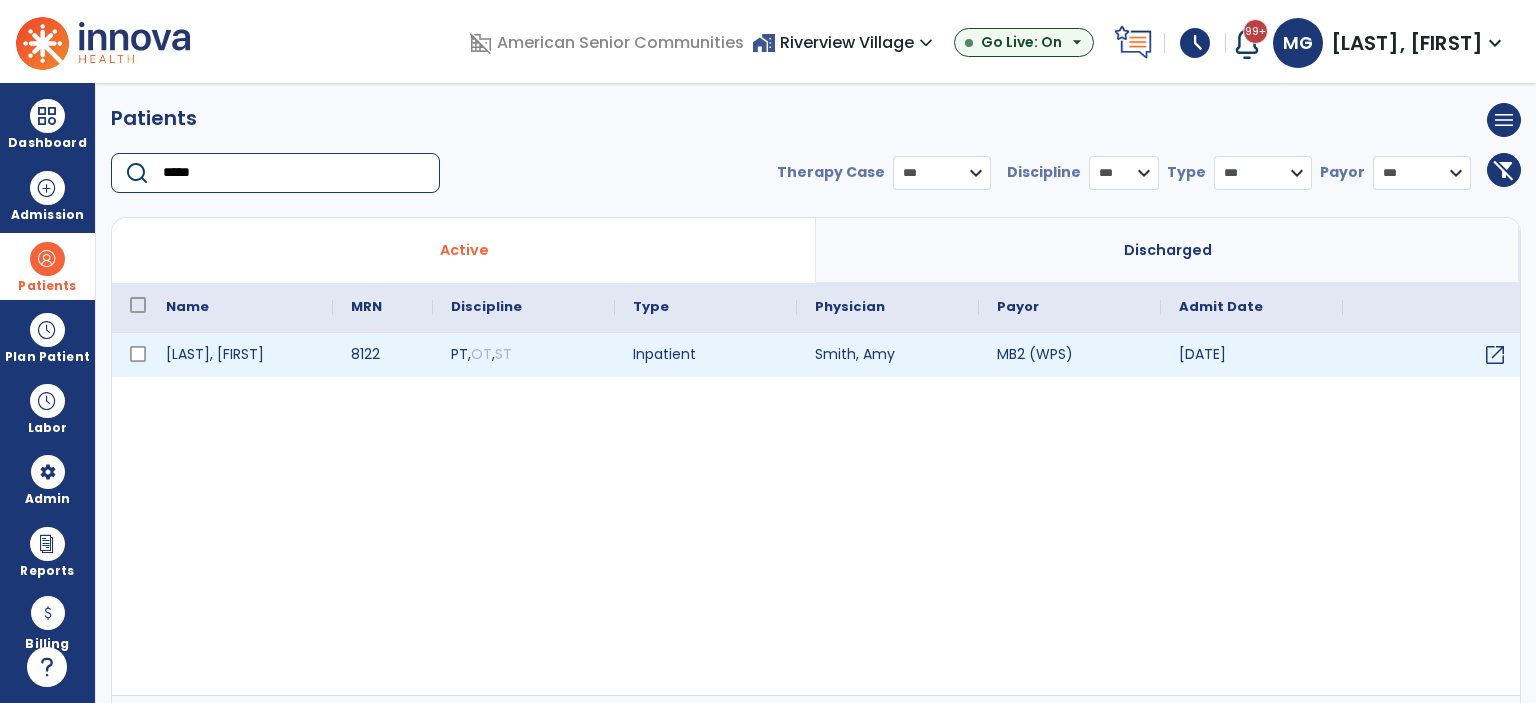 type on "*****" 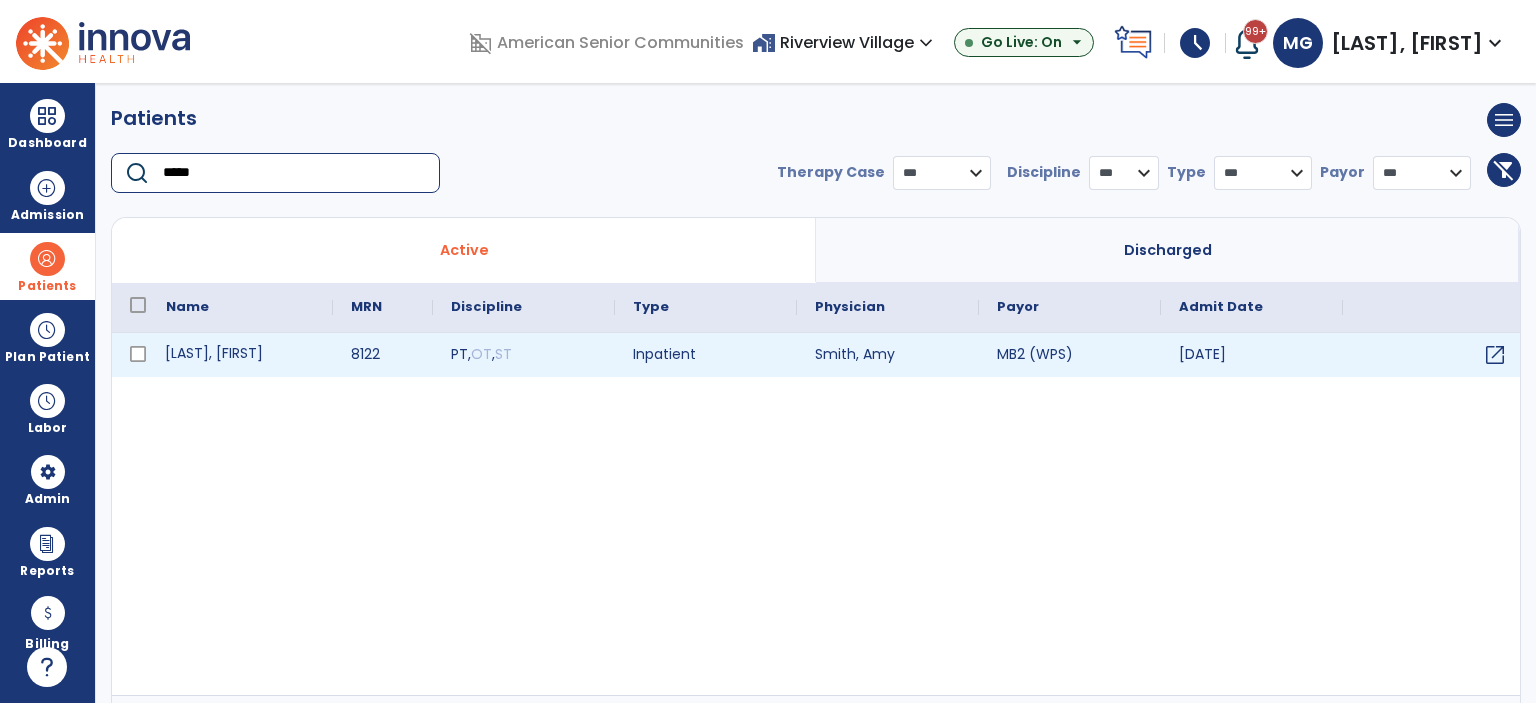 click on "Mccart, William" at bounding box center [240, 355] 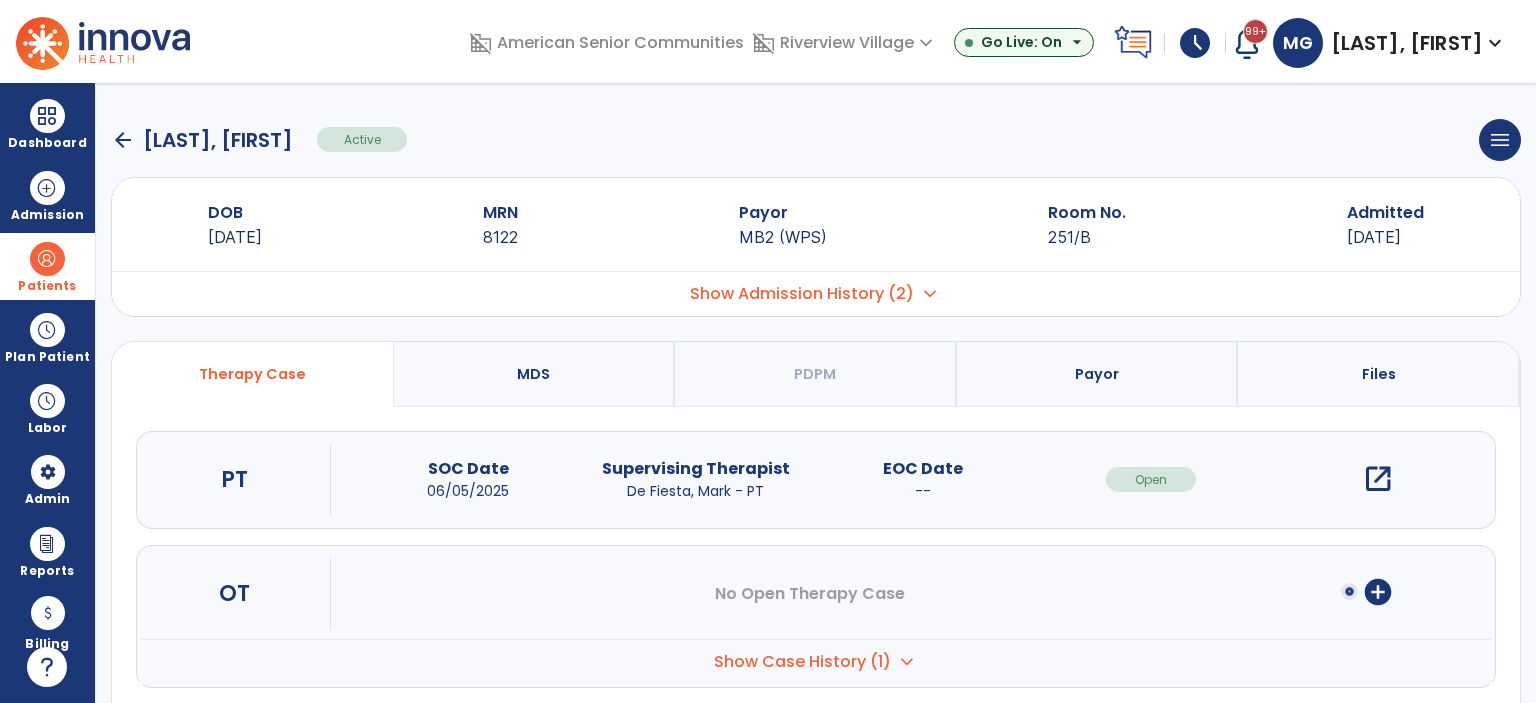click on "Payor" at bounding box center (1097, 374) 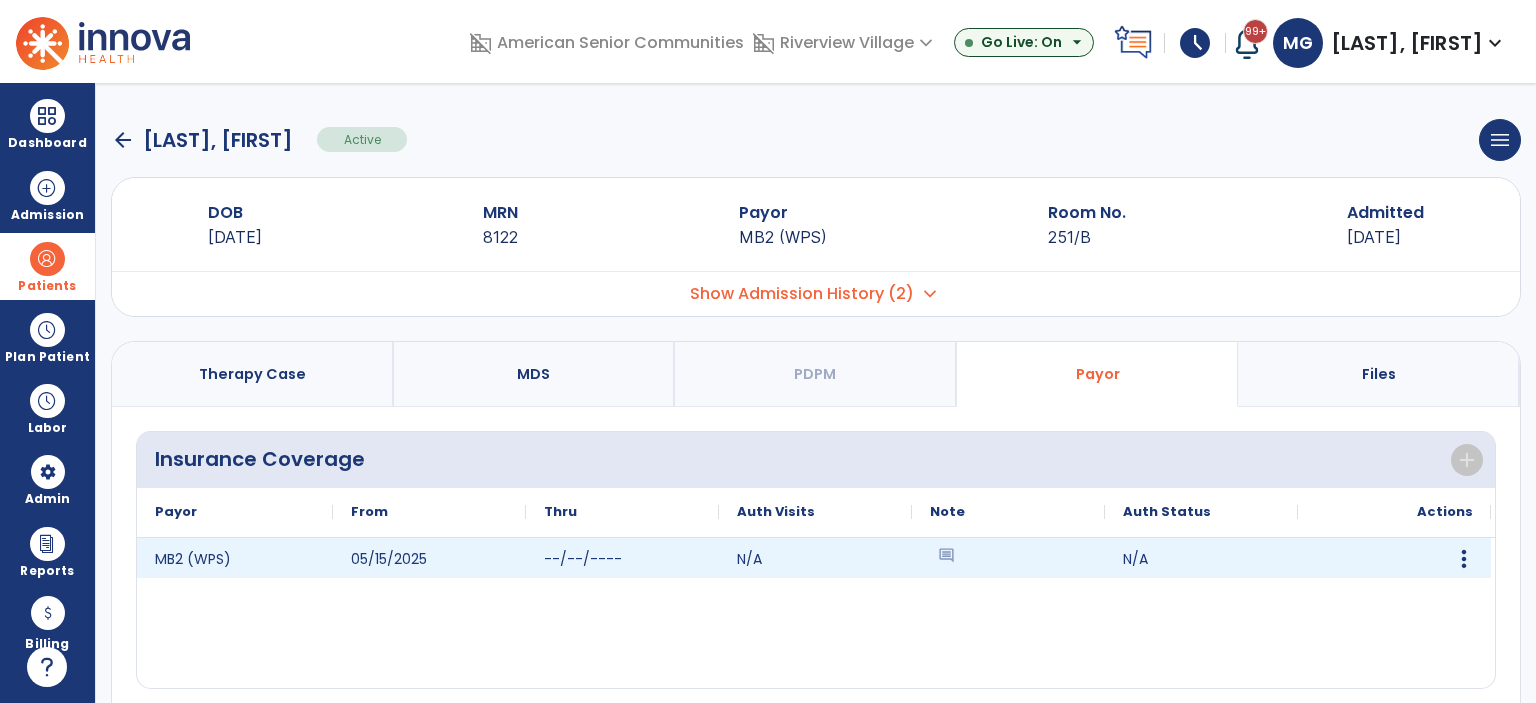 click 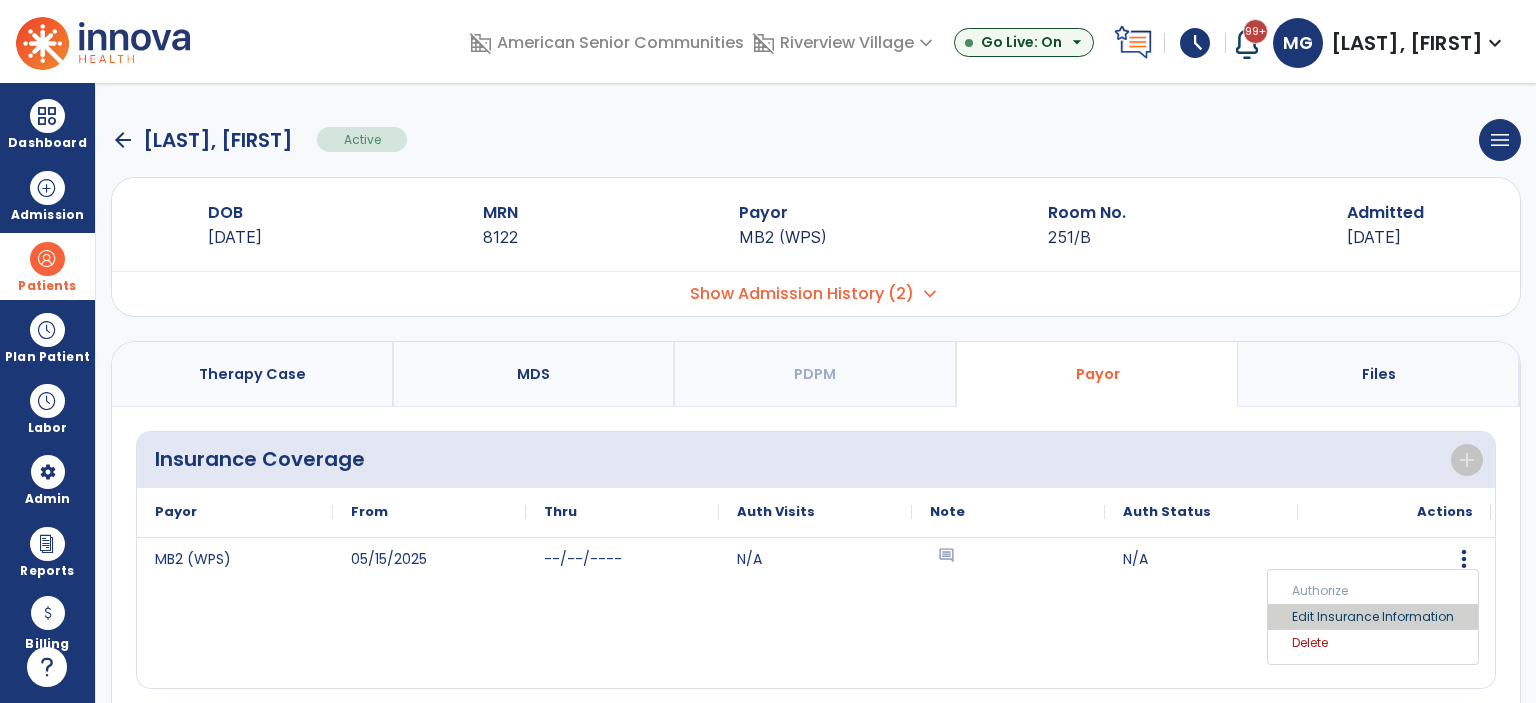 click on "Edit Insurance Information" at bounding box center (1373, 617) 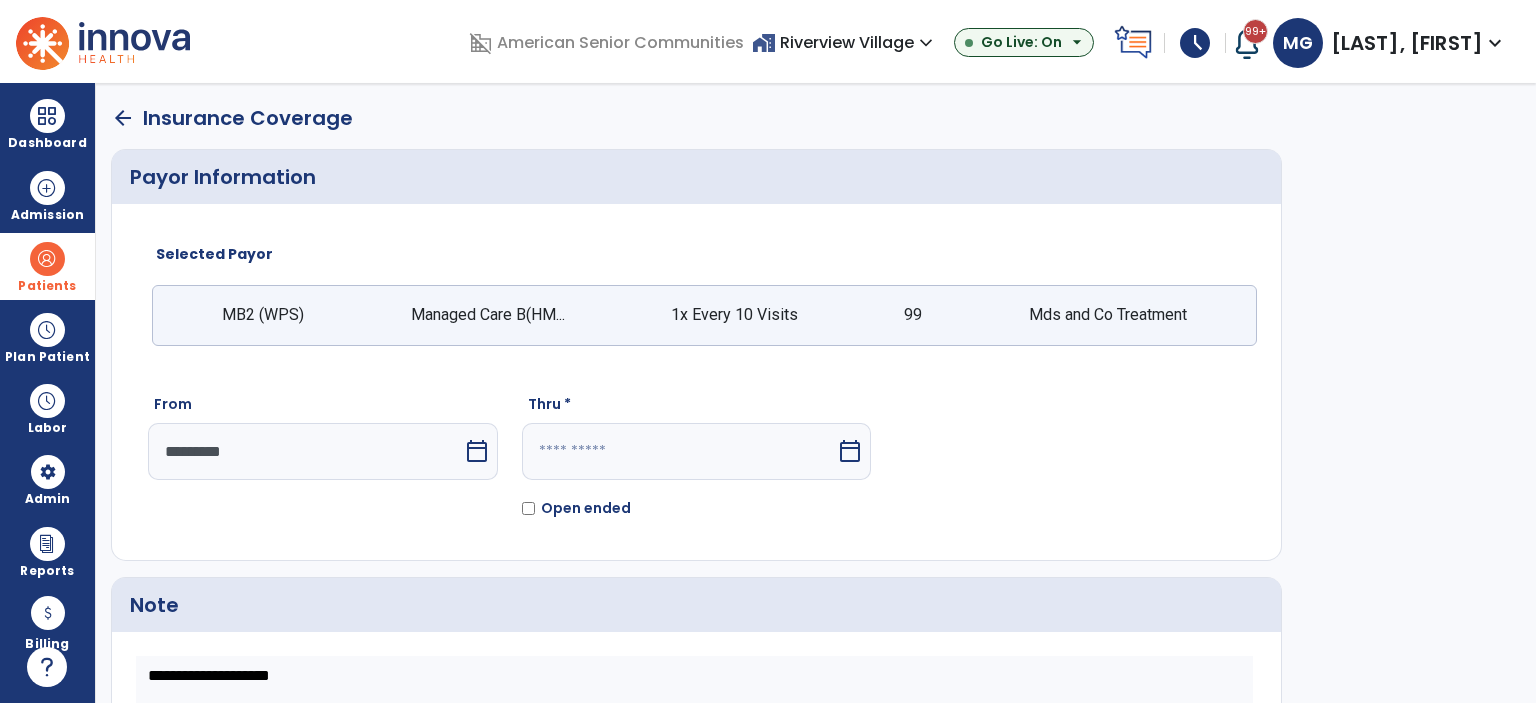 click at bounding box center [679, 451] 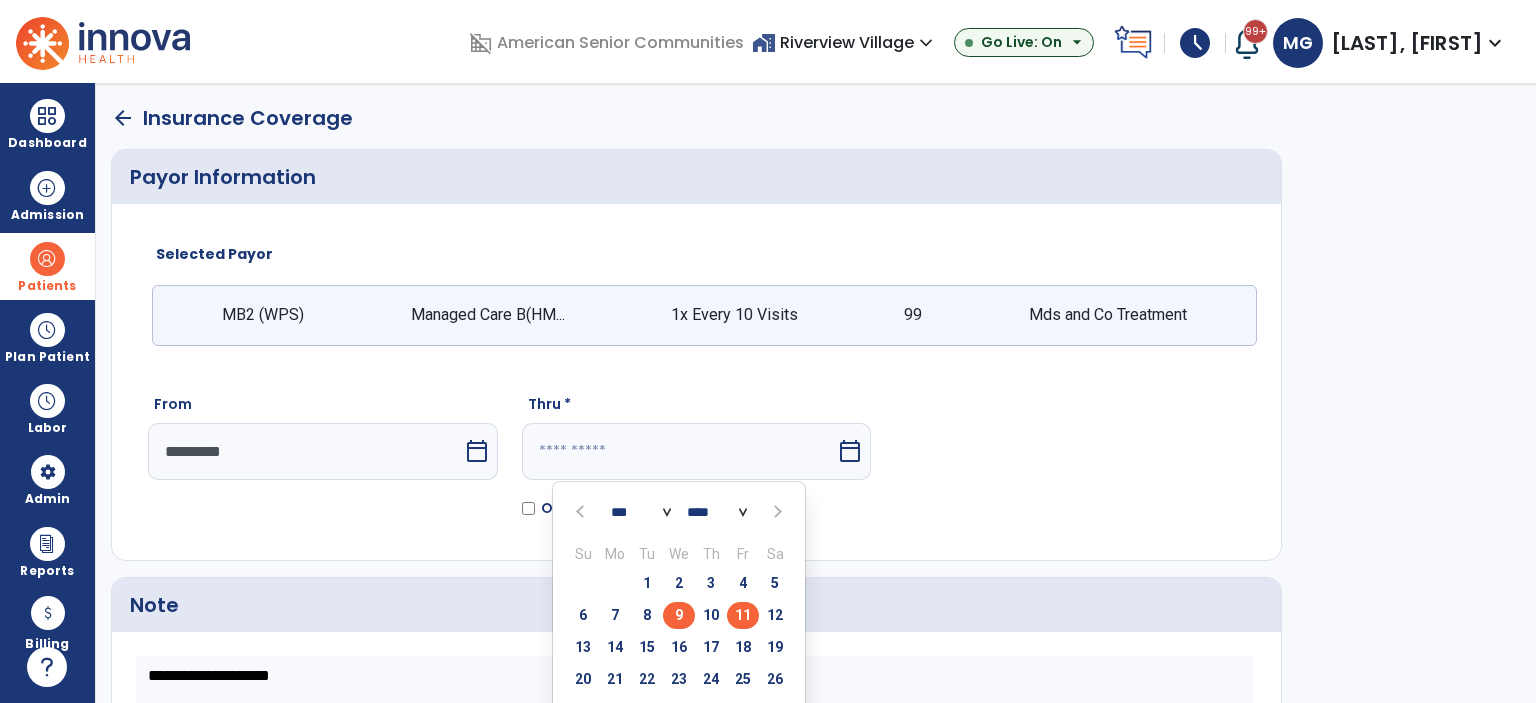 click on "9" at bounding box center [679, 615] 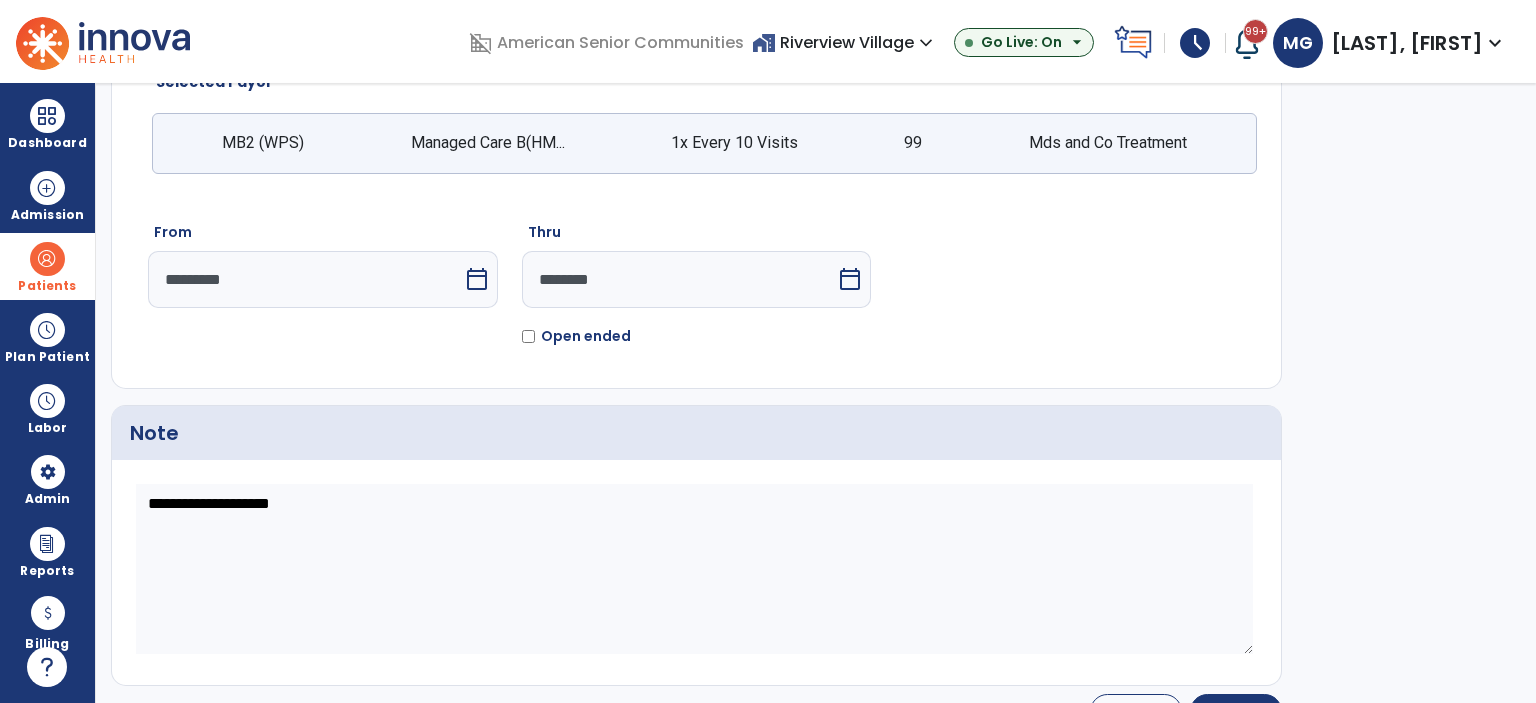 scroll, scrollTop: 203, scrollLeft: 0, axis: vertical 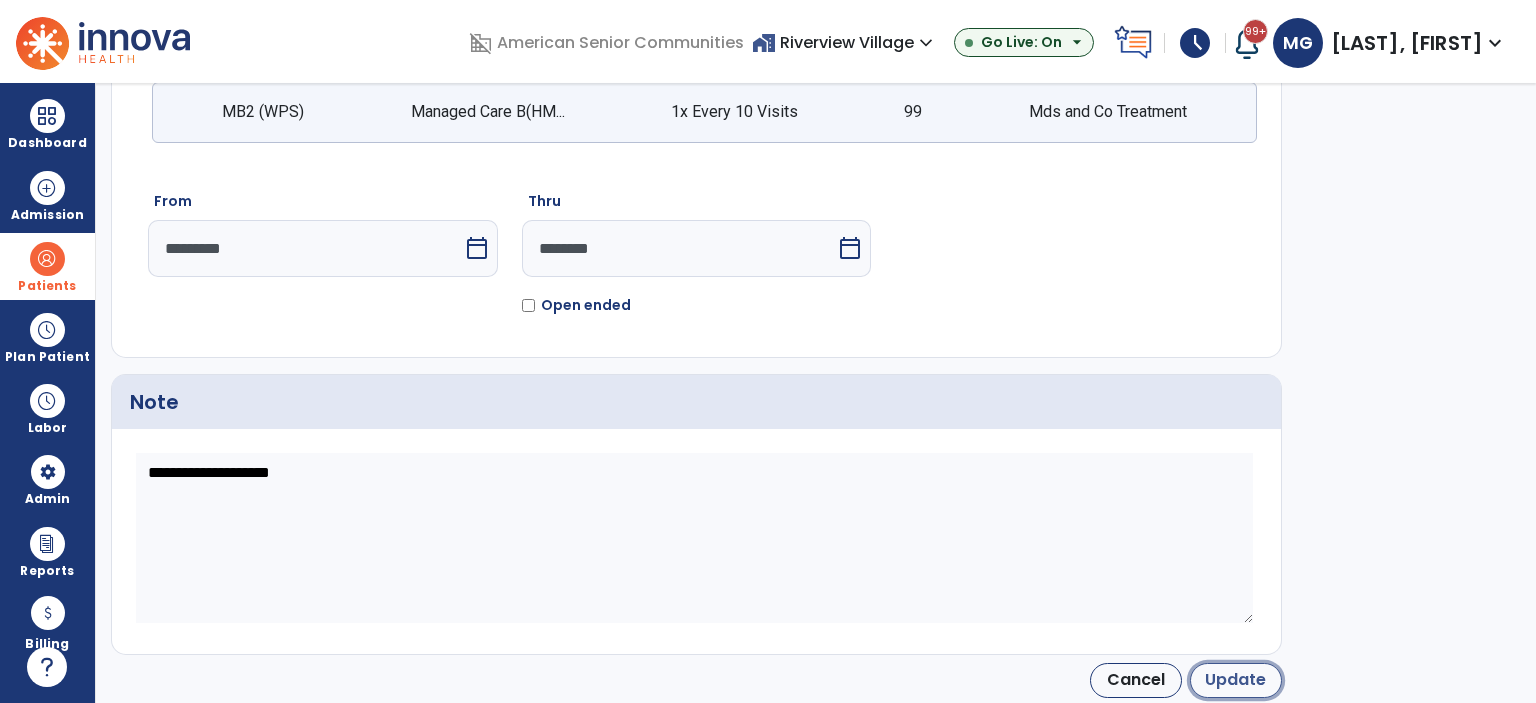 click on "Update" 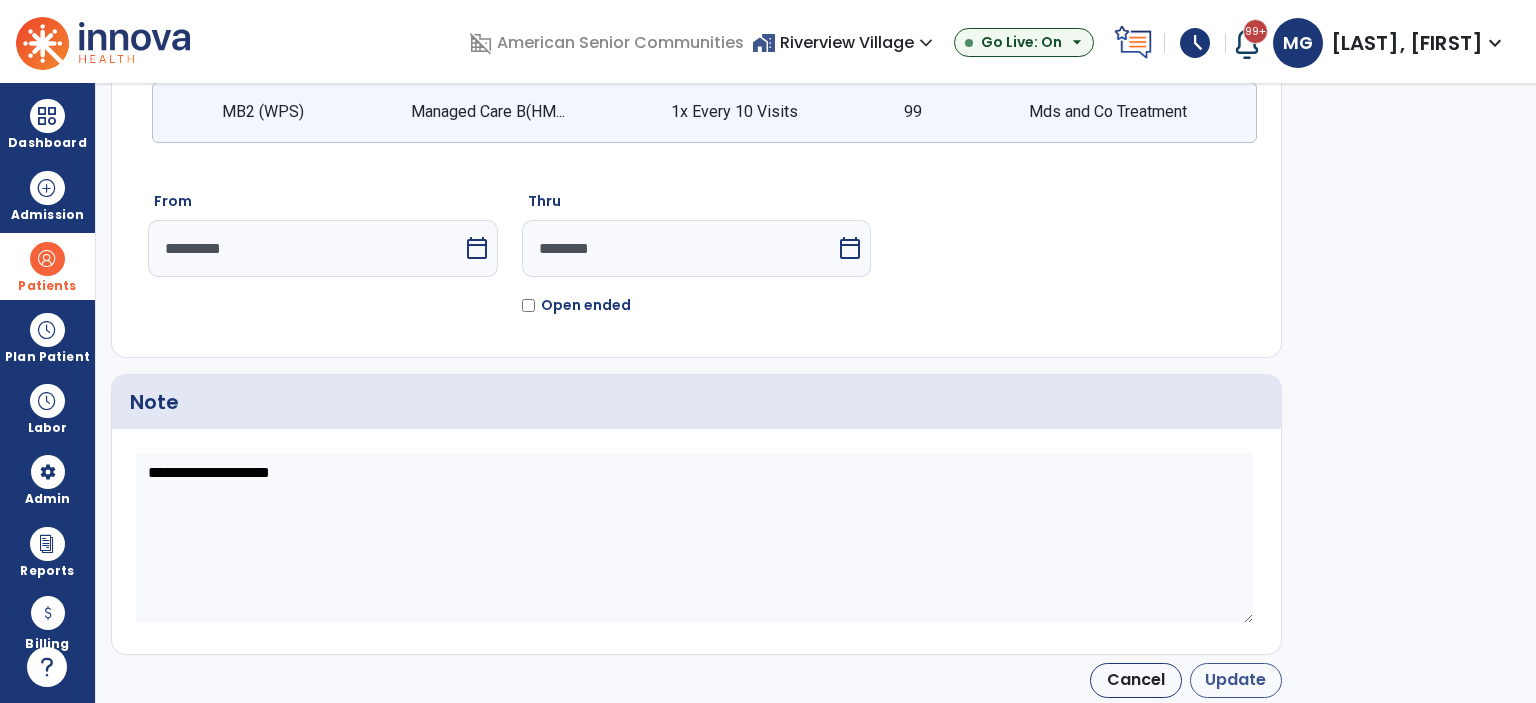 type on "********" 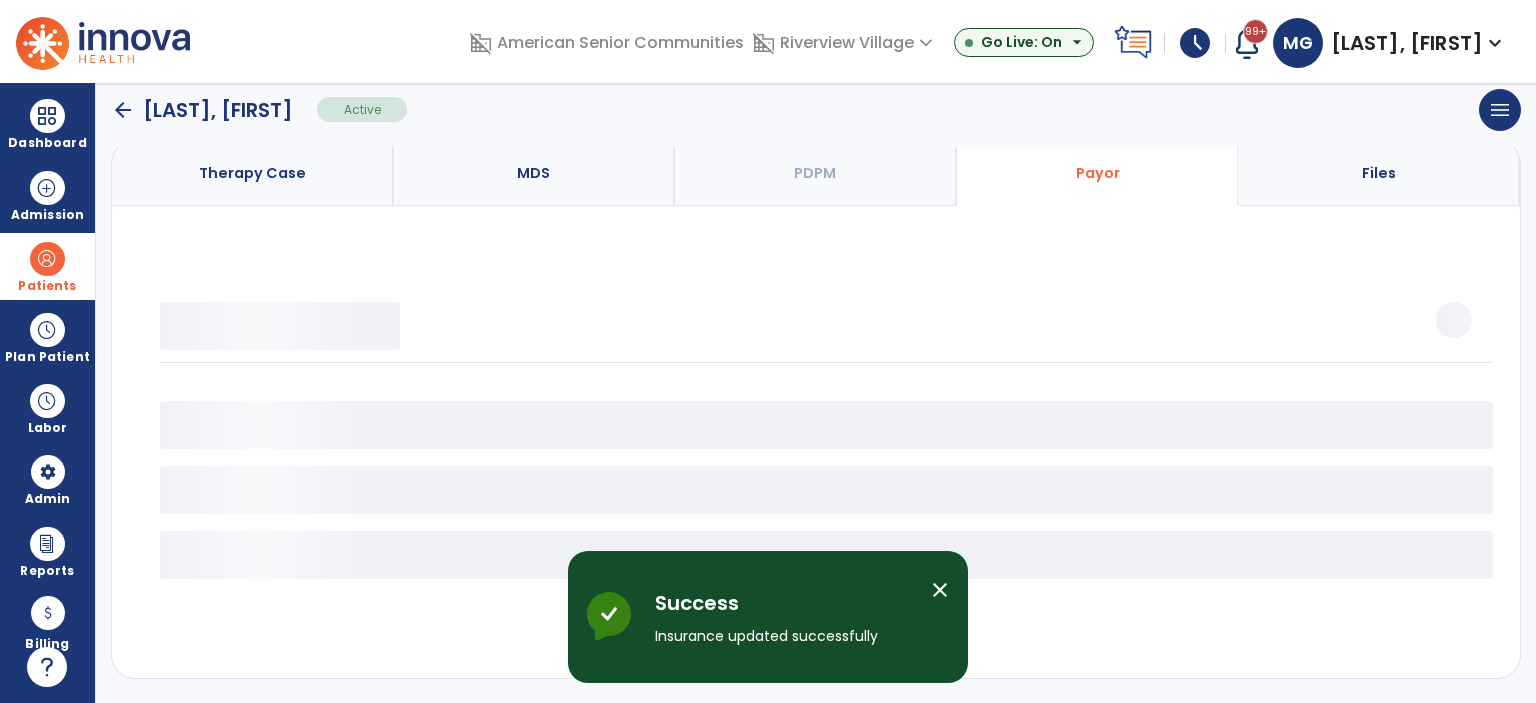 scroll, scrollTop: 199, scrollLeft: 0, axis: vertical 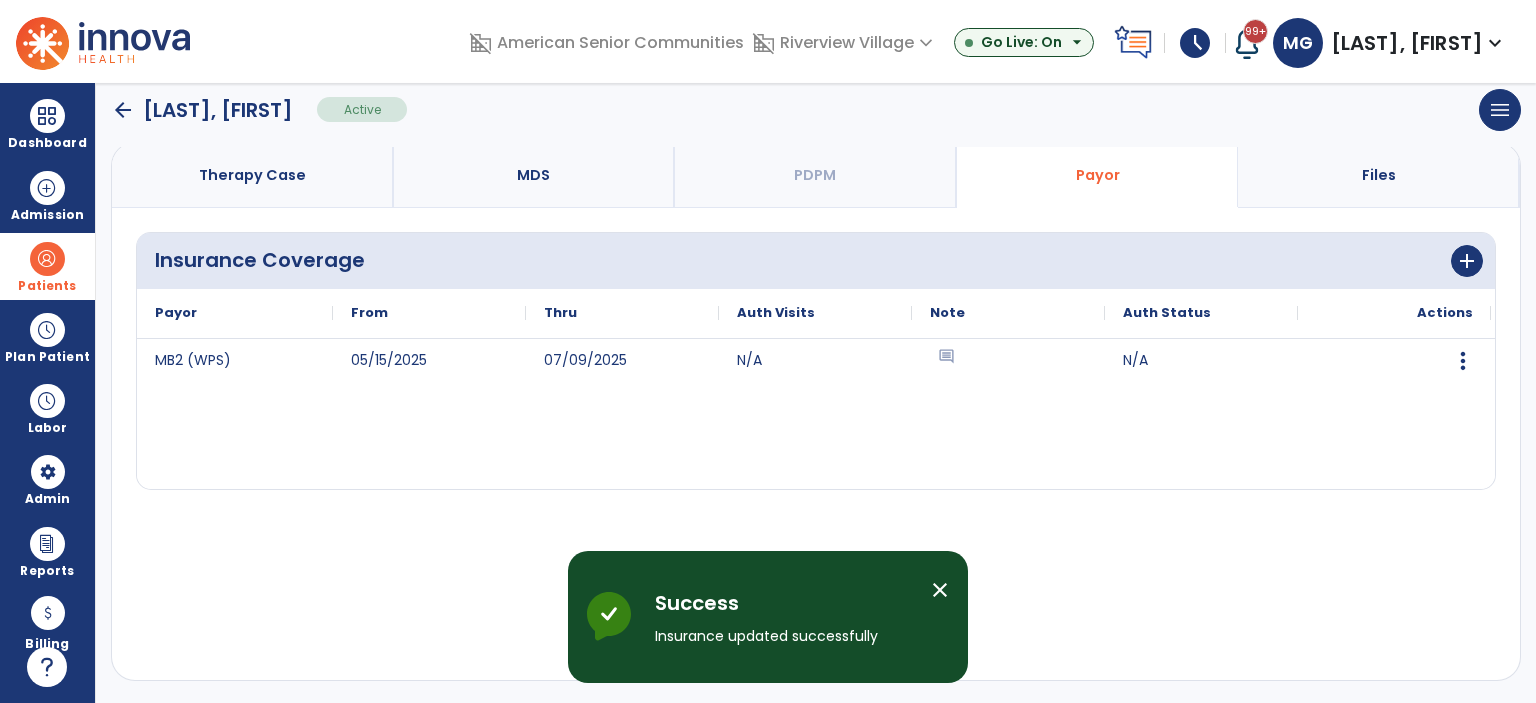 click on "close" at bounding box center (940, 590) 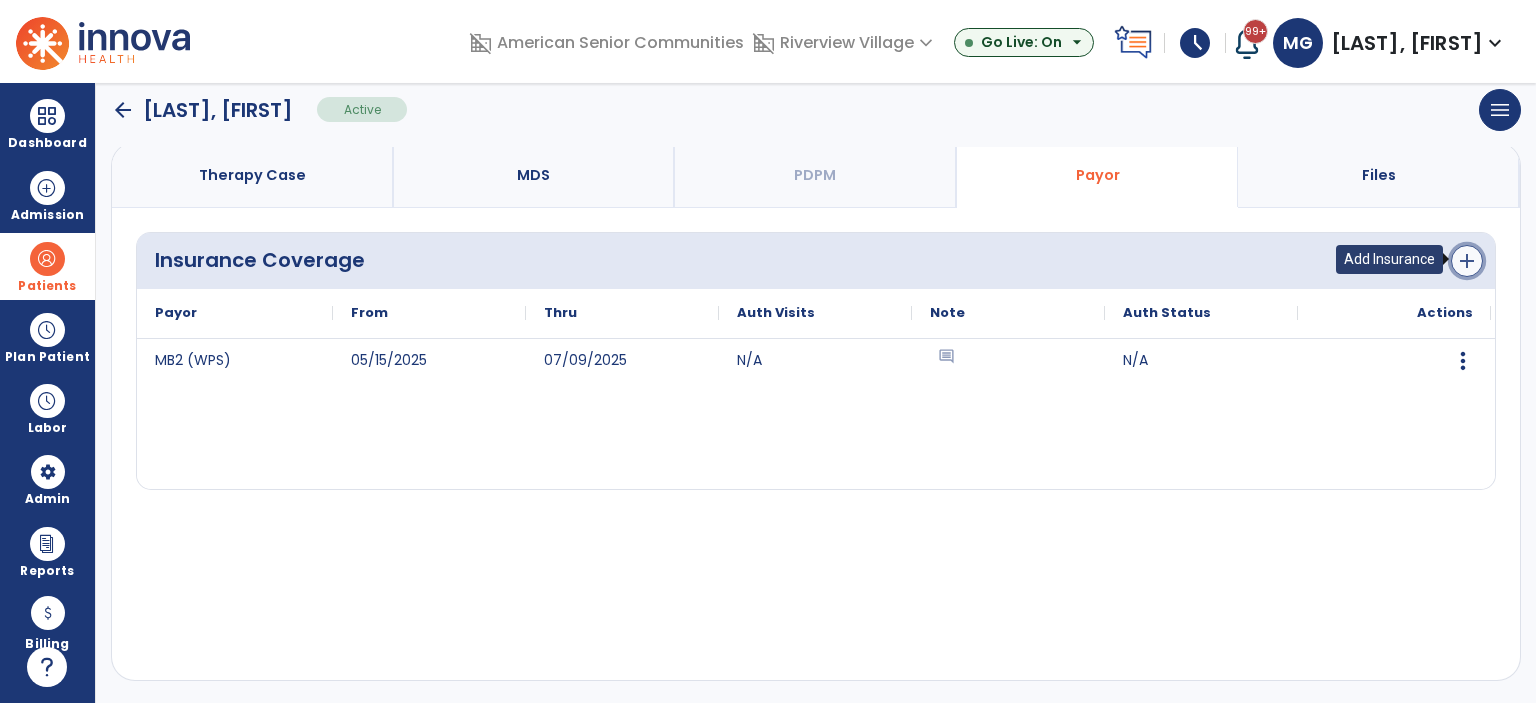 click on "add" 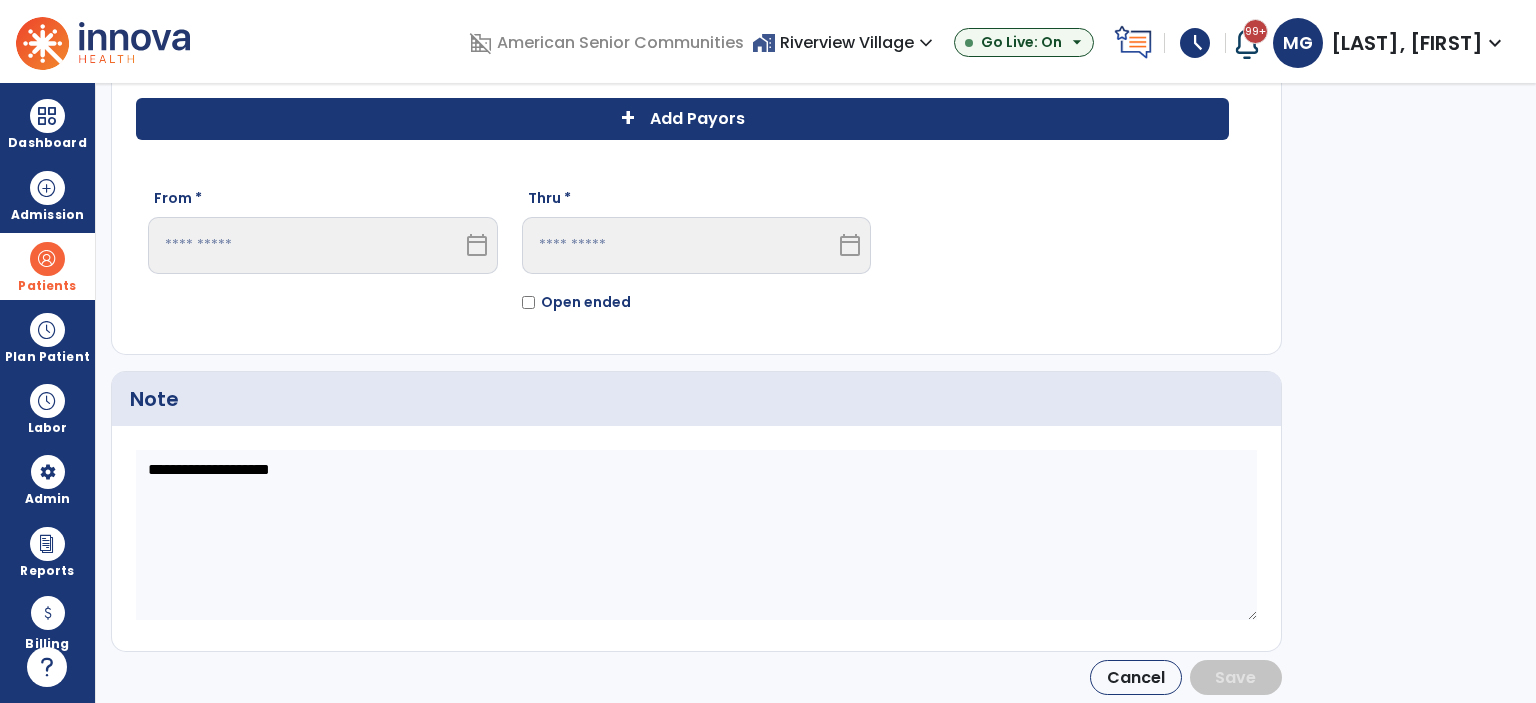 scroll, scrollTop: 127, scrollLeft: 0, axis: vertical 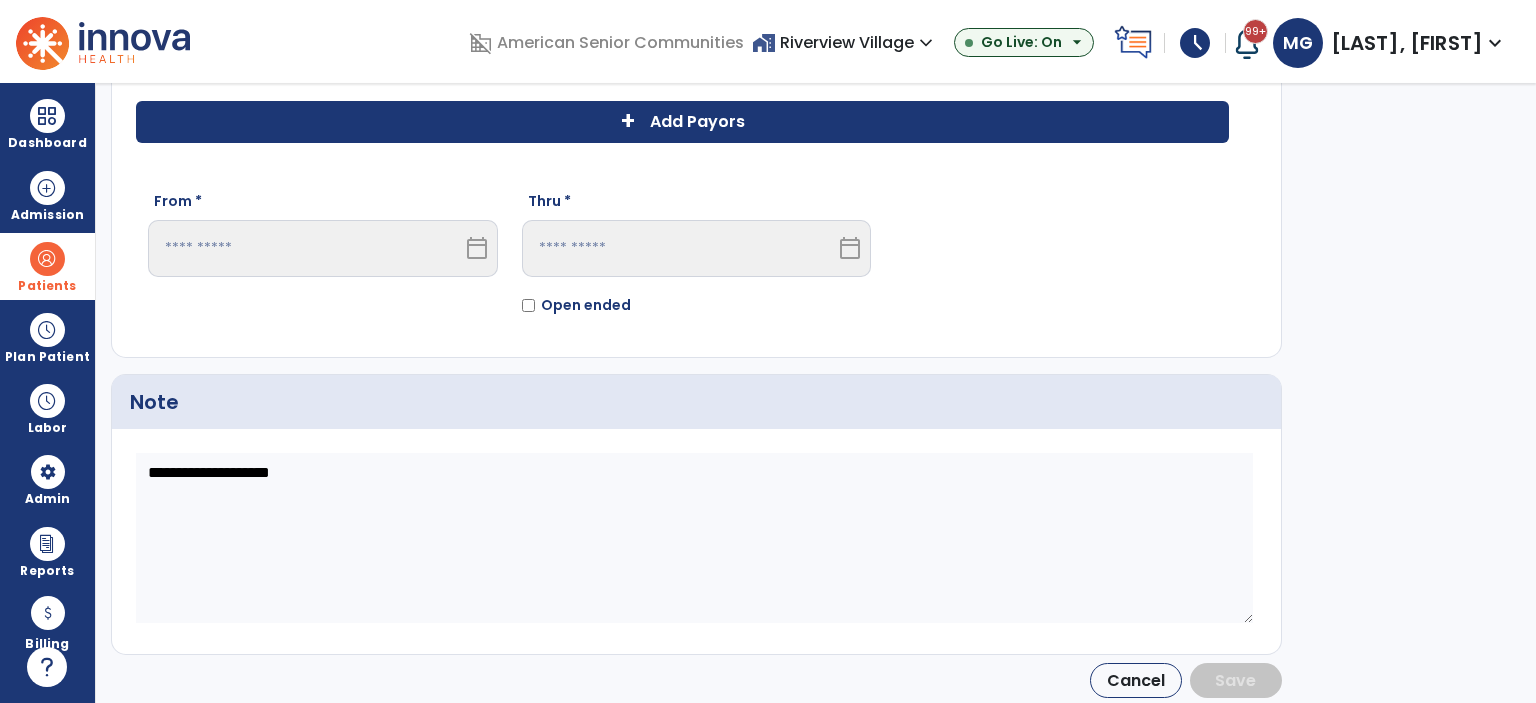 click on "+ Add Payors" 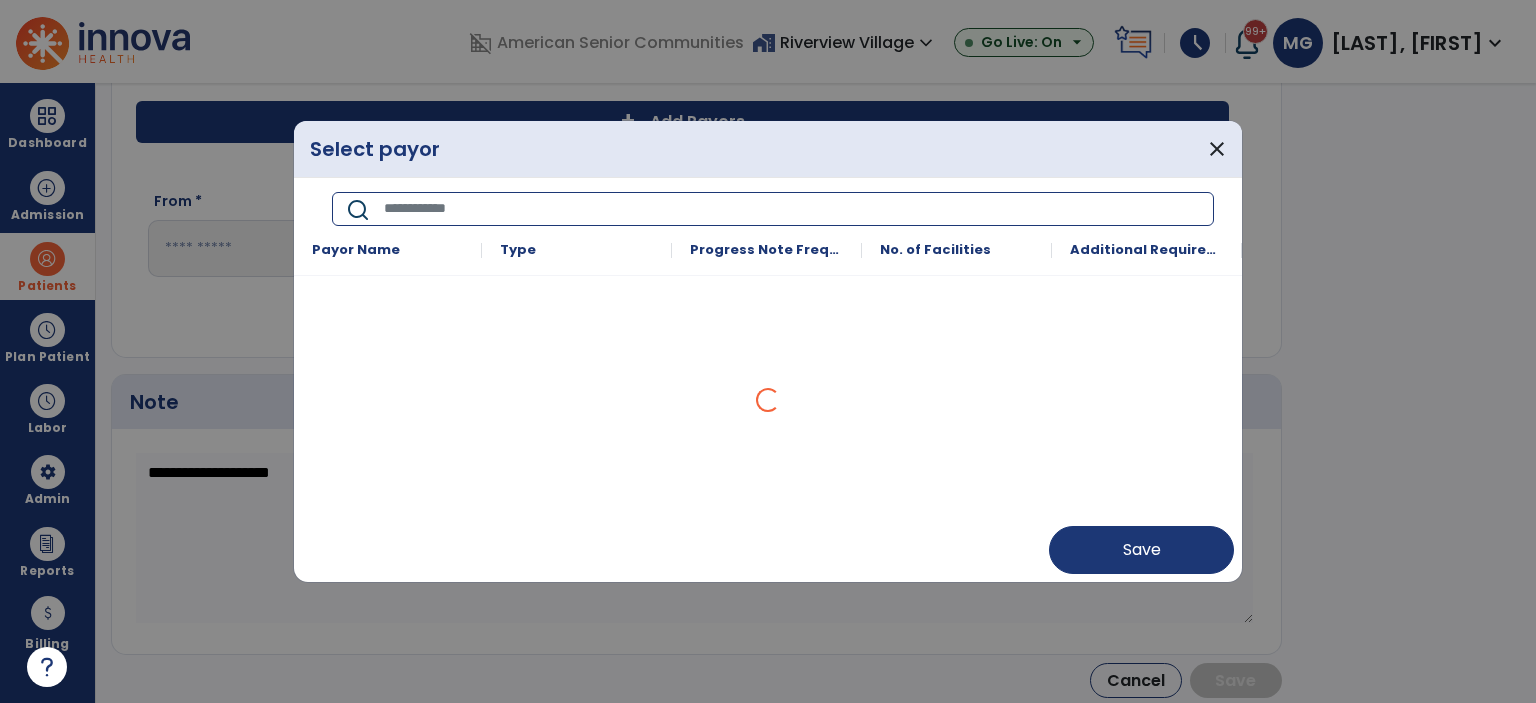 click at bounding box center (792, 209) 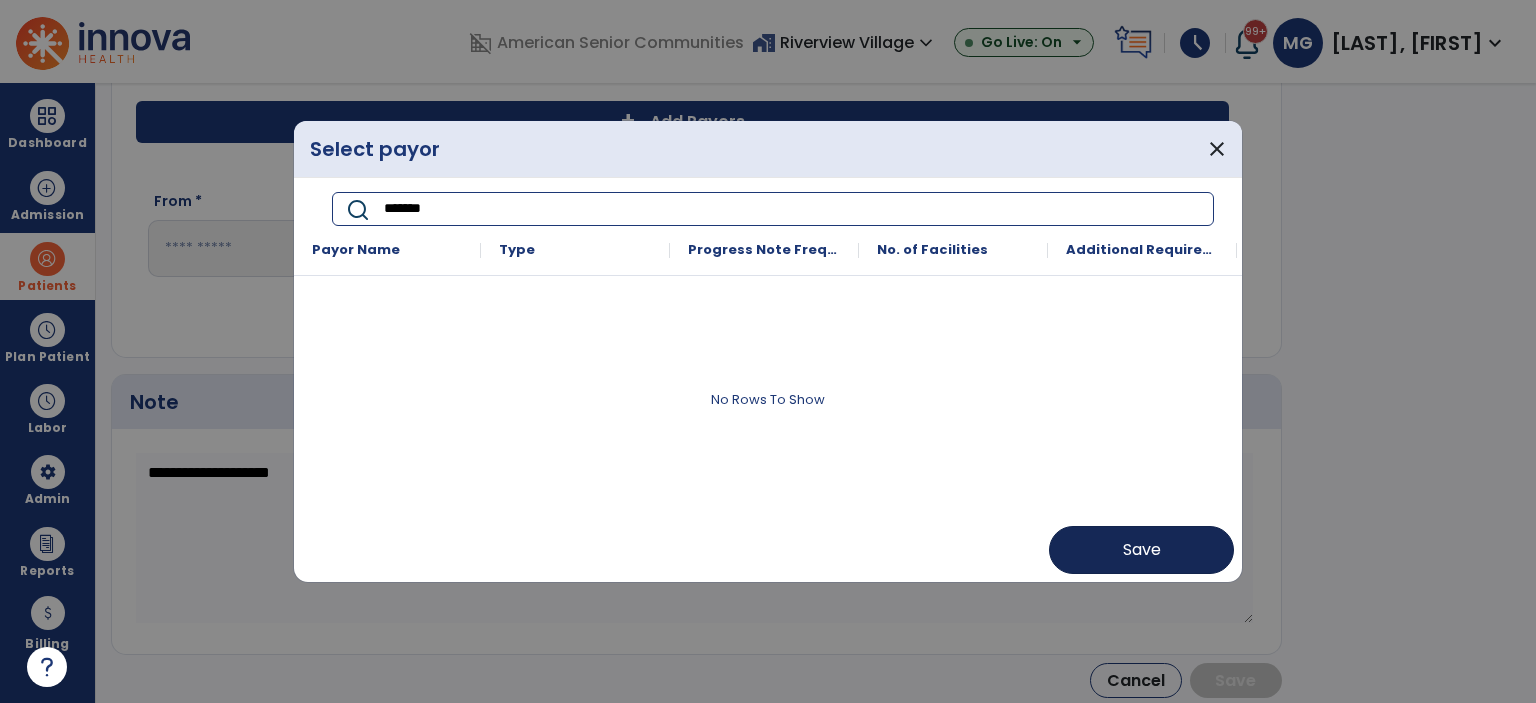 type on "*******" 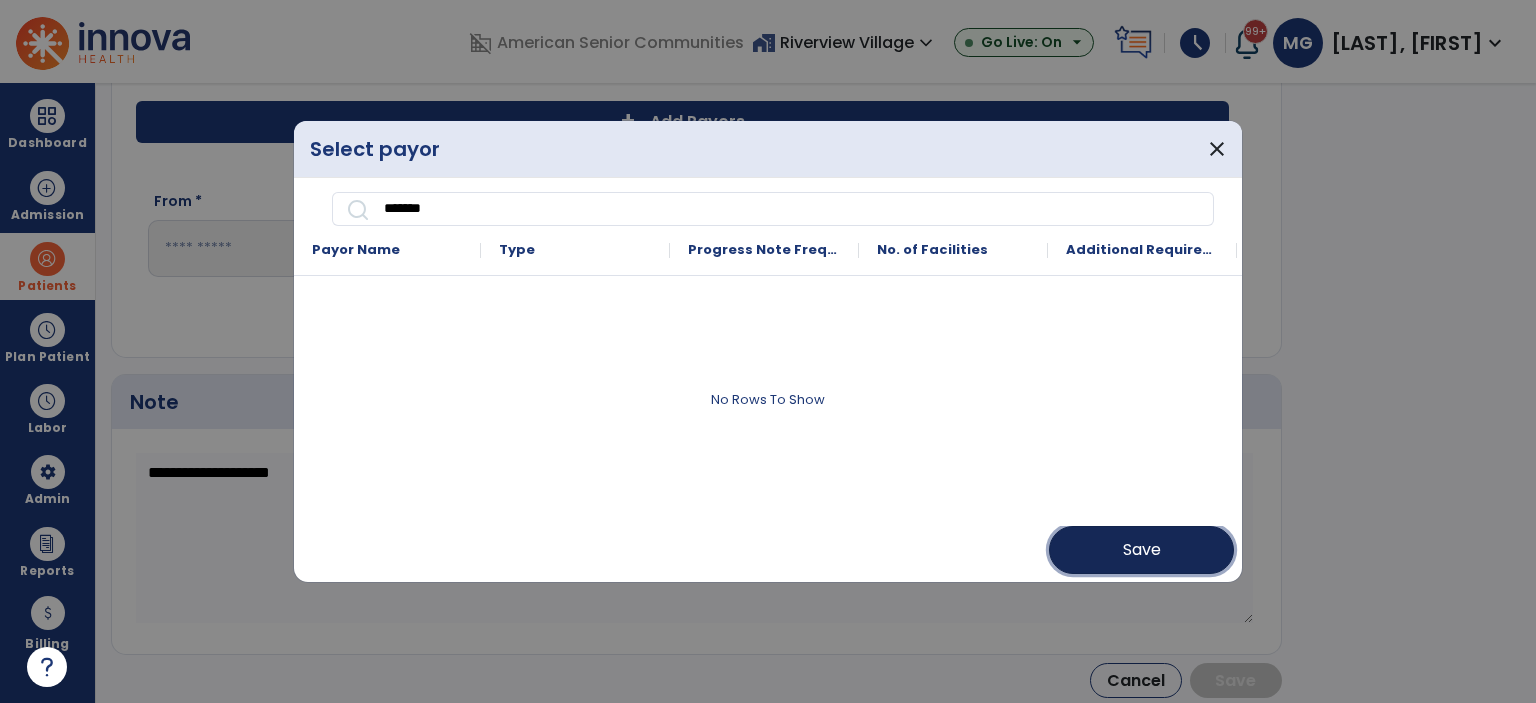 click on "Save" at bounding box center [1141, 550] 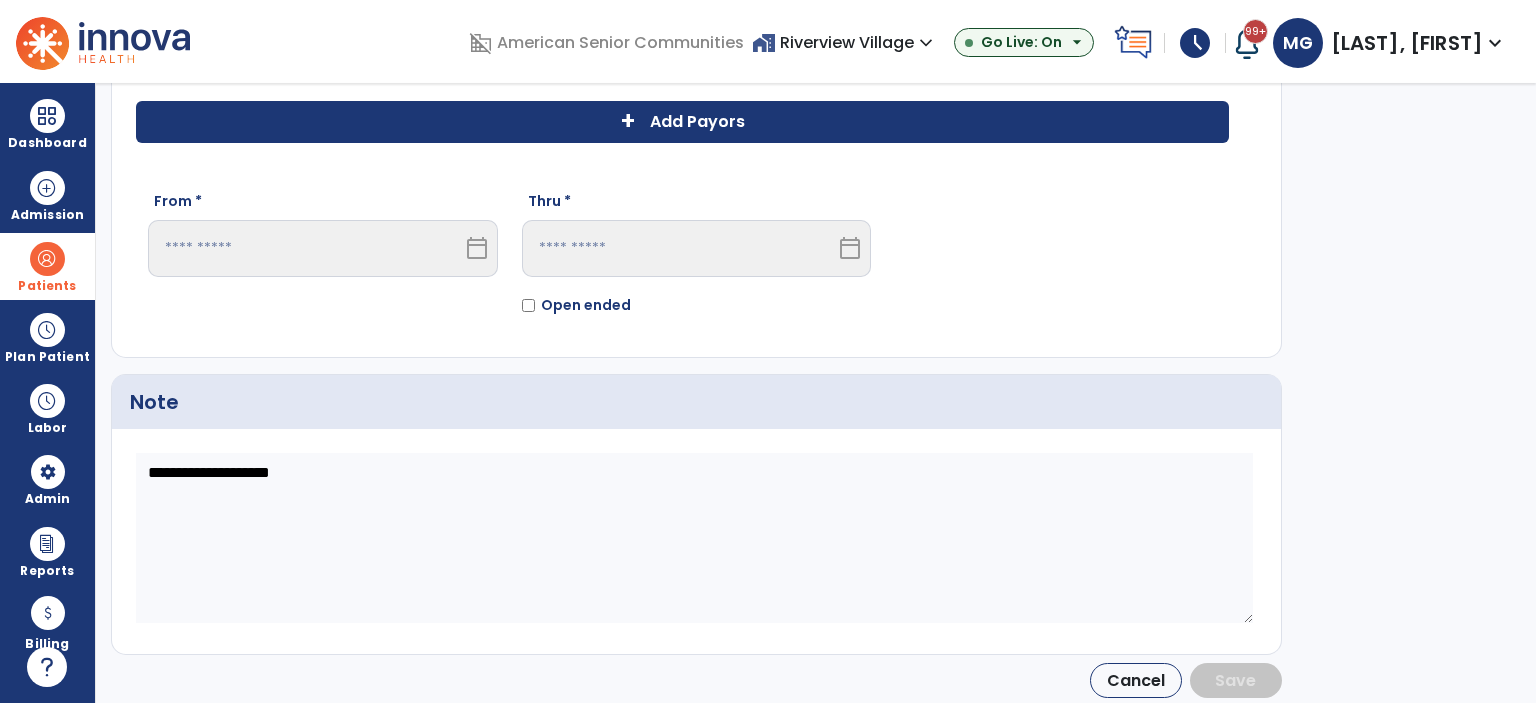 click on "calendar_today" at bounding box center (477, 248) 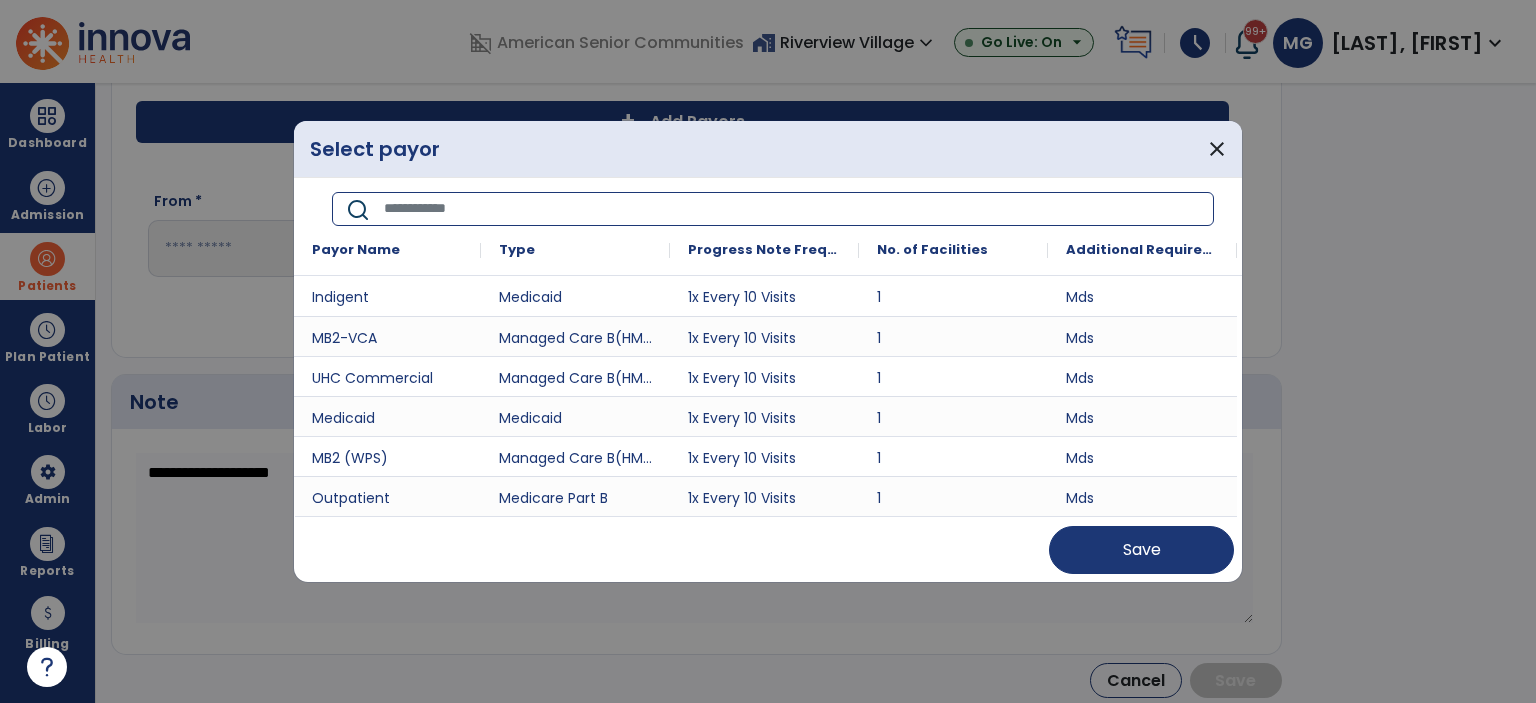 click at bounding box center [792, 209] 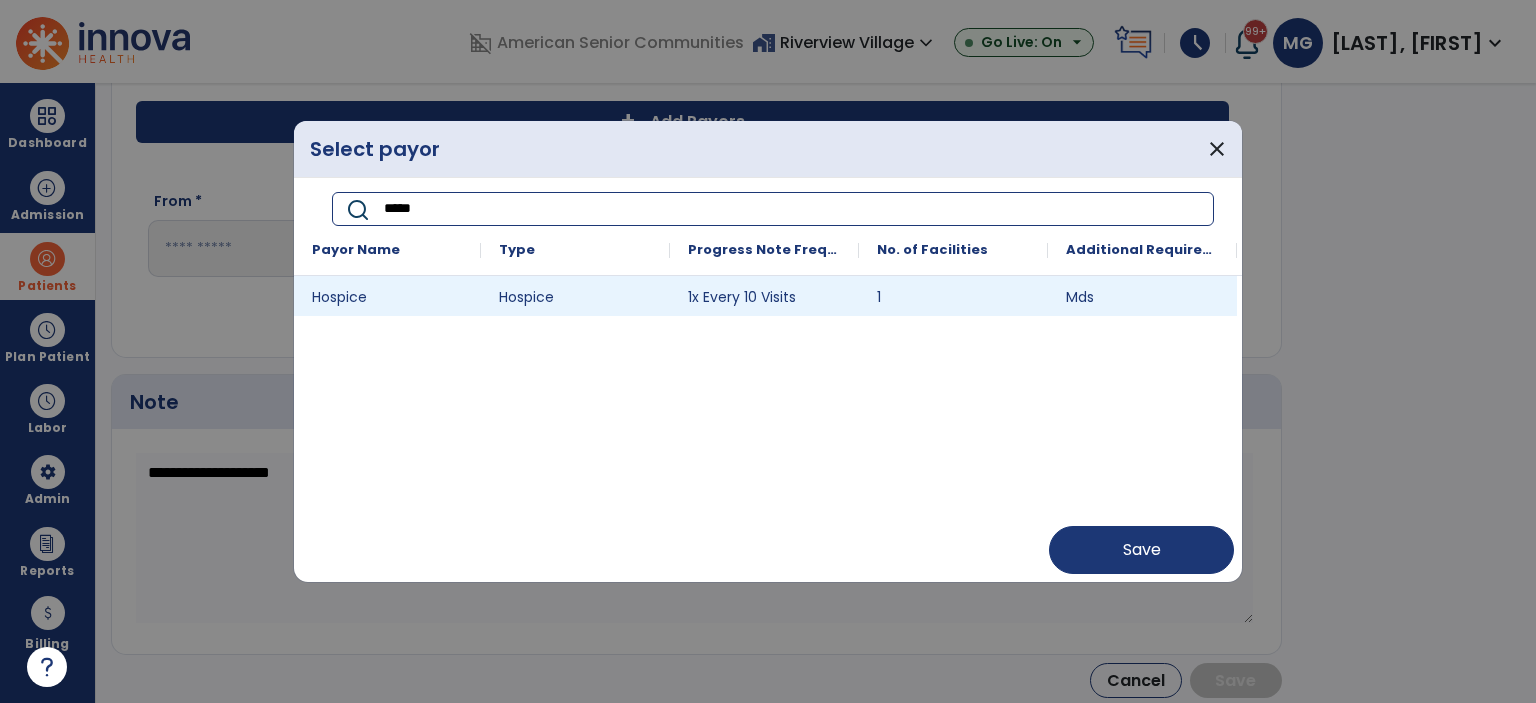 type on "*****" 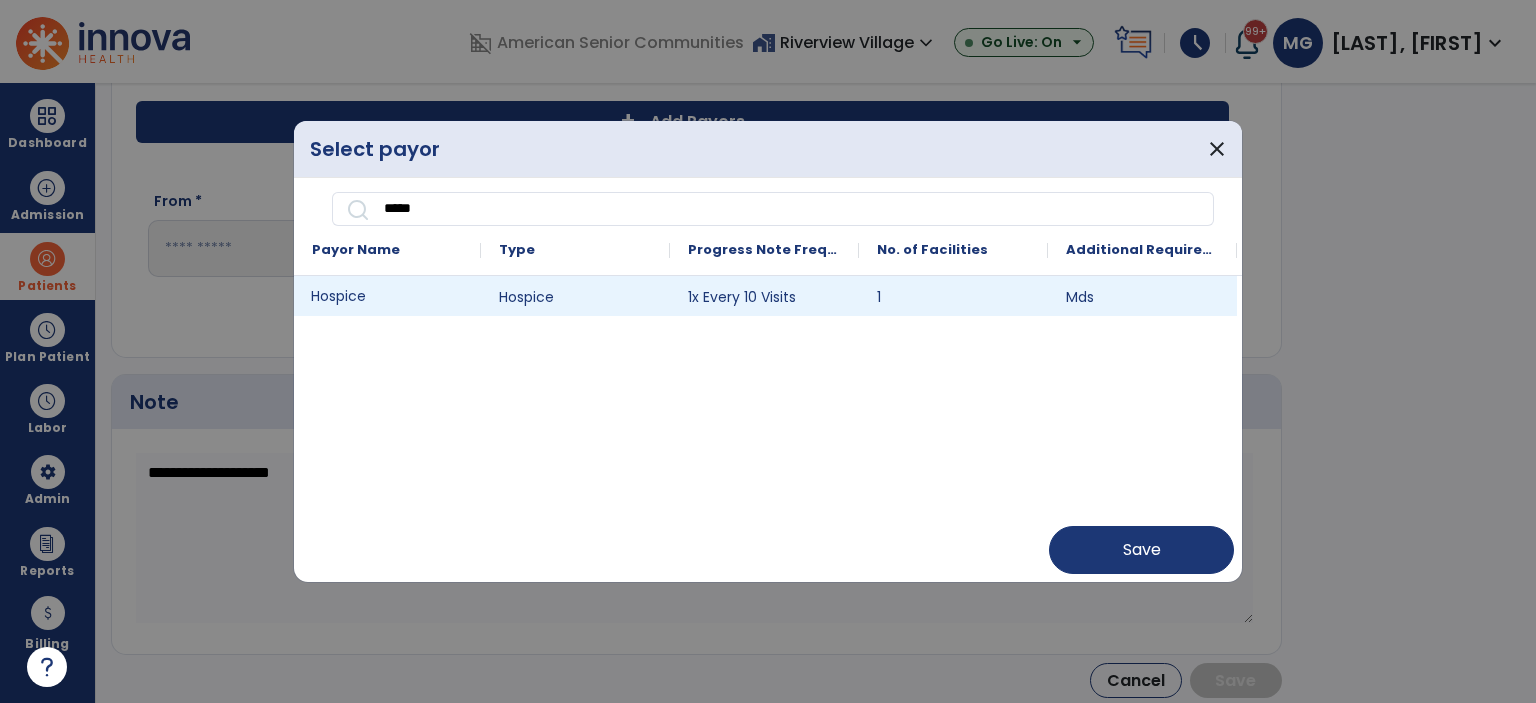 click on "Hospice" at bounding box center [387, 296] 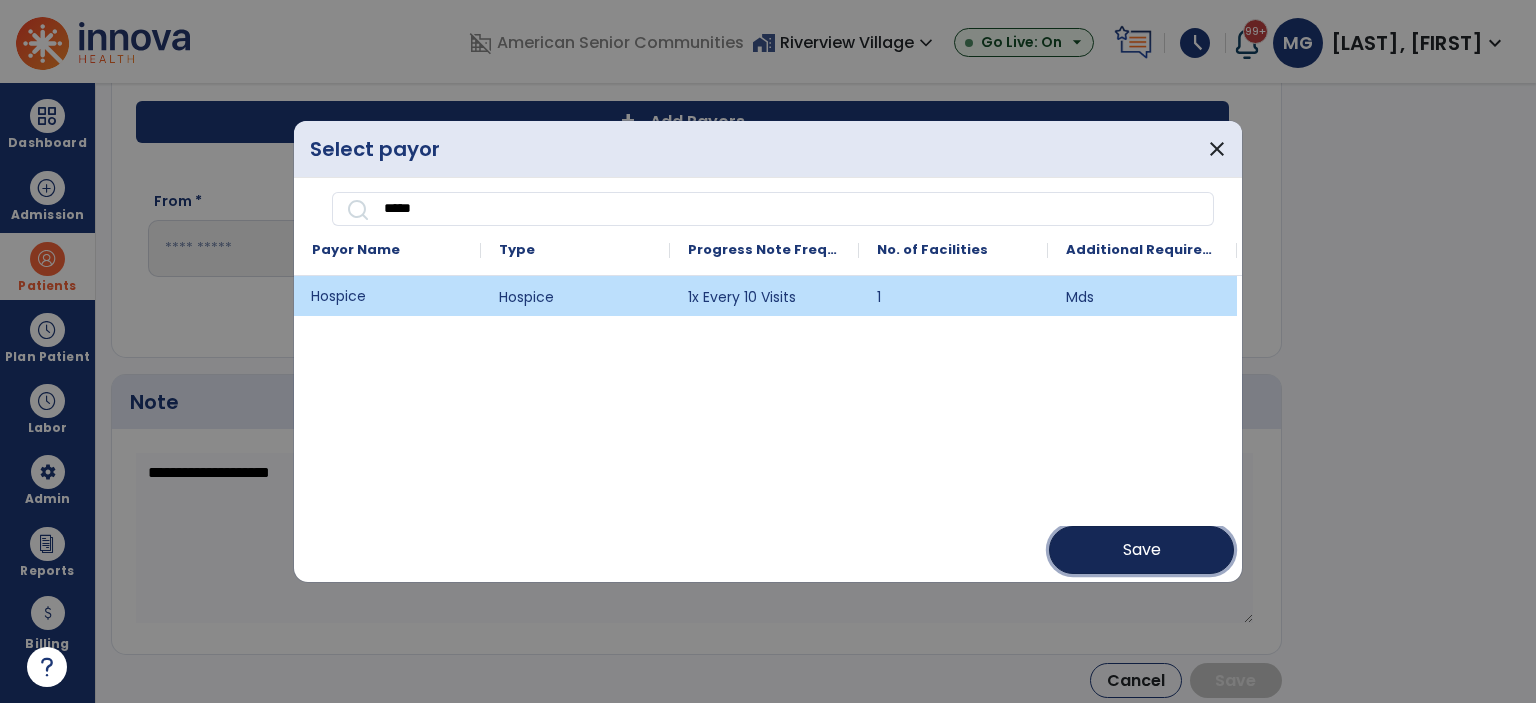 click on "Save" at bounding box center (1142, 550) 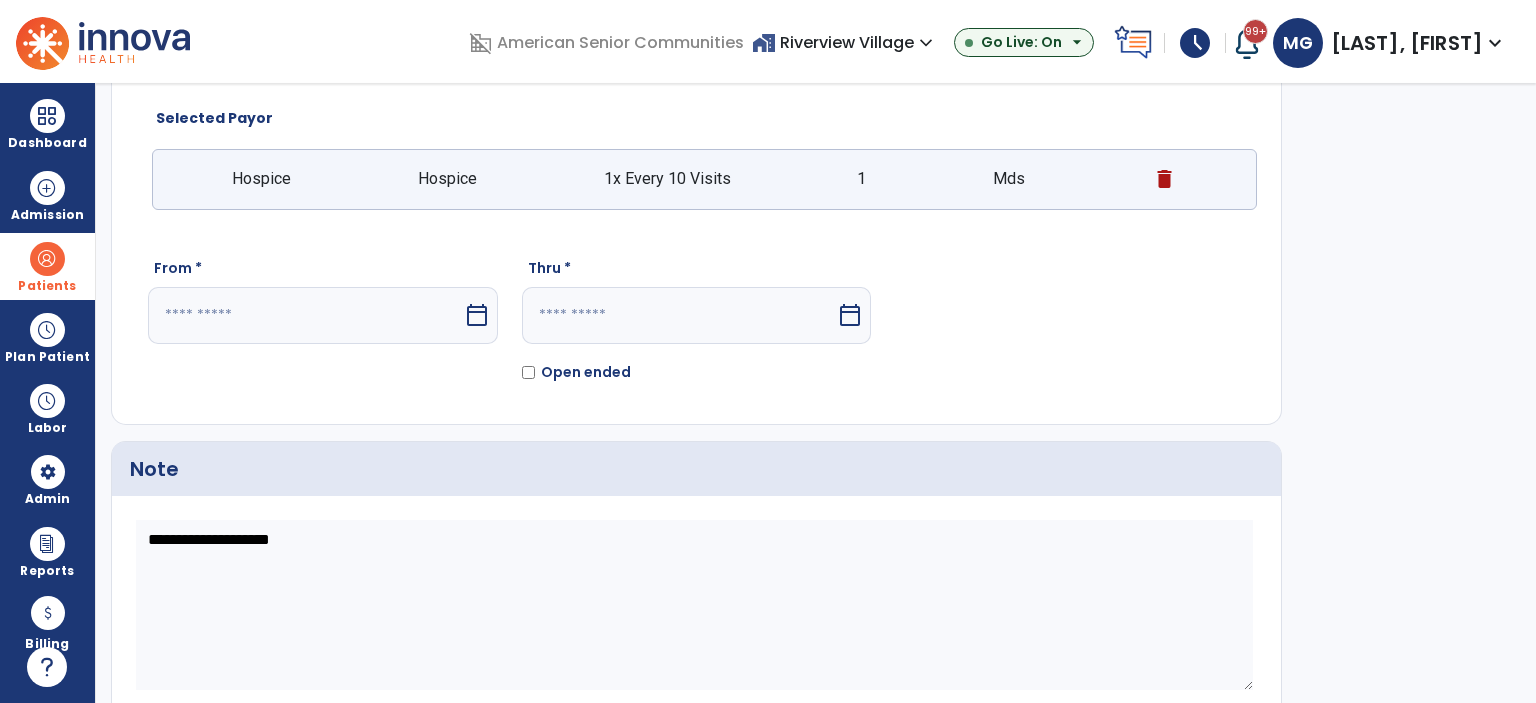 scroll, scrollTop: 137, scrollLeft: 0, axis: vertical 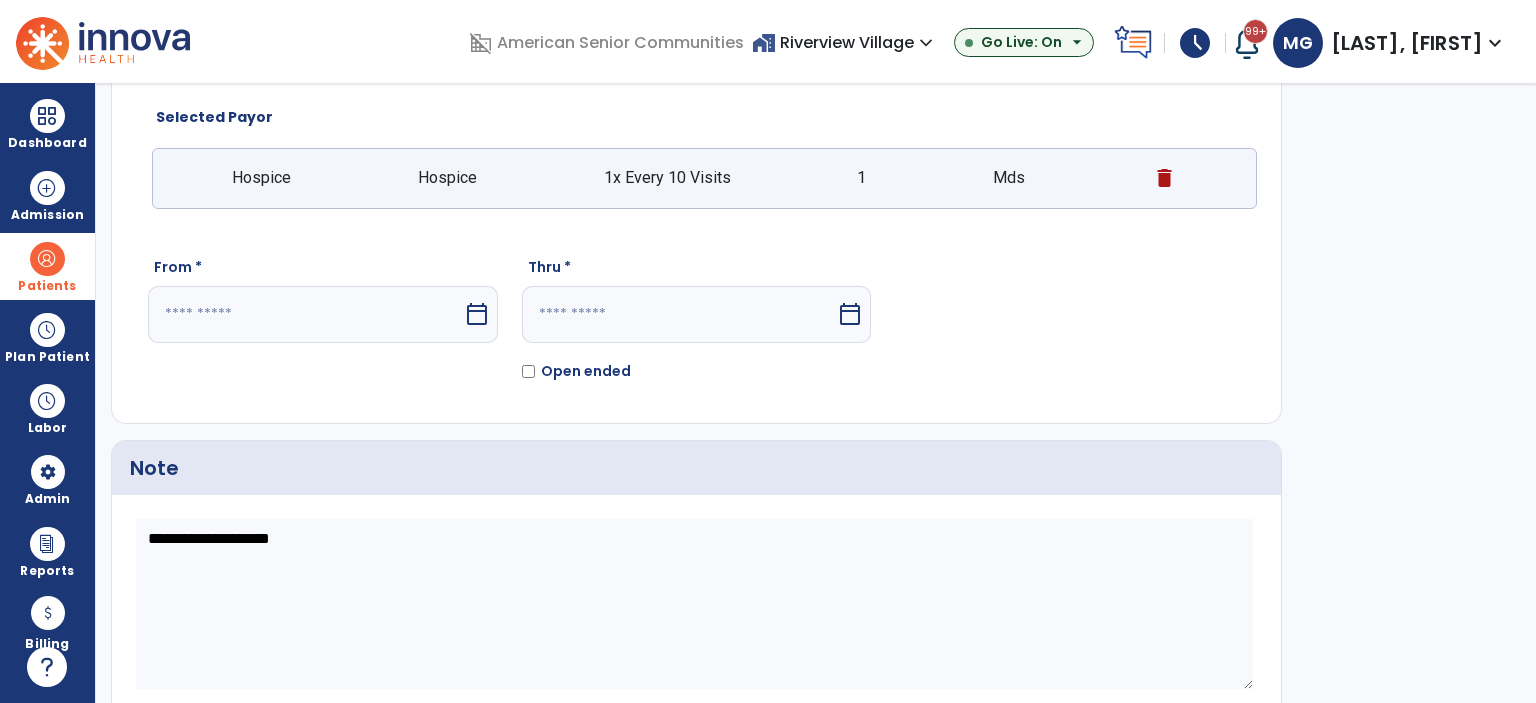 click on "calendar_today" at bounding box center [477, 314] 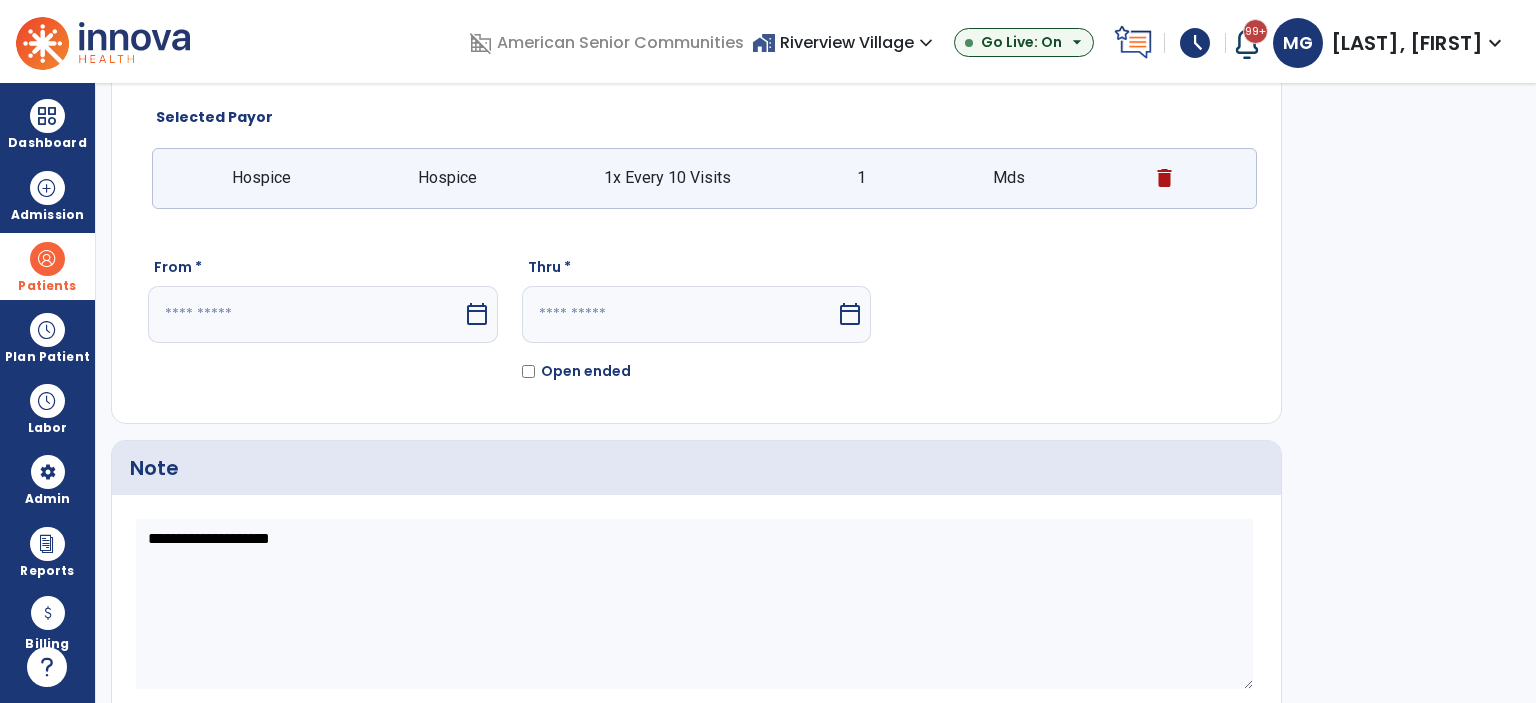 select on "*" 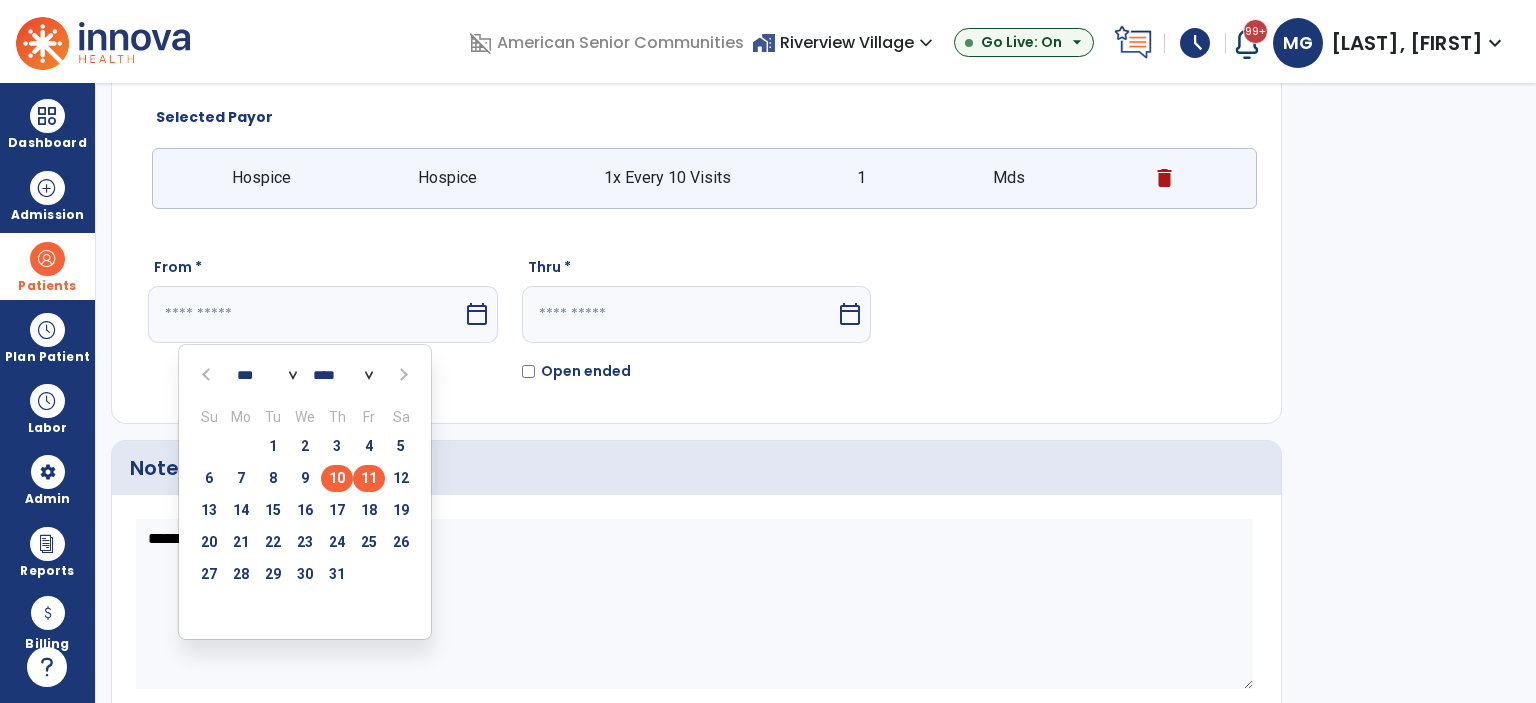 click on "10" at bounding box center (337, 478) 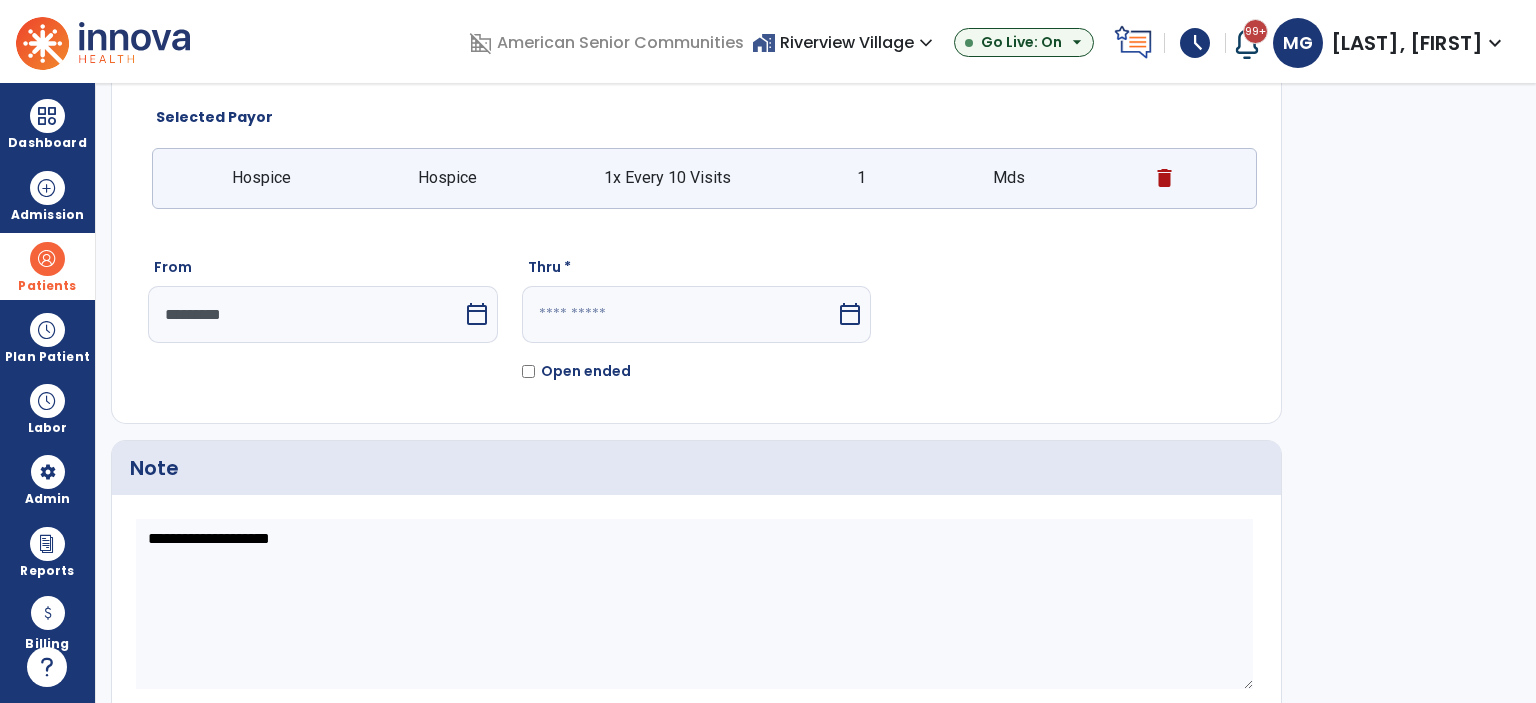 click on "Open ended" 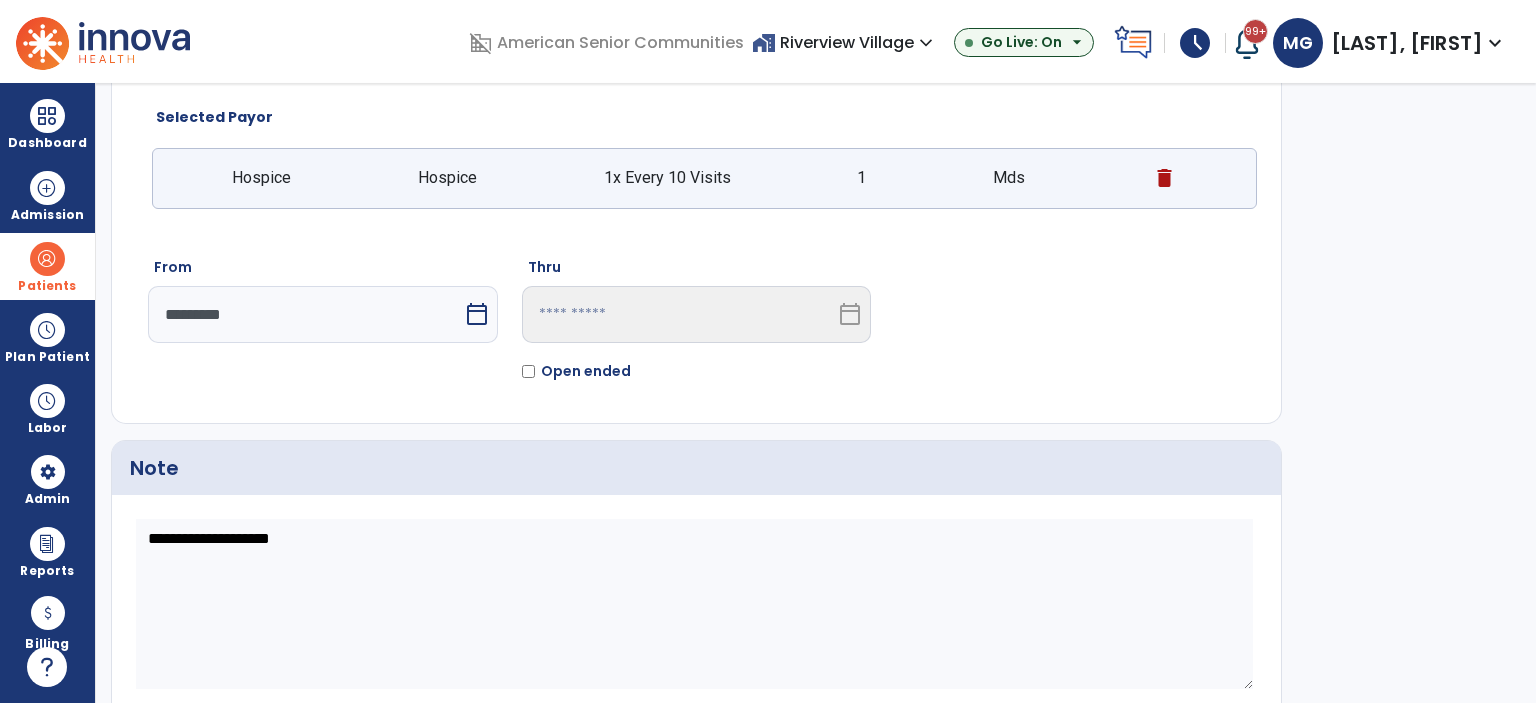 scroll, scrollTop: 203, scrollLeft: 0, axis: vertical 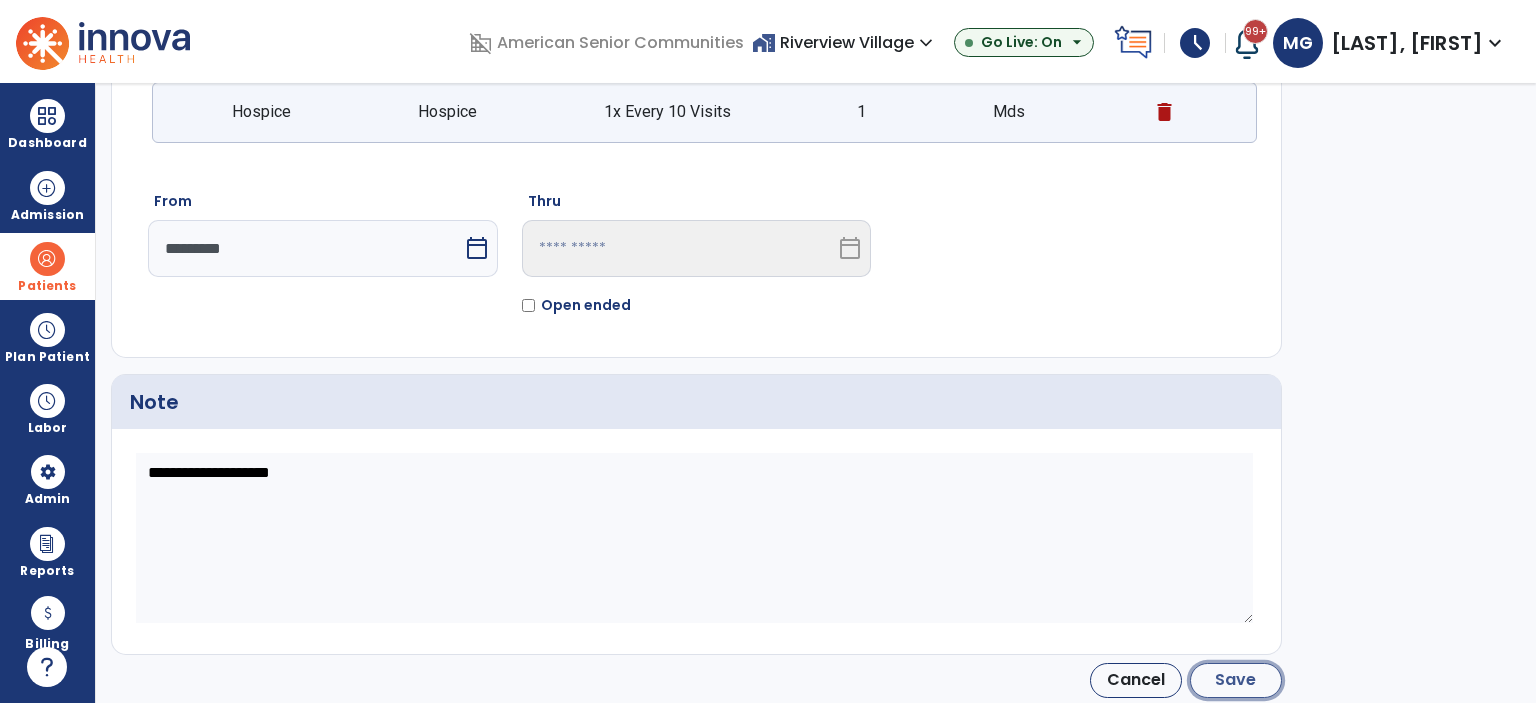 click on "Save" 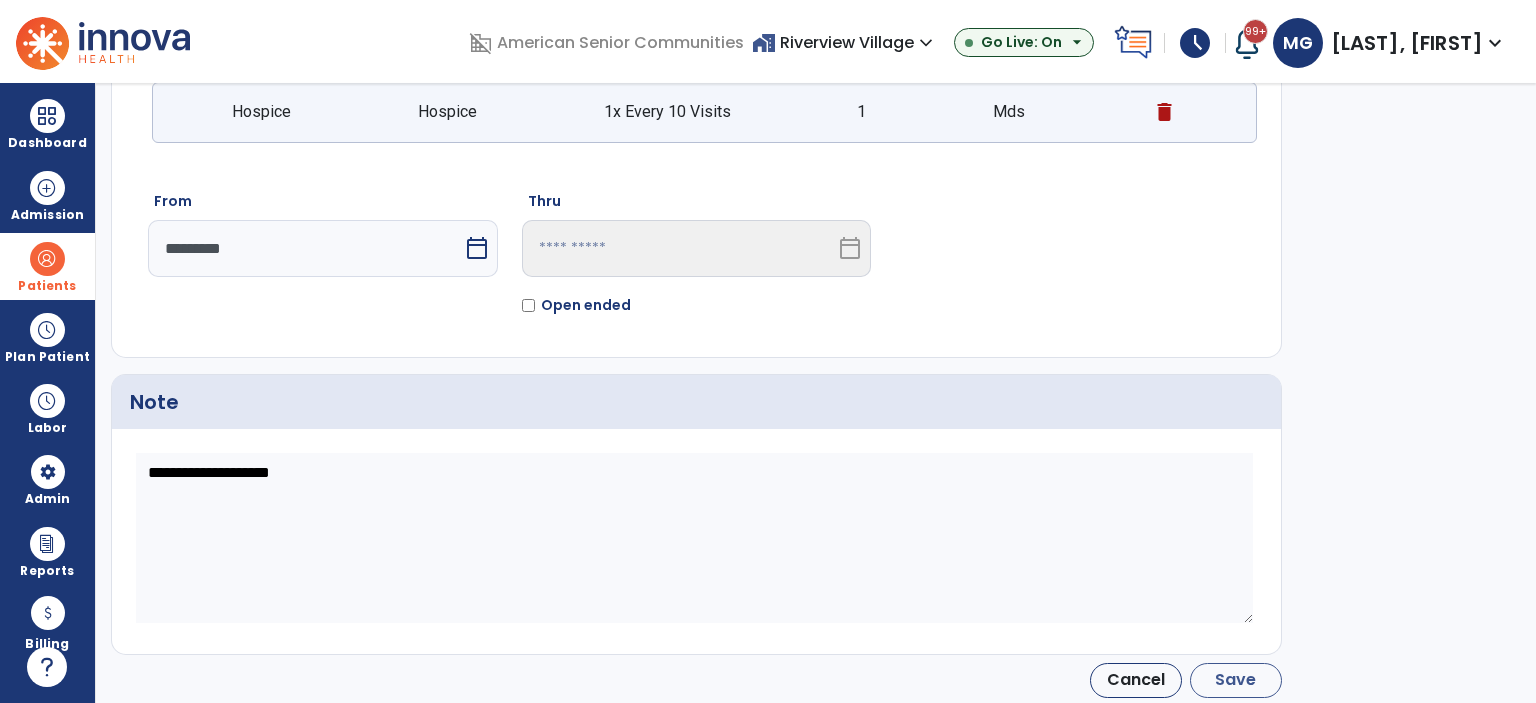 type on "*********" 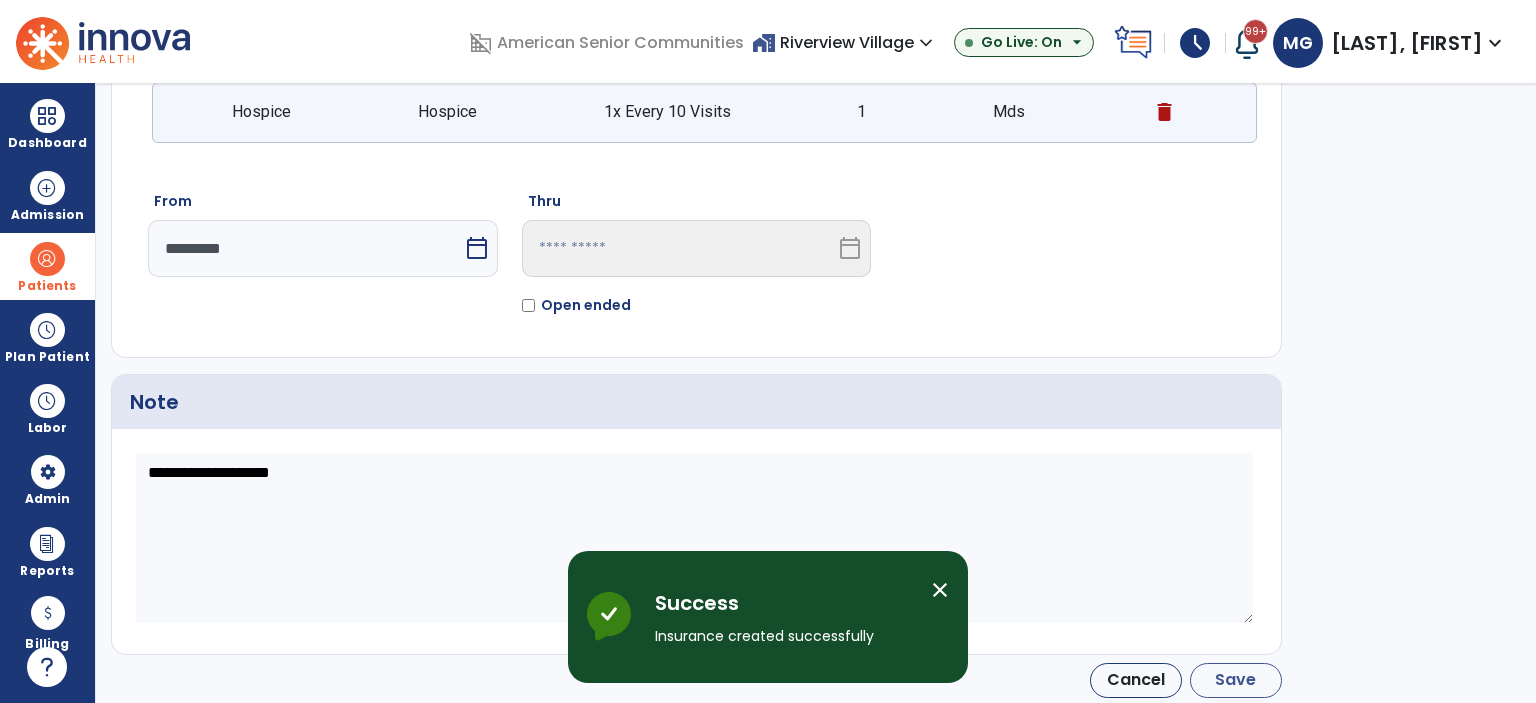 scroll, scrollTop: 199, scrollLeft: 0, axis: vertical 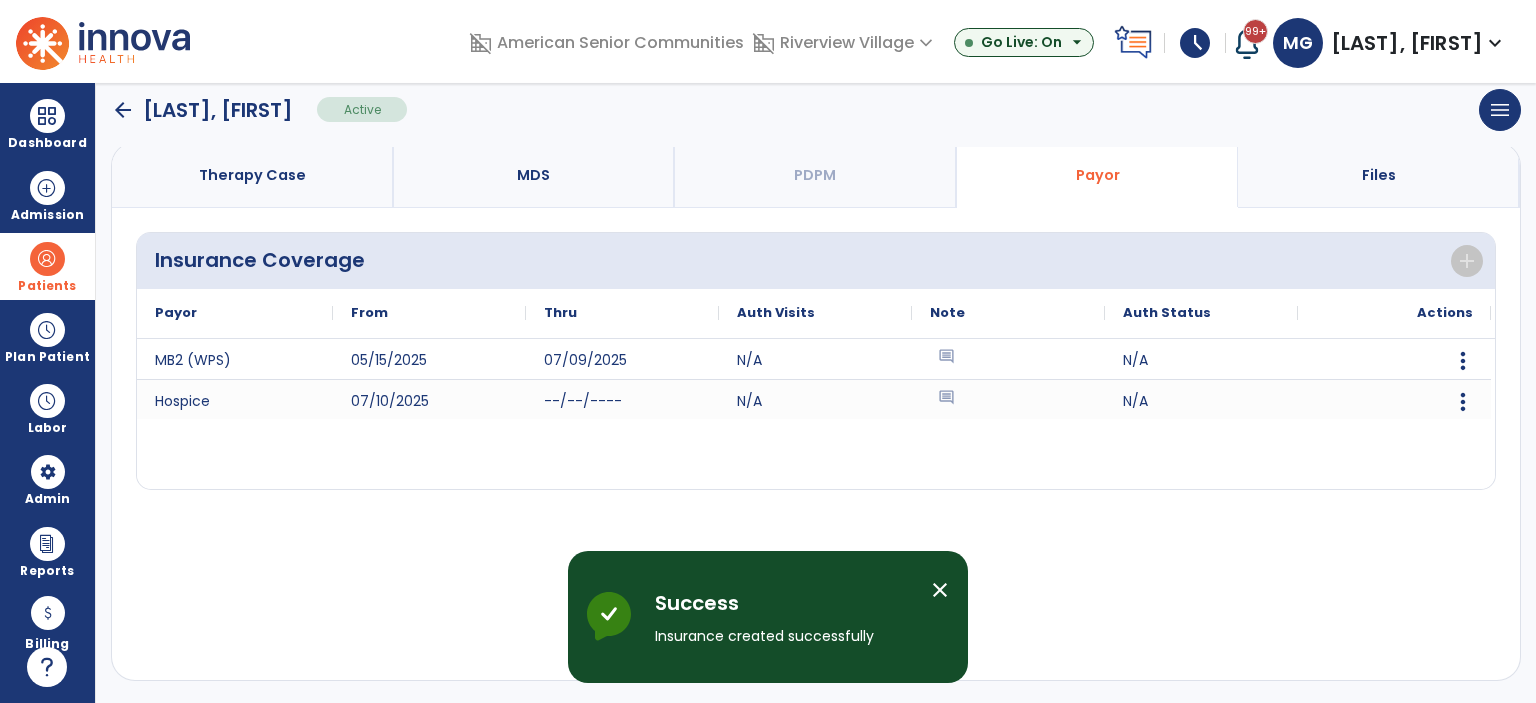 click on "close" at bounding box center [940, 590] 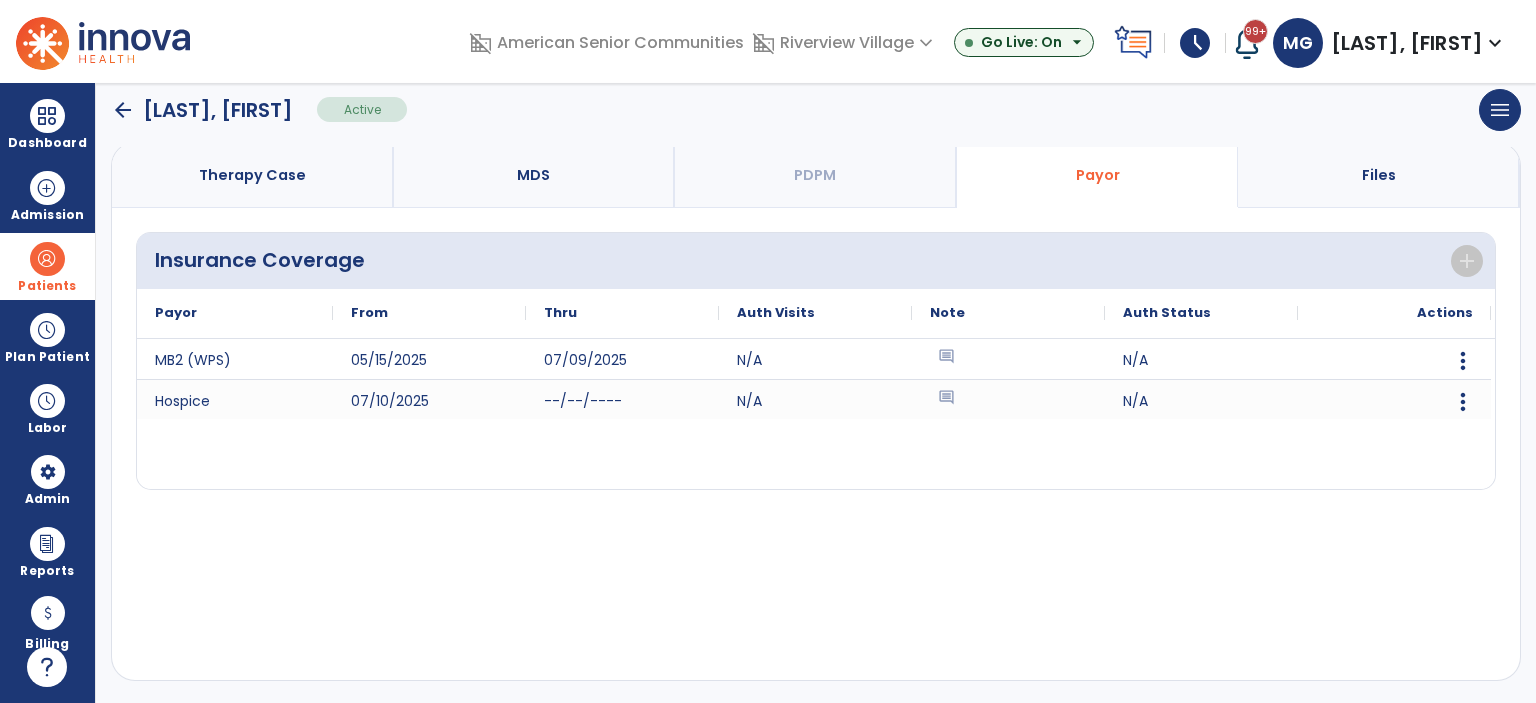 click on "arrow_back" 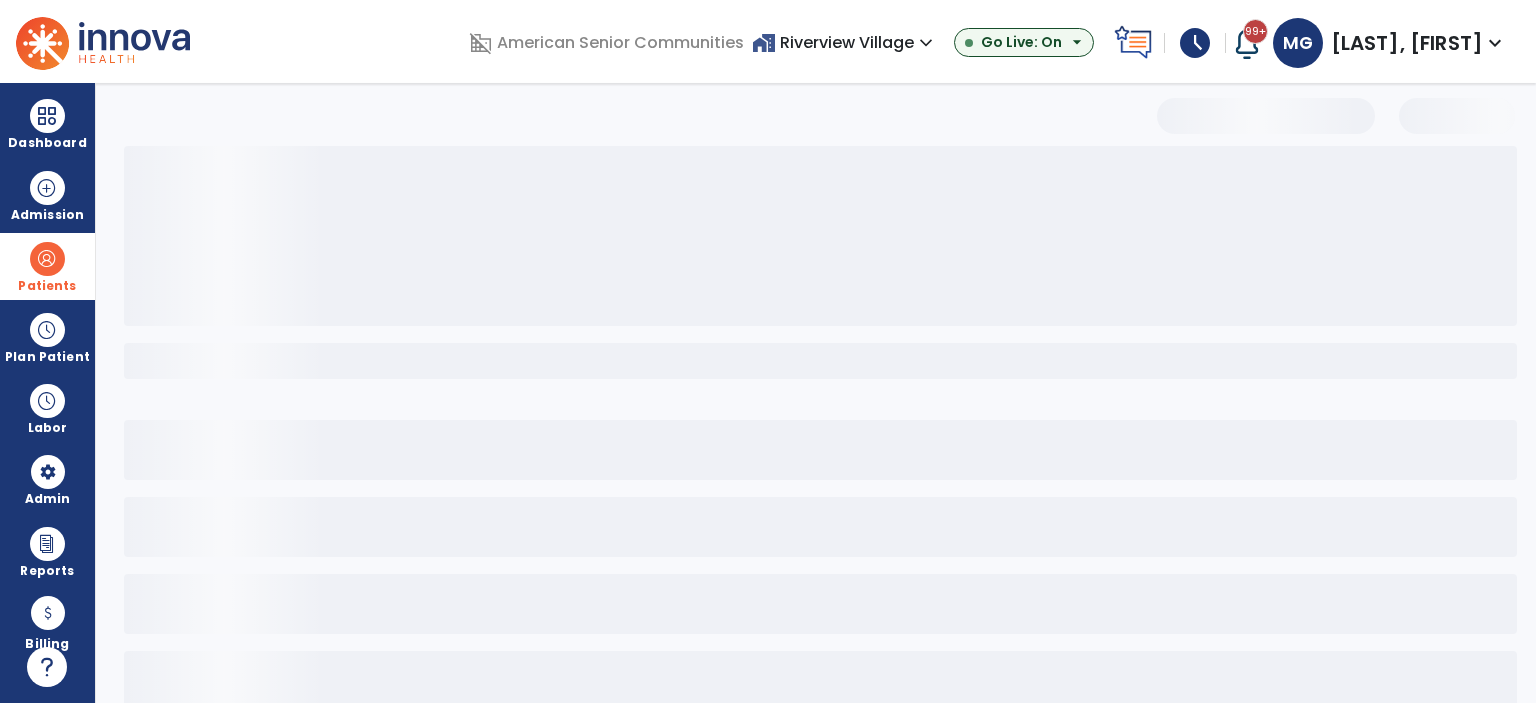 scroll, scrollTop: 38, scrollLeft: 0, axis: vertical 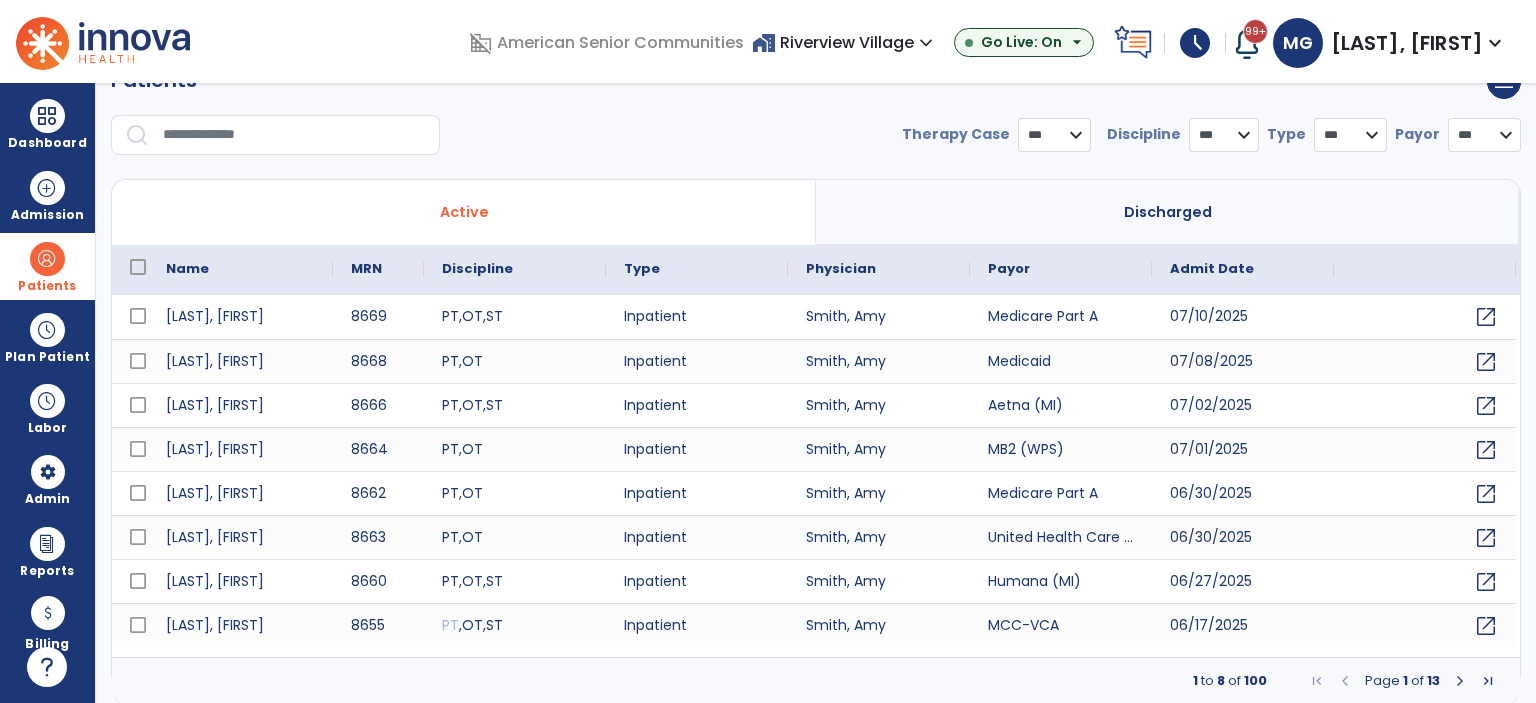 select on "***" 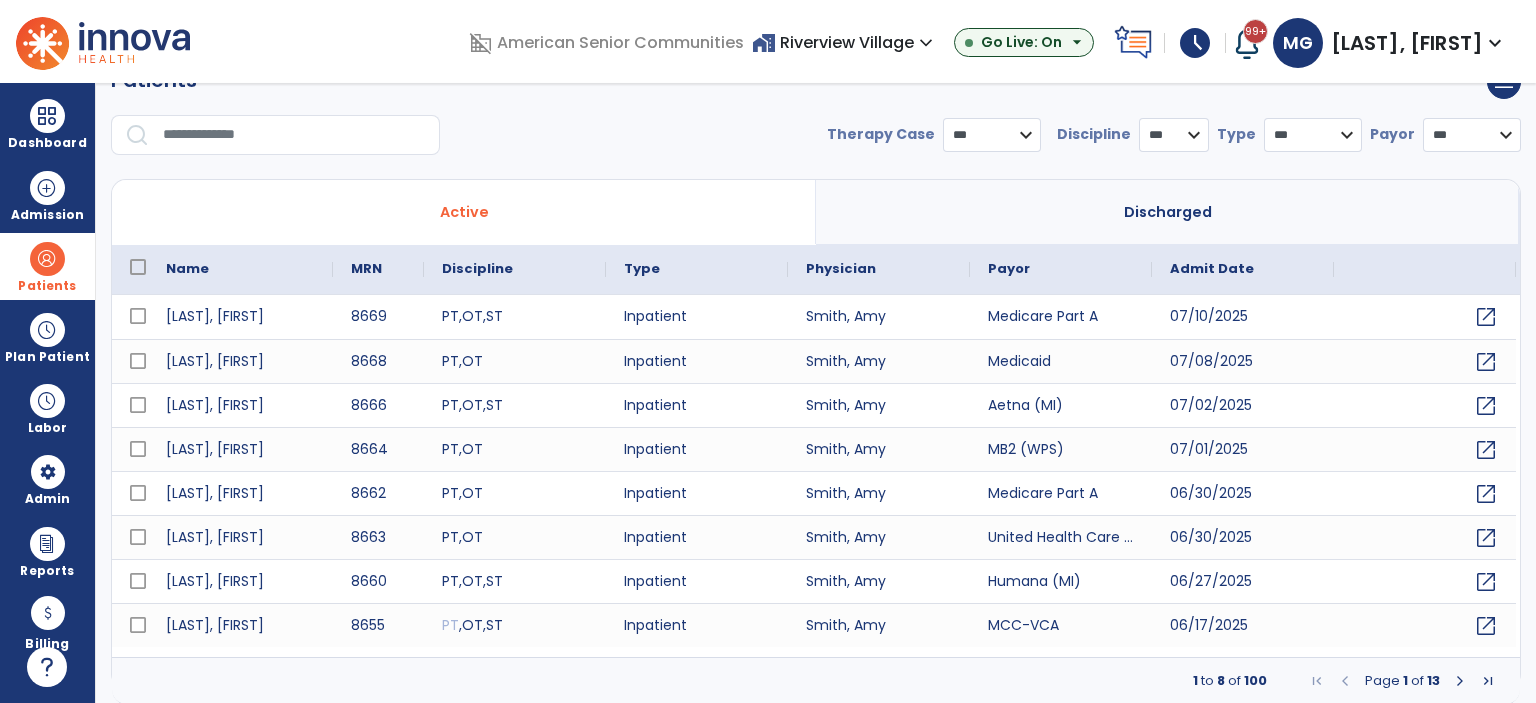 click on "**********" at bounding box center (816, 143) 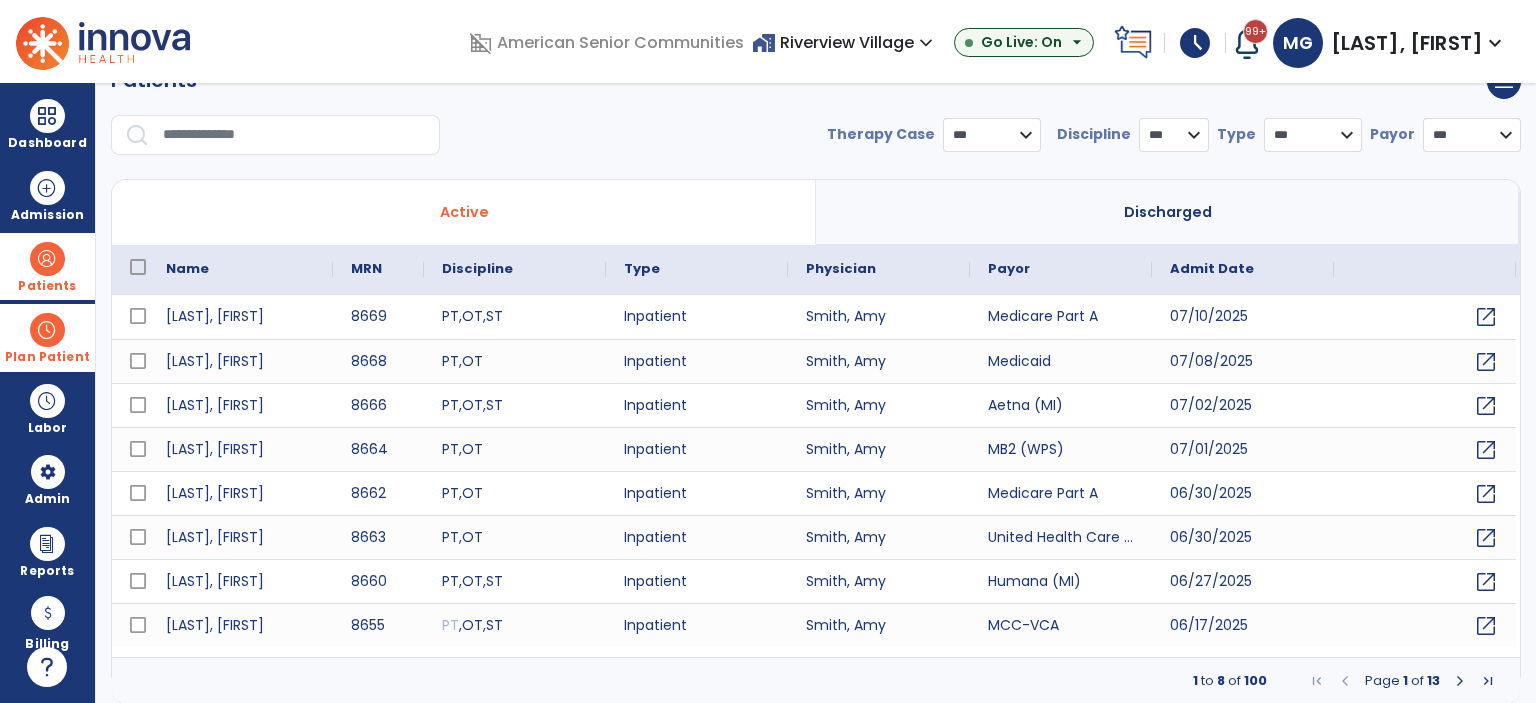 click at bounding box center (47, 330) 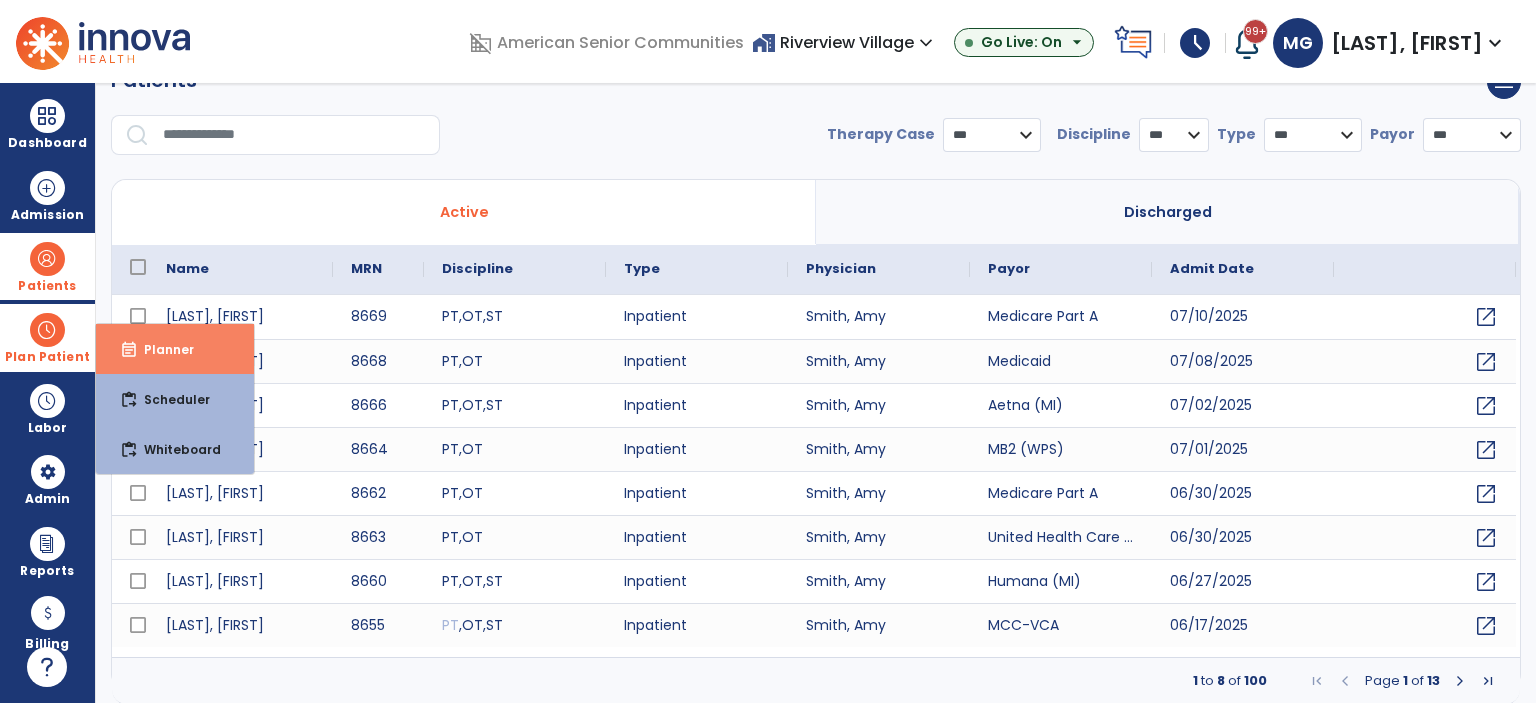 click on "Planner" at bounding box center [161, 349] 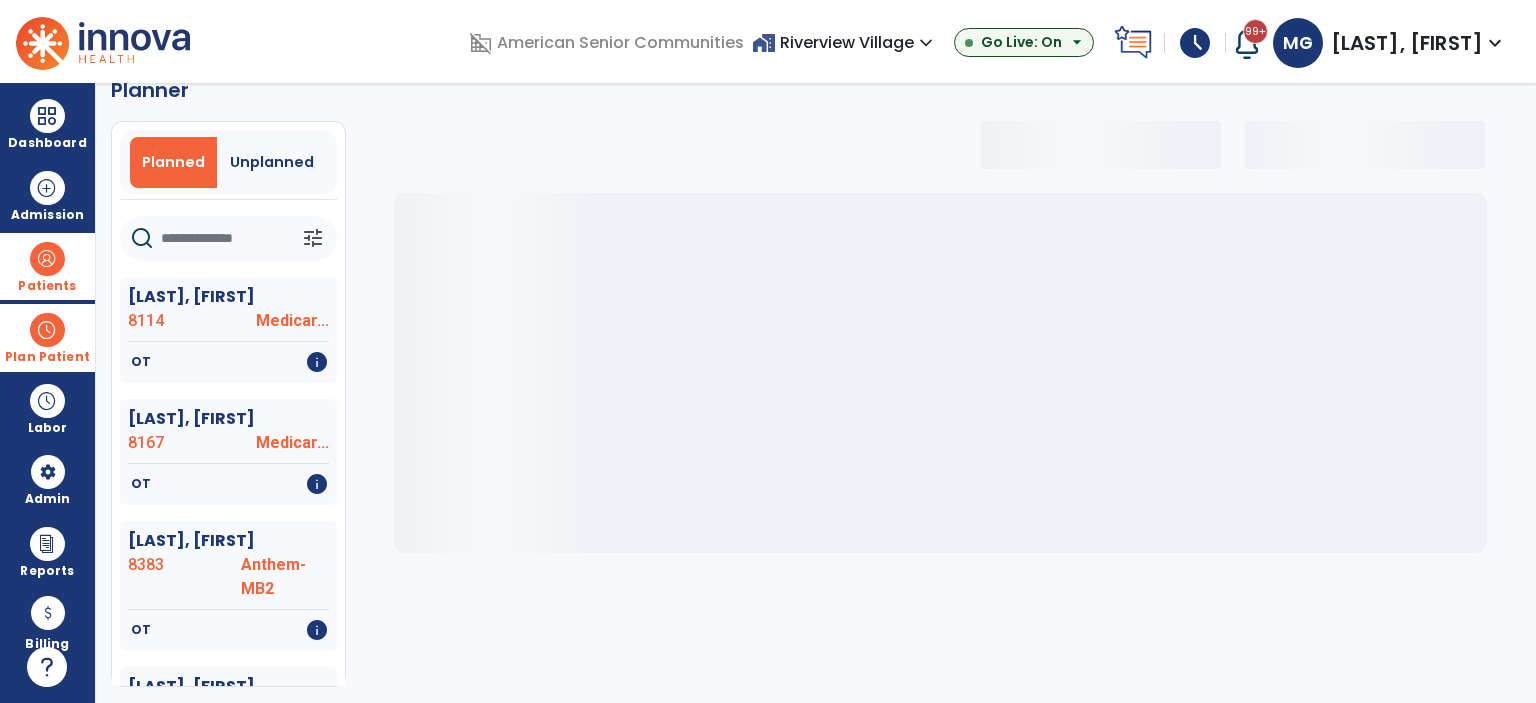select on "***" 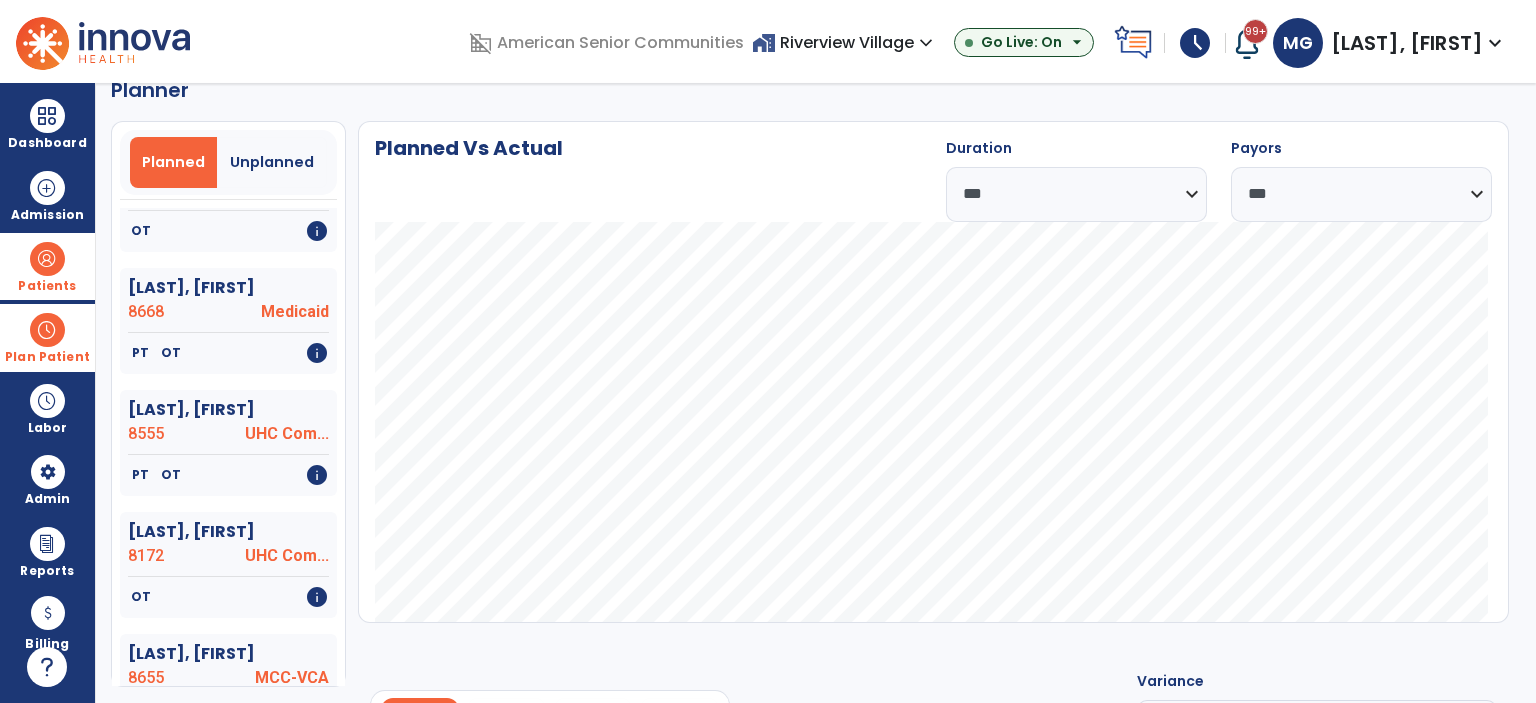 scroll, scrollTop: 5080, scrollLeft: 0, axis: vertical 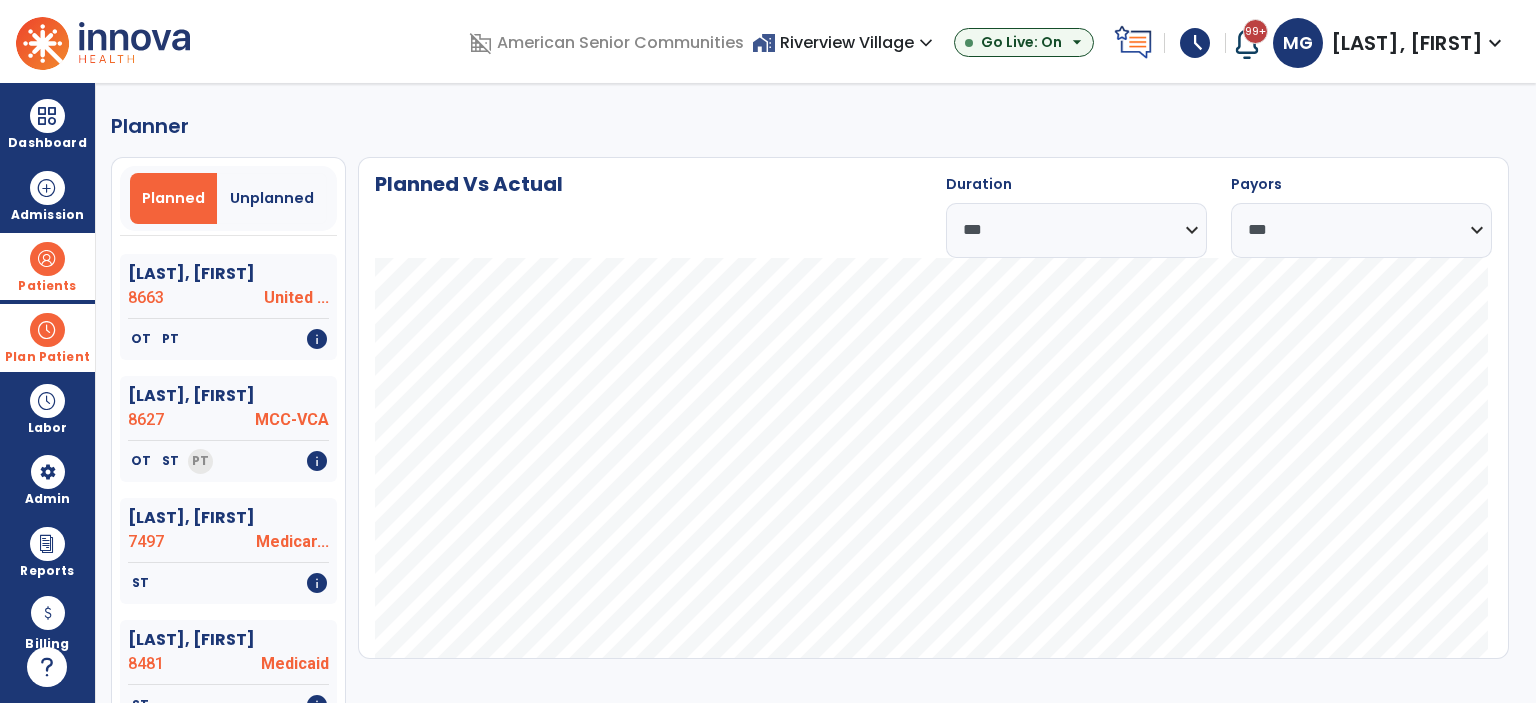 click on "Patients" at bounding box center (47, 266) 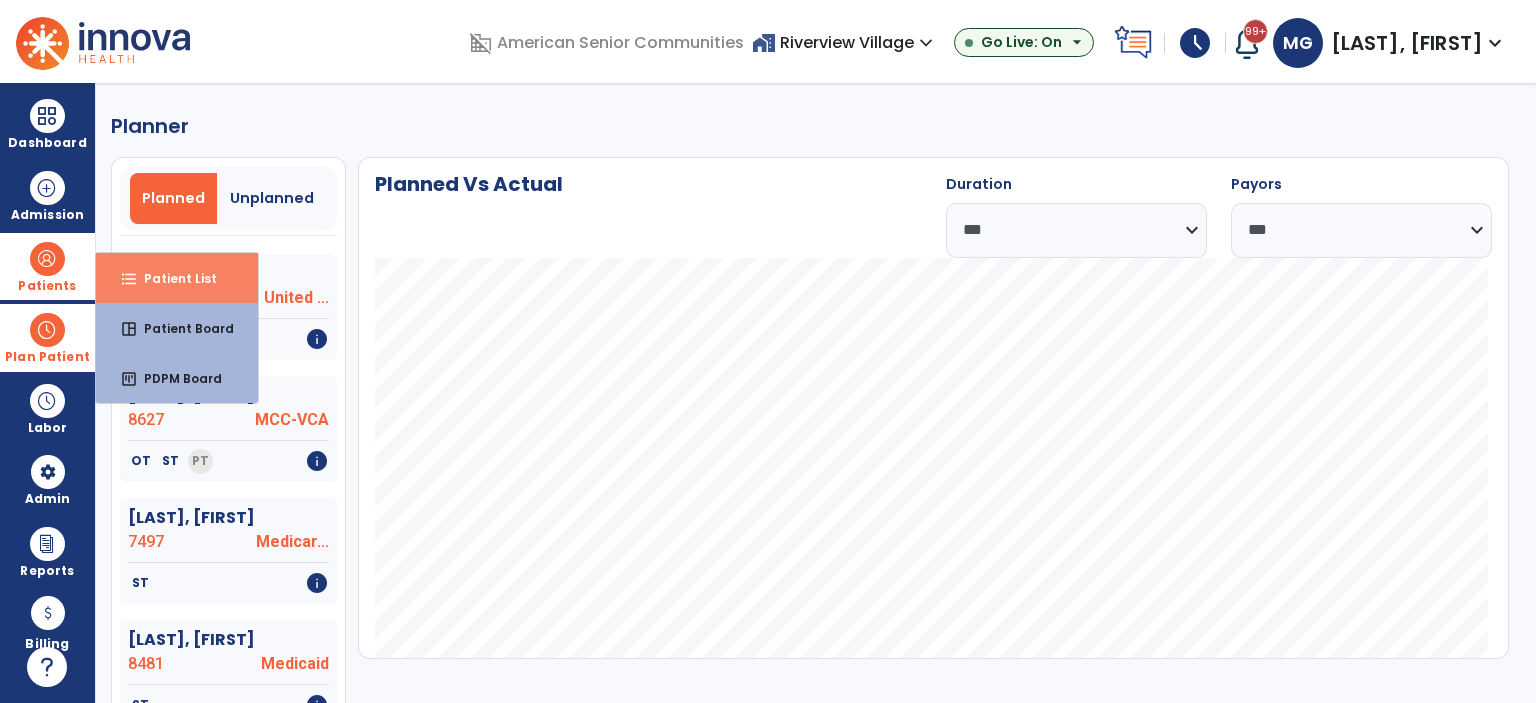 click on "format_list_bulleted  Patient List" at bounding box center (177, 278) 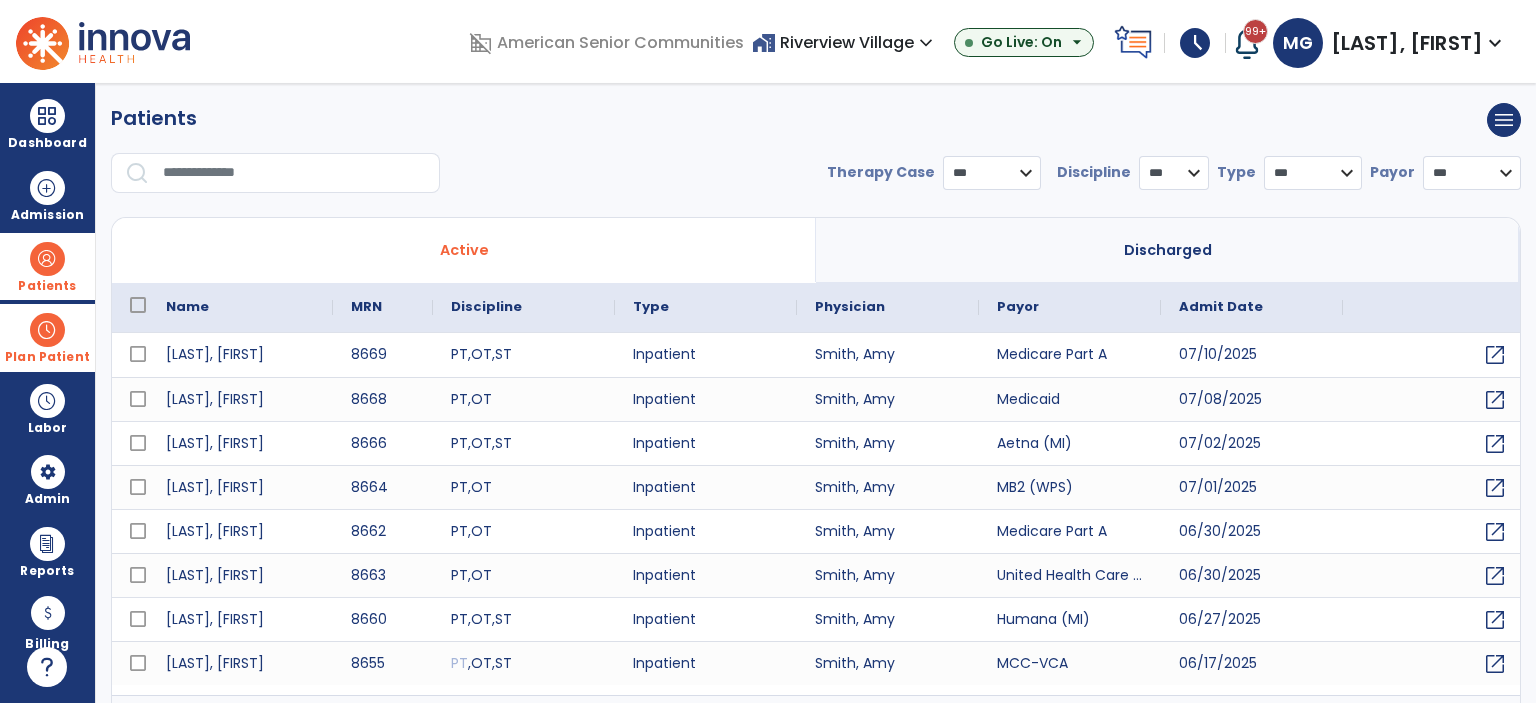 select on "***" 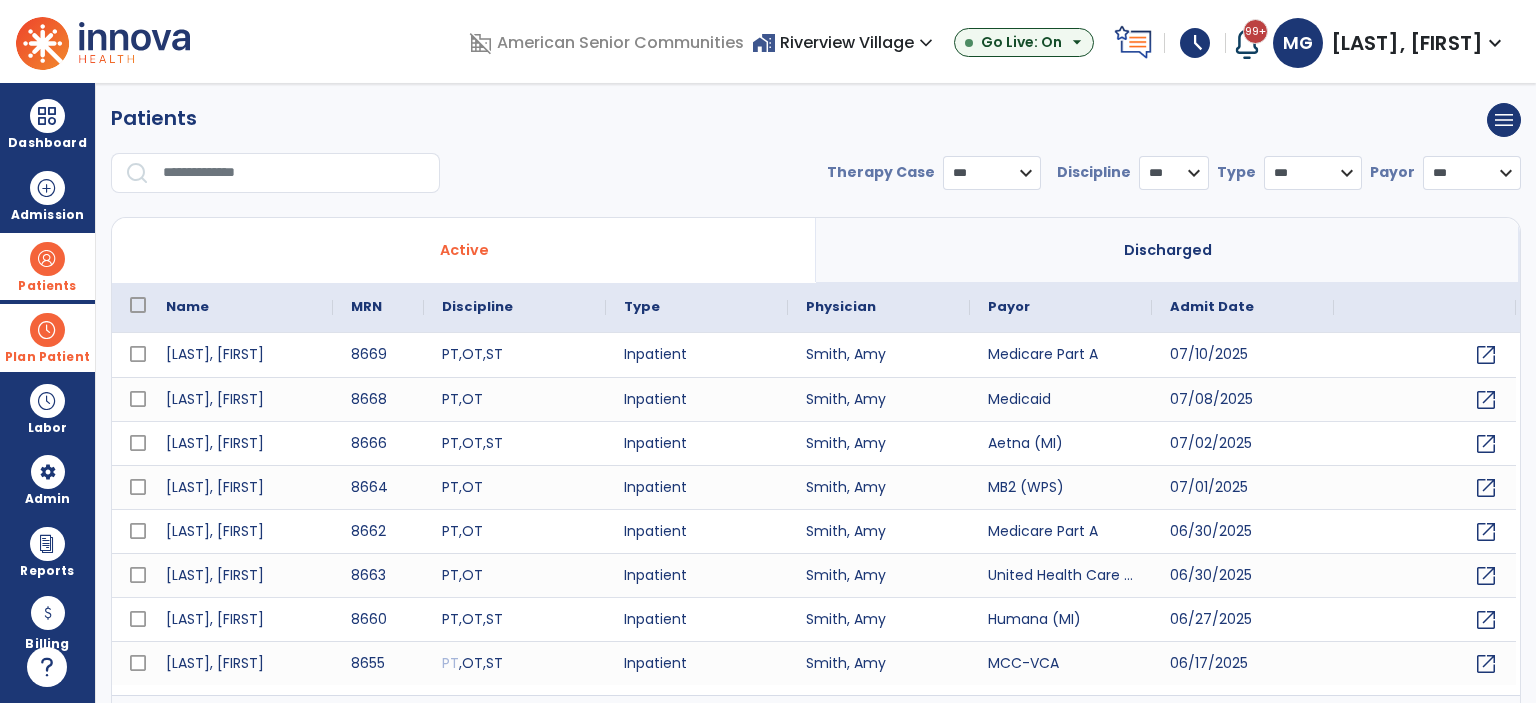 click on "home_work   Riverview Village   expand_more" at bounding box center [845, 42] 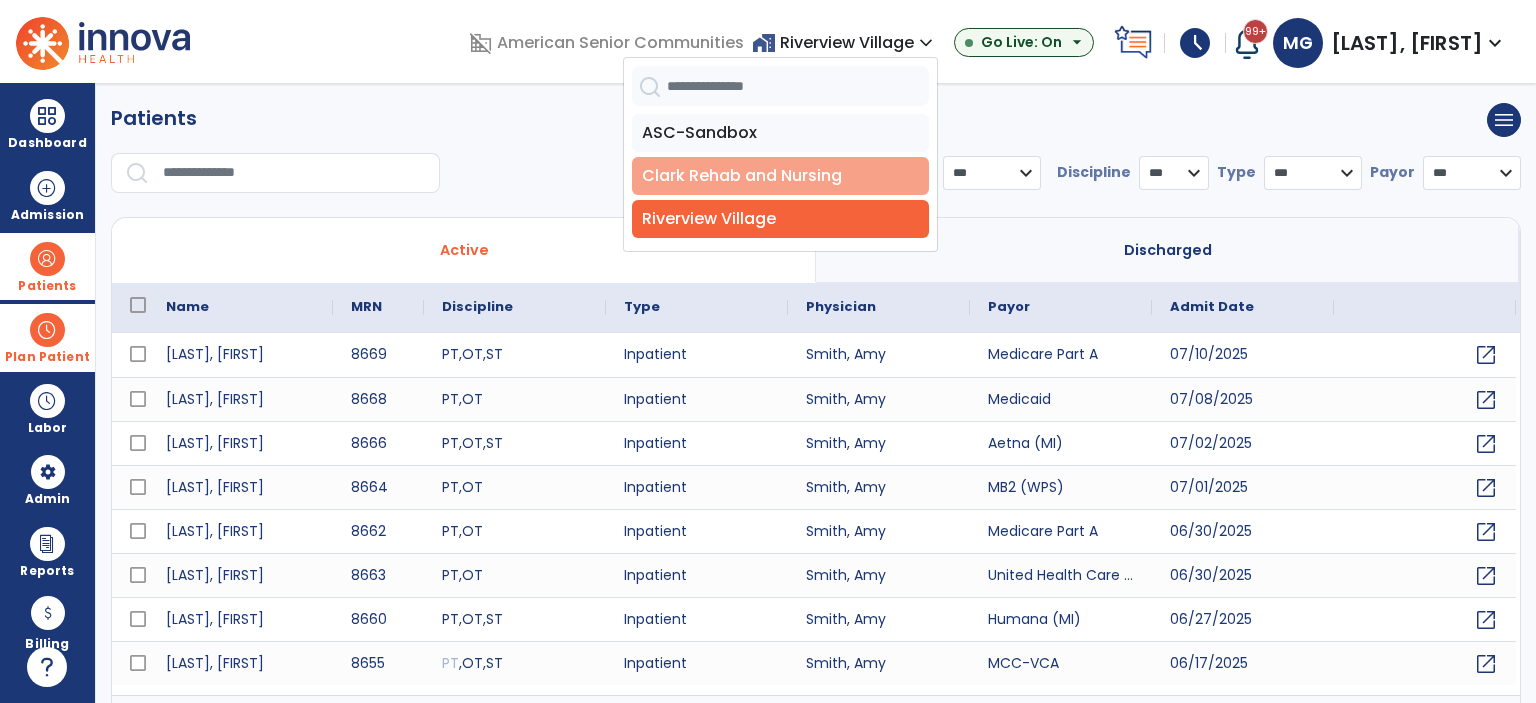 click on "Clark Rehab and Nursing" at bounding box center [780, 176] 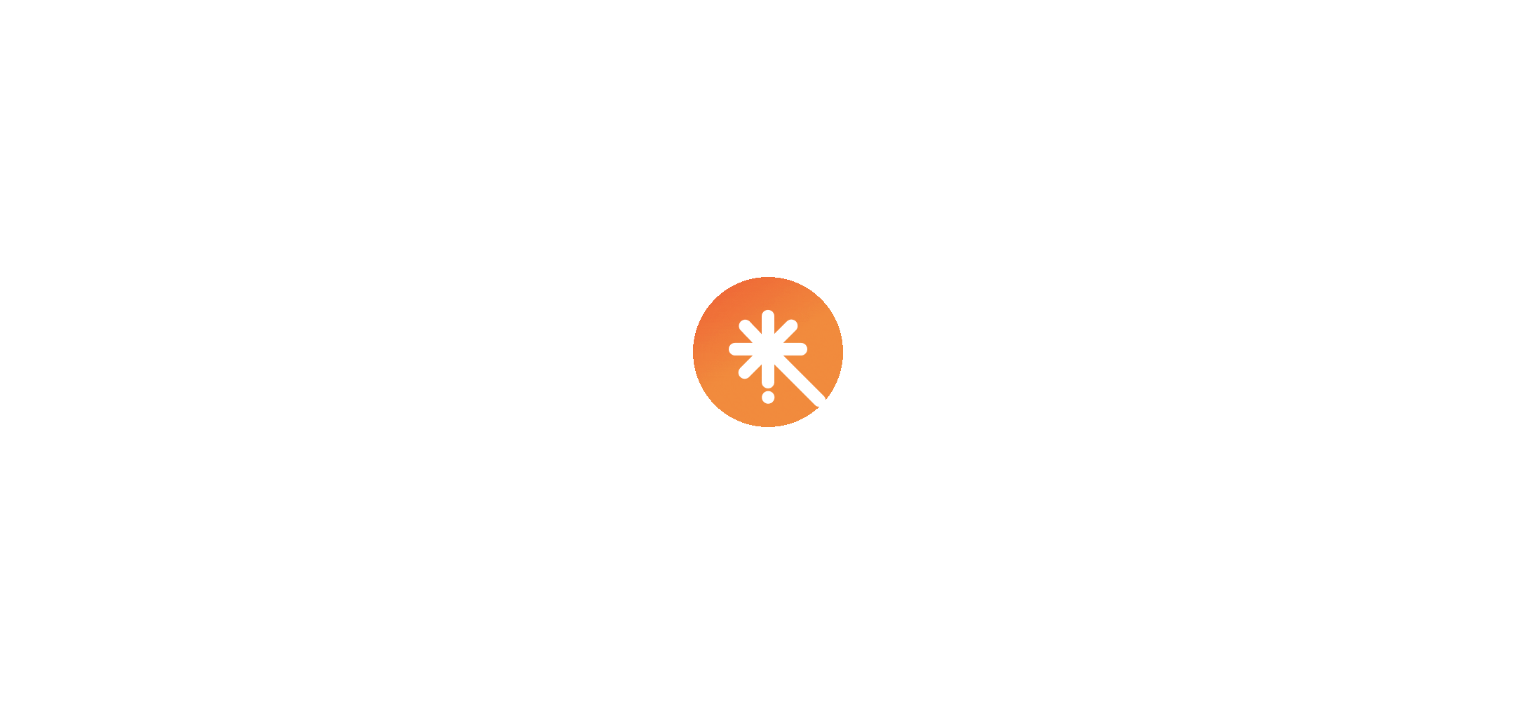 scroll, scrollTop: 0, scrollLeft: 0, axis: both 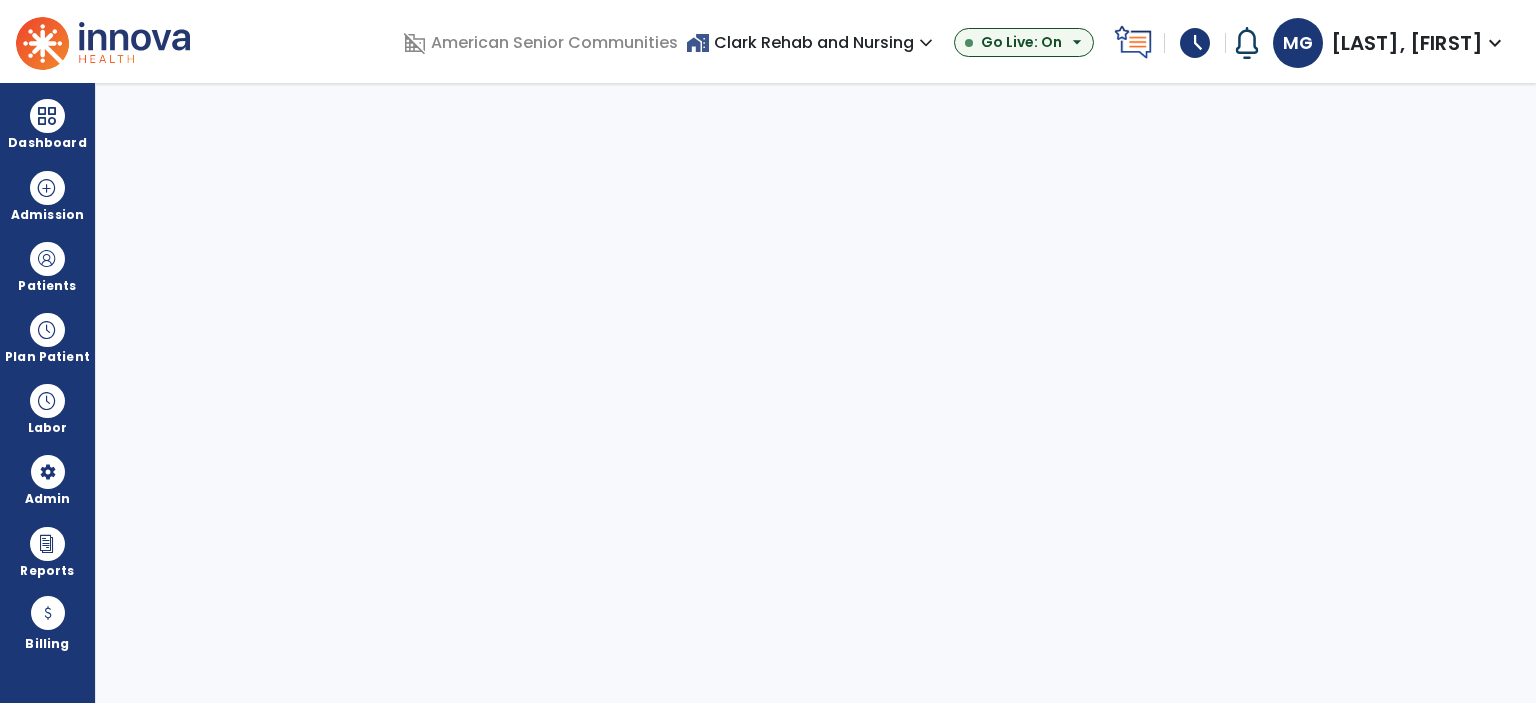 select on "***" 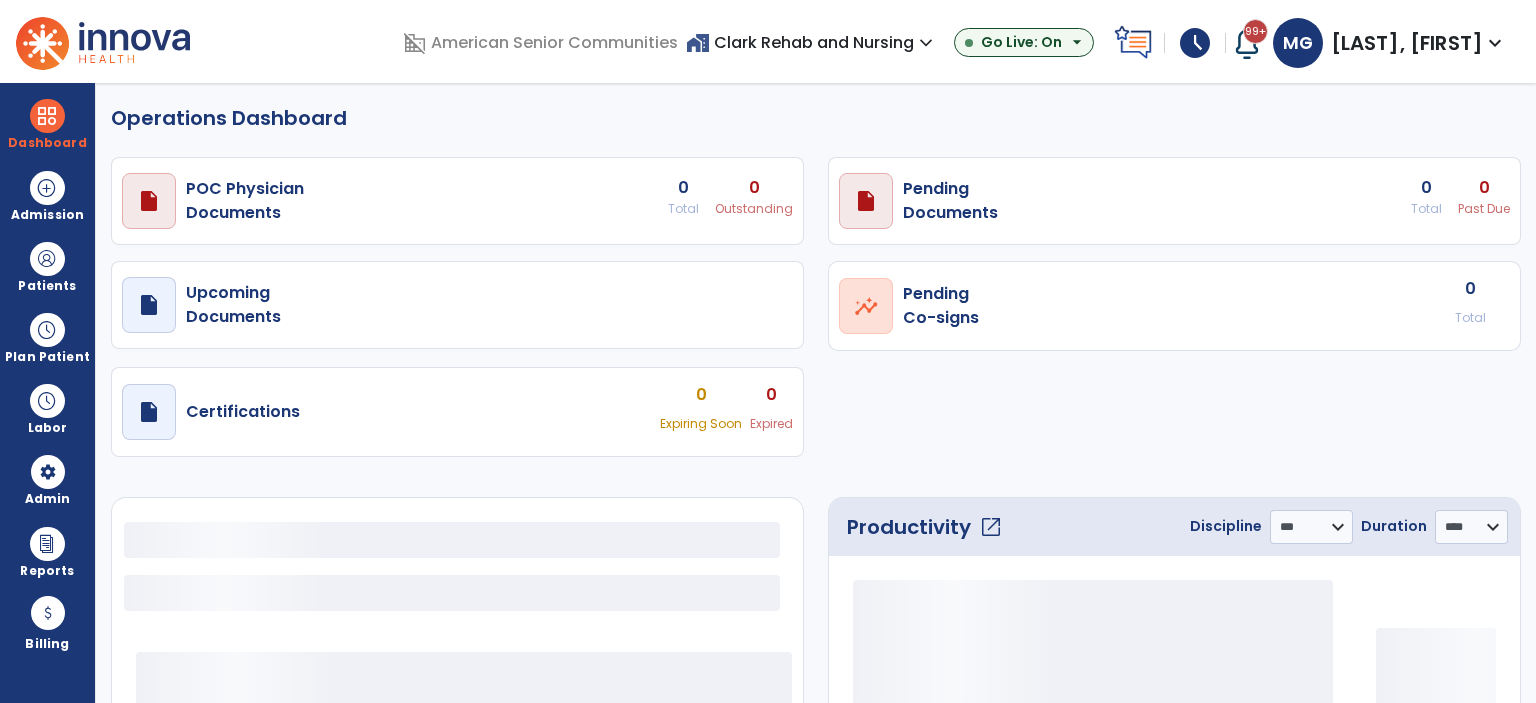 select on "***" 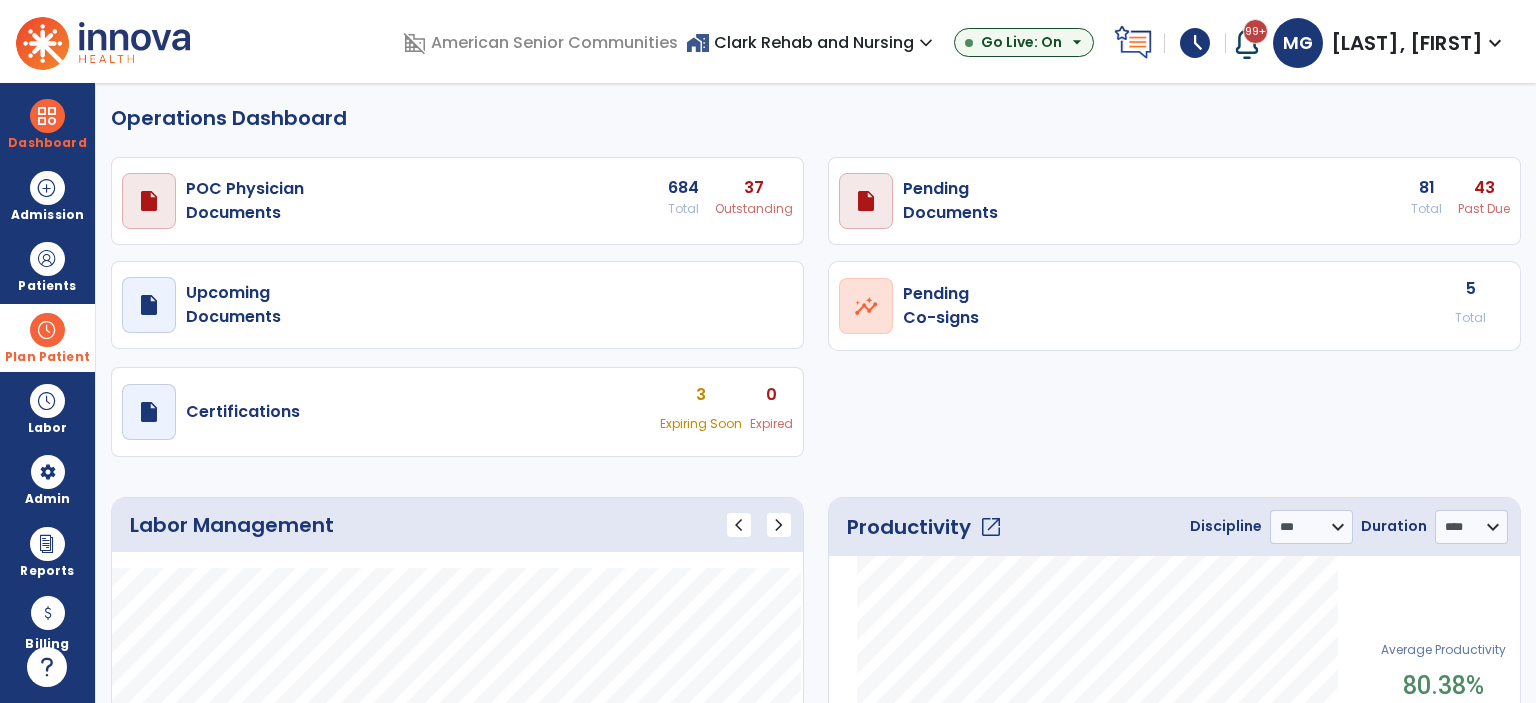 click at bounding box center [47, 330] 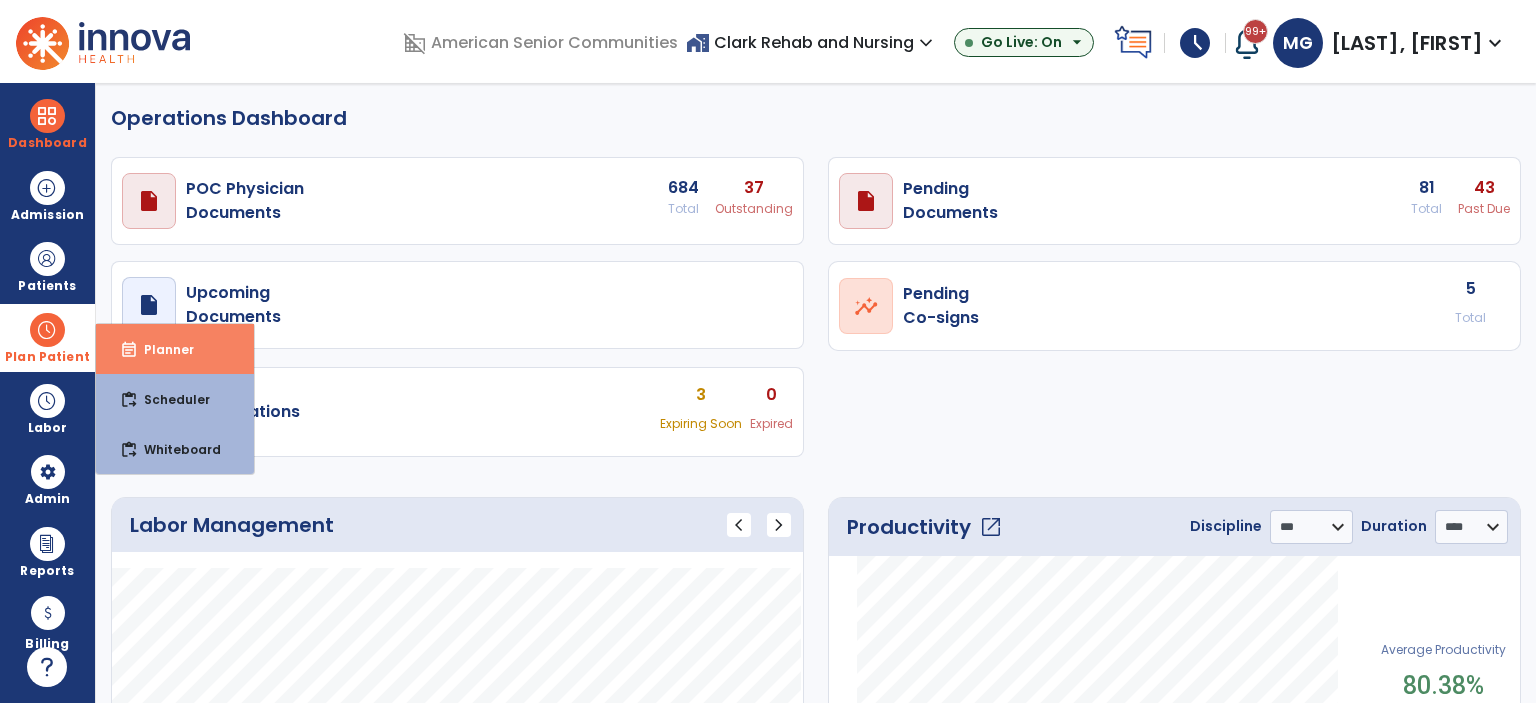 click on "Planner" at bounding box center (161, 349) 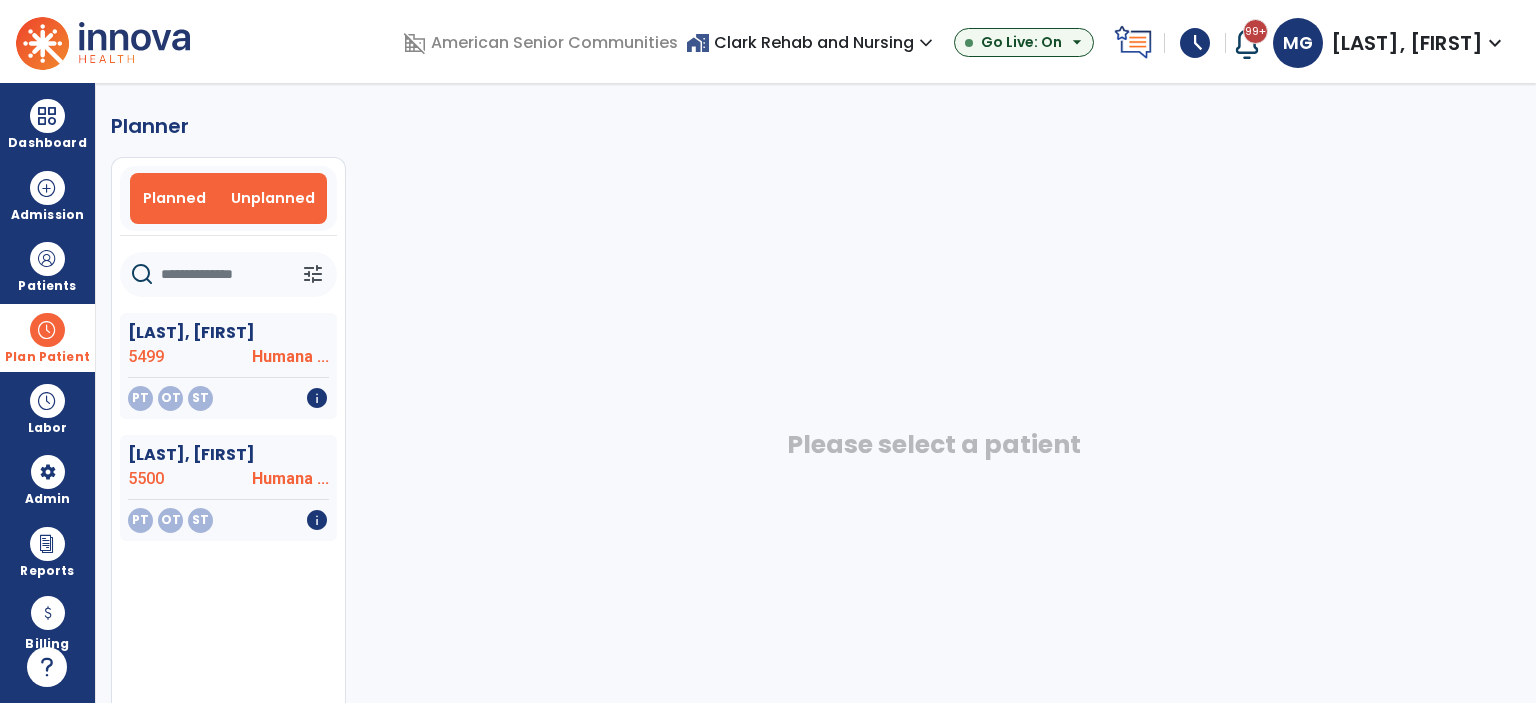 click on "Planned" at bounding box center (174, 198) 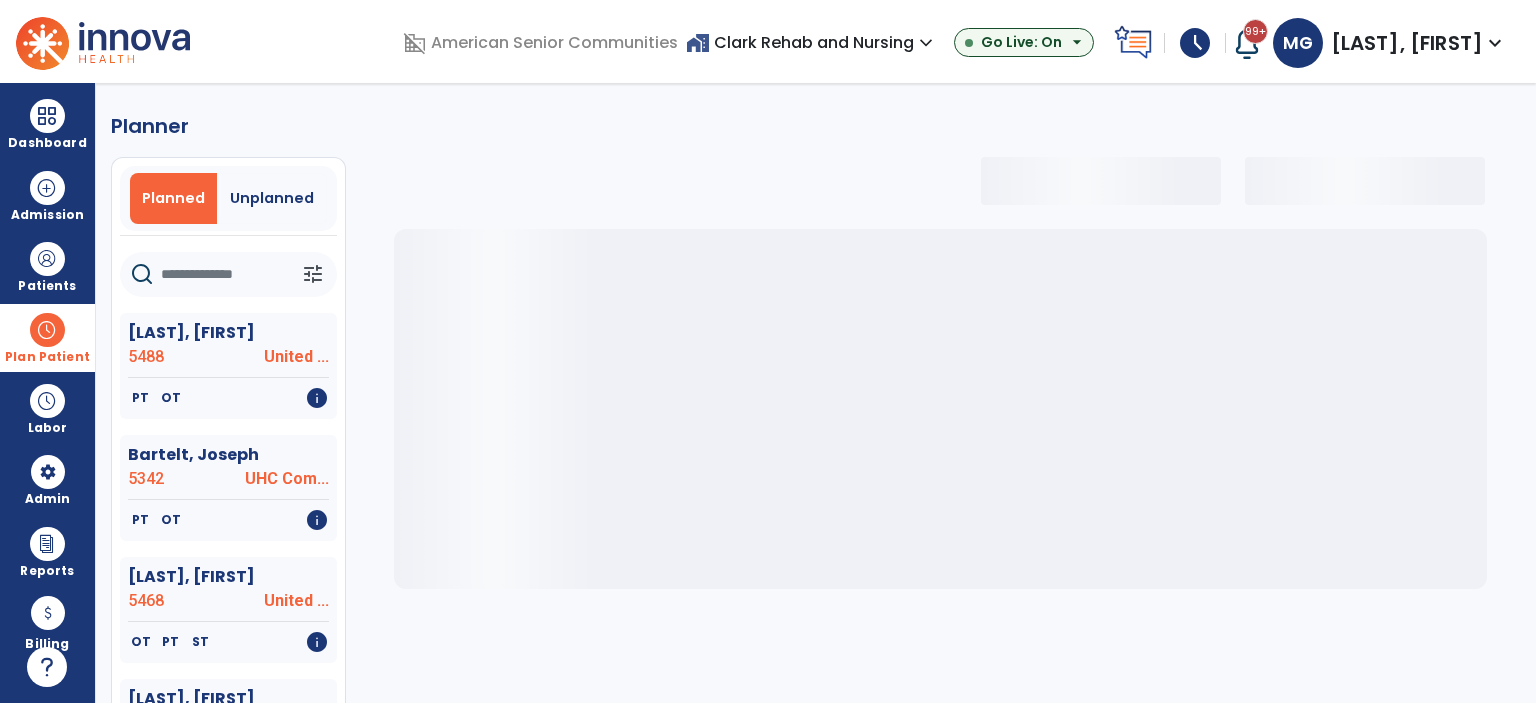 select on "***" 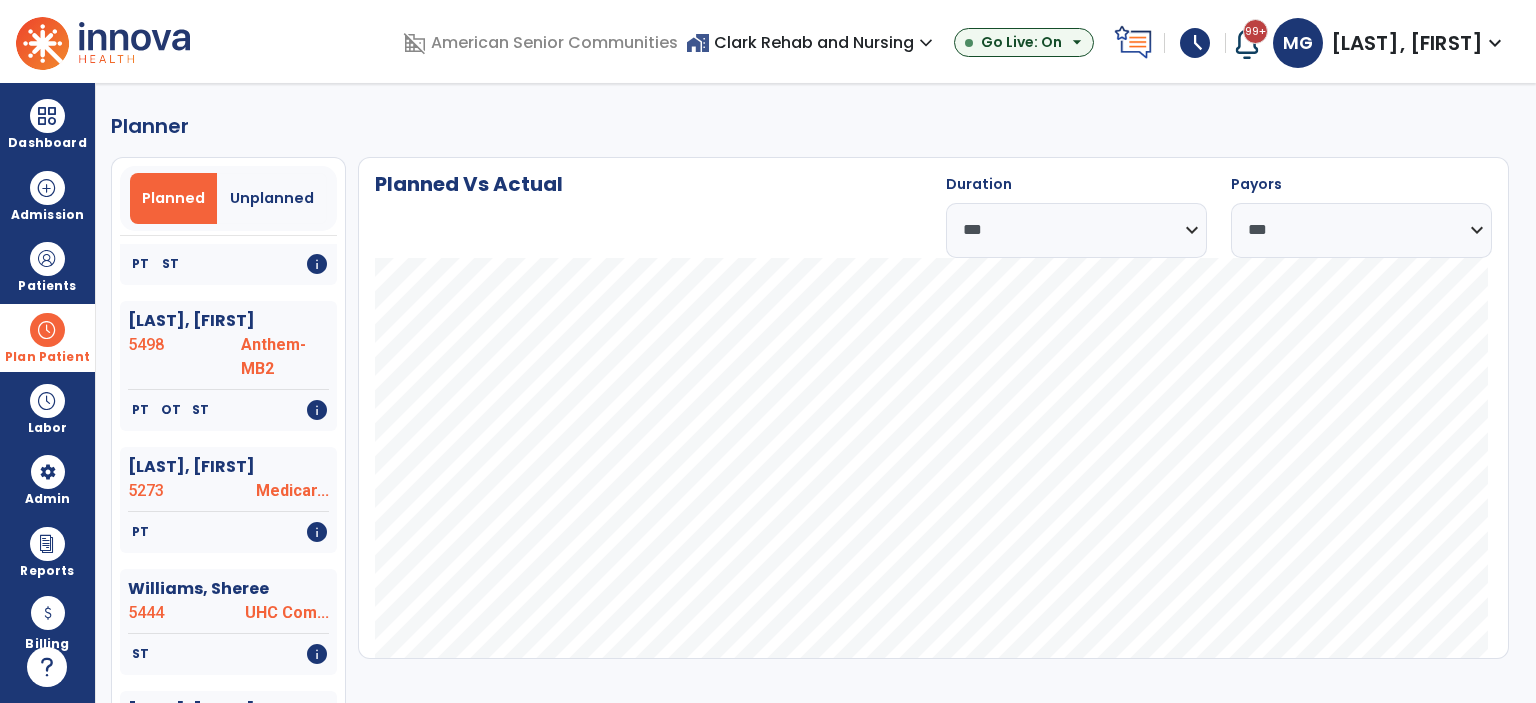 scroll, scrollTop: 3738, scrollLeft: 0, axis: vertical 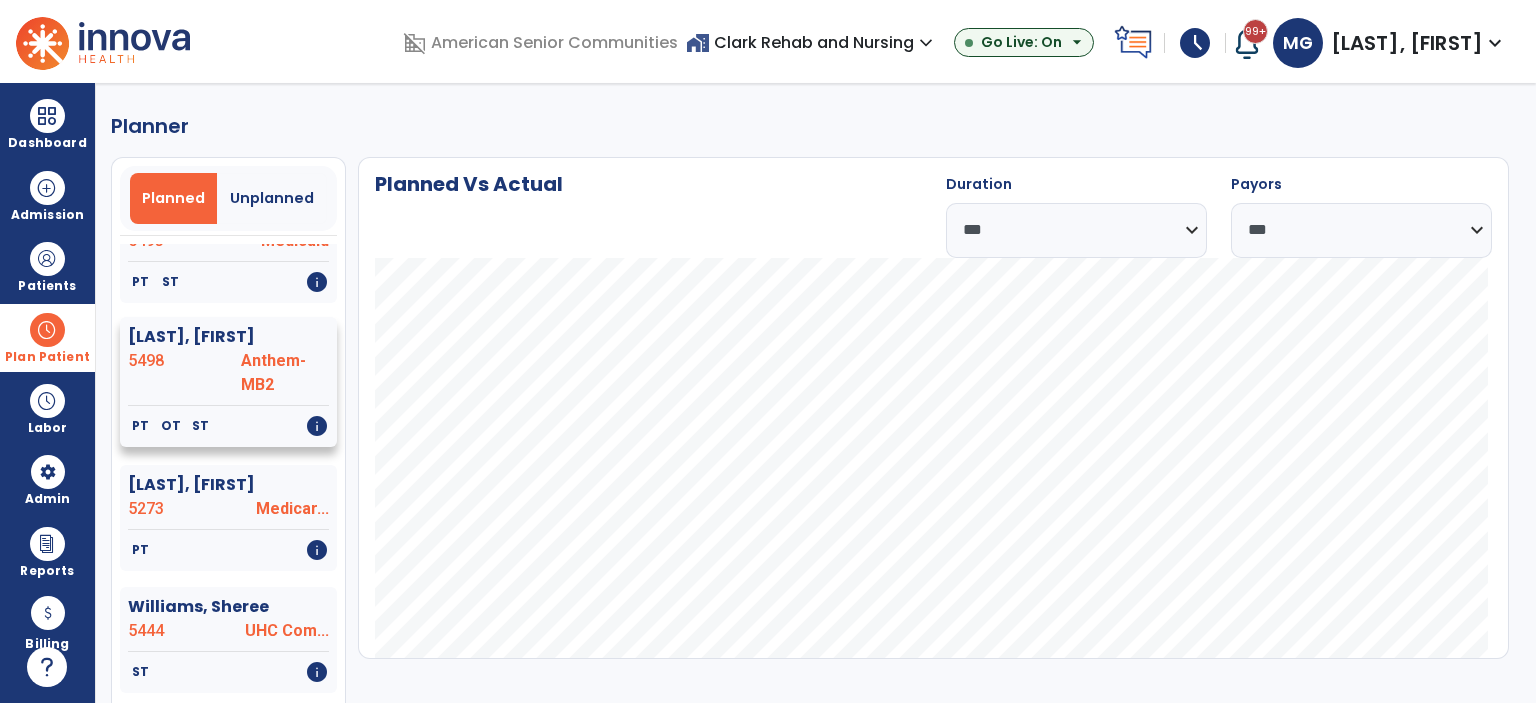 click on "5498" 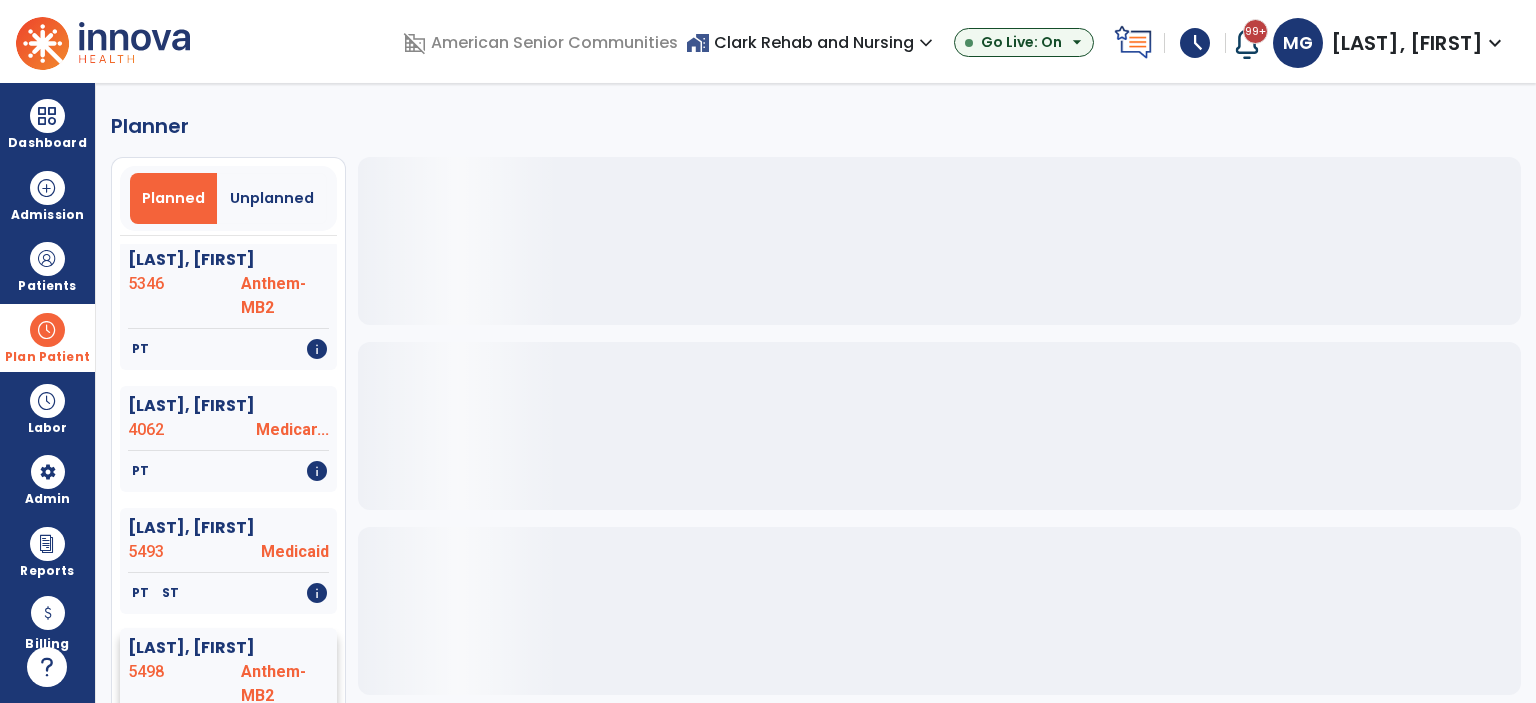 scroll, scrollTop: 3173, scrollLeft: 0, axis: vertical 